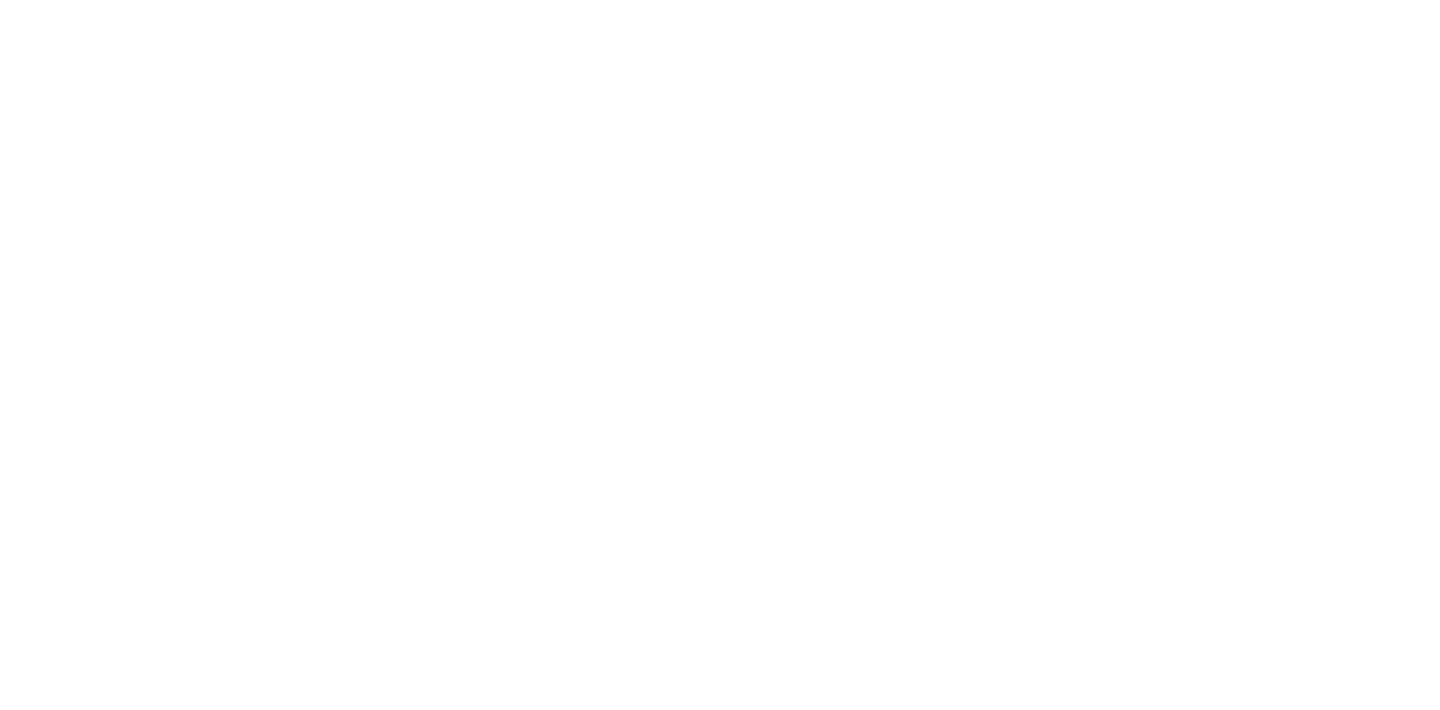 scroll, scrollTop: 0, scrollLeft: 0, axis: both 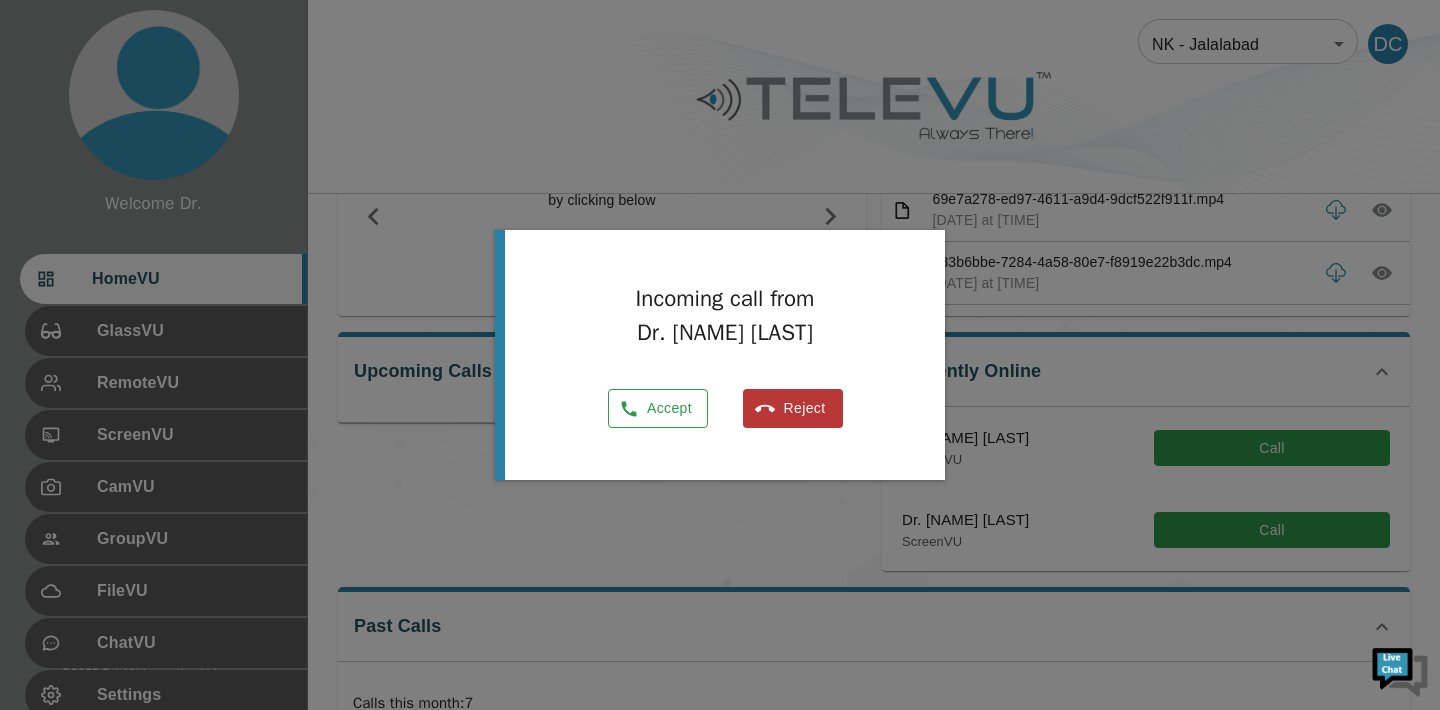 click on "Accept" at bounding box center [658, 408] 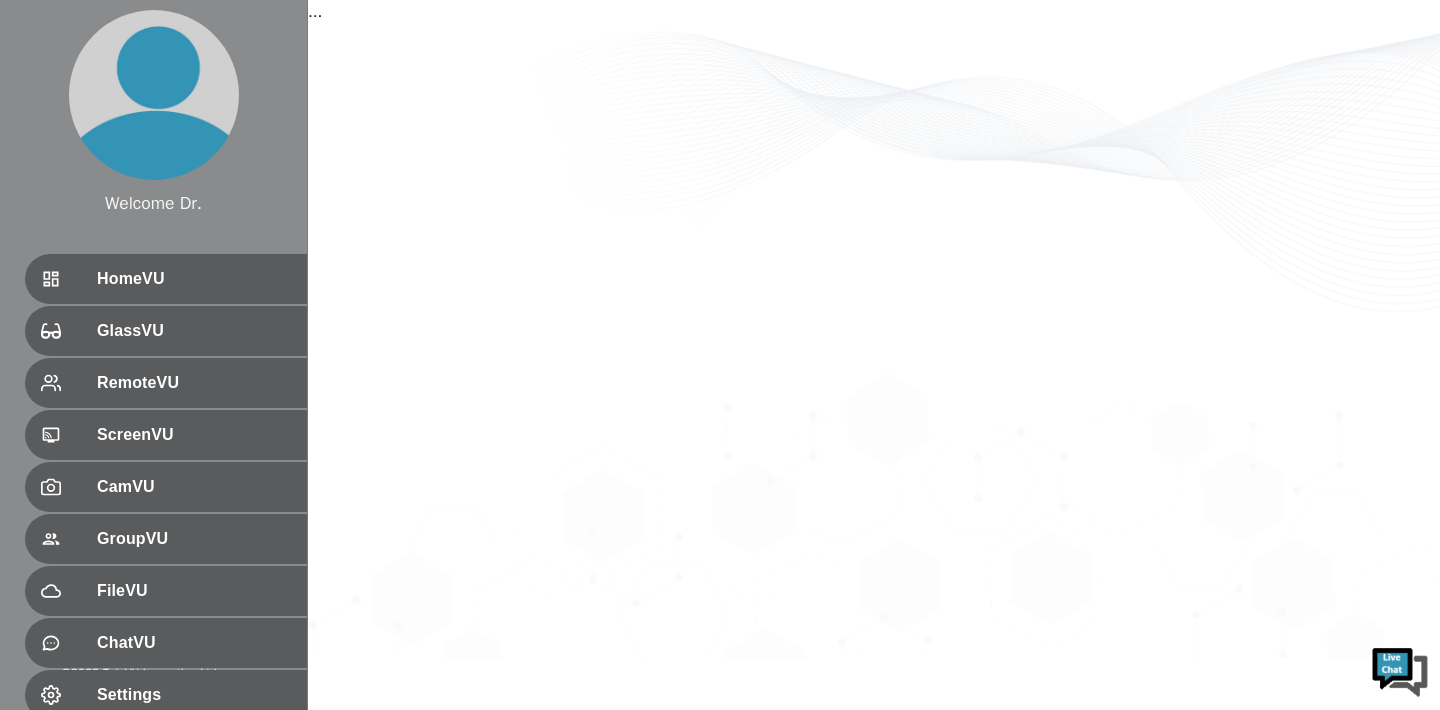 scroll, scrollTop: 0, scrollLeft: 0, axis: both 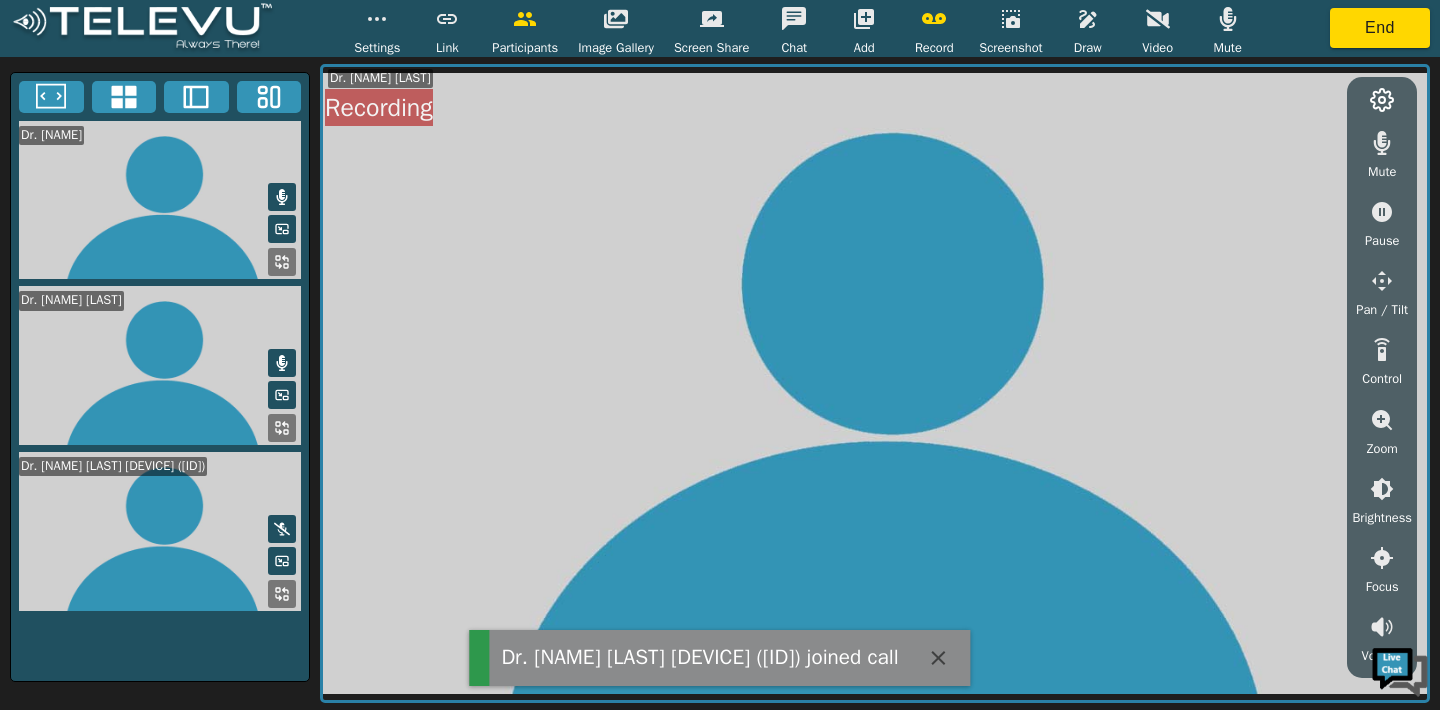 click 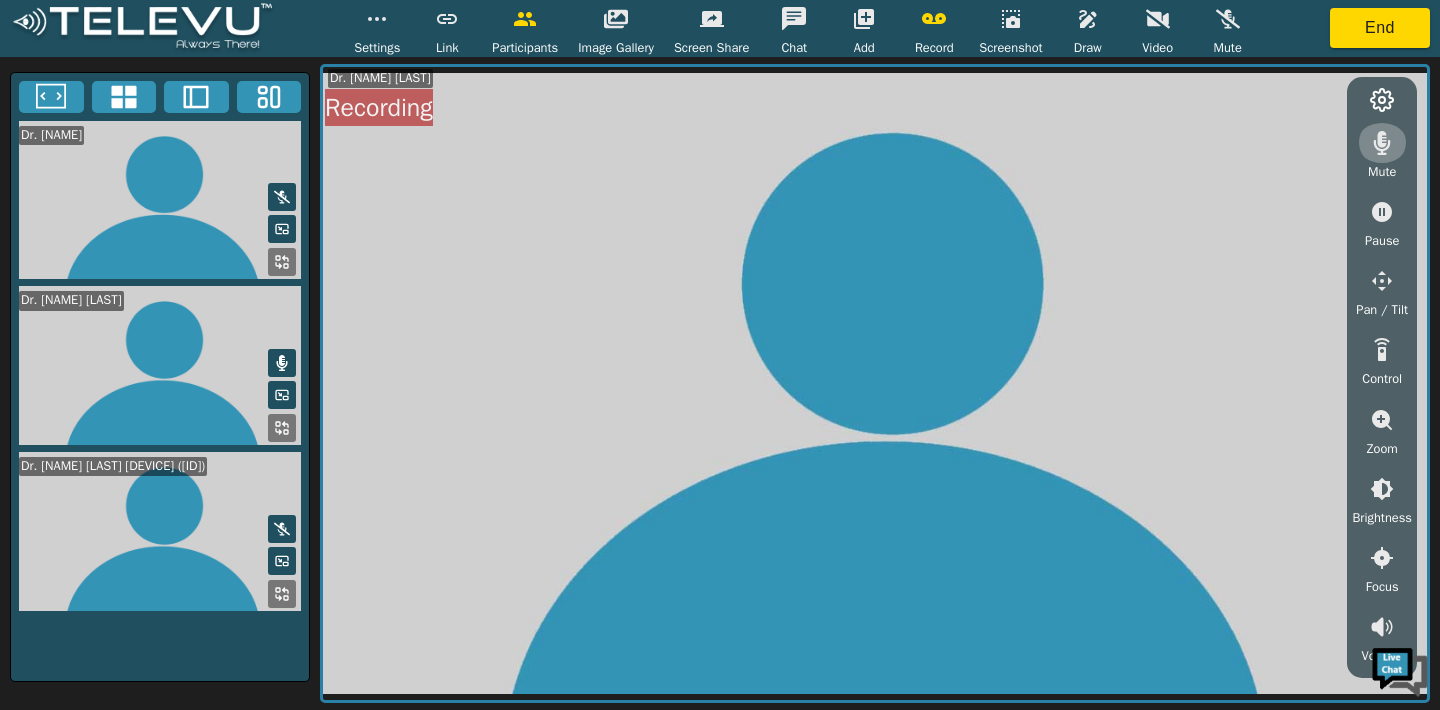 click 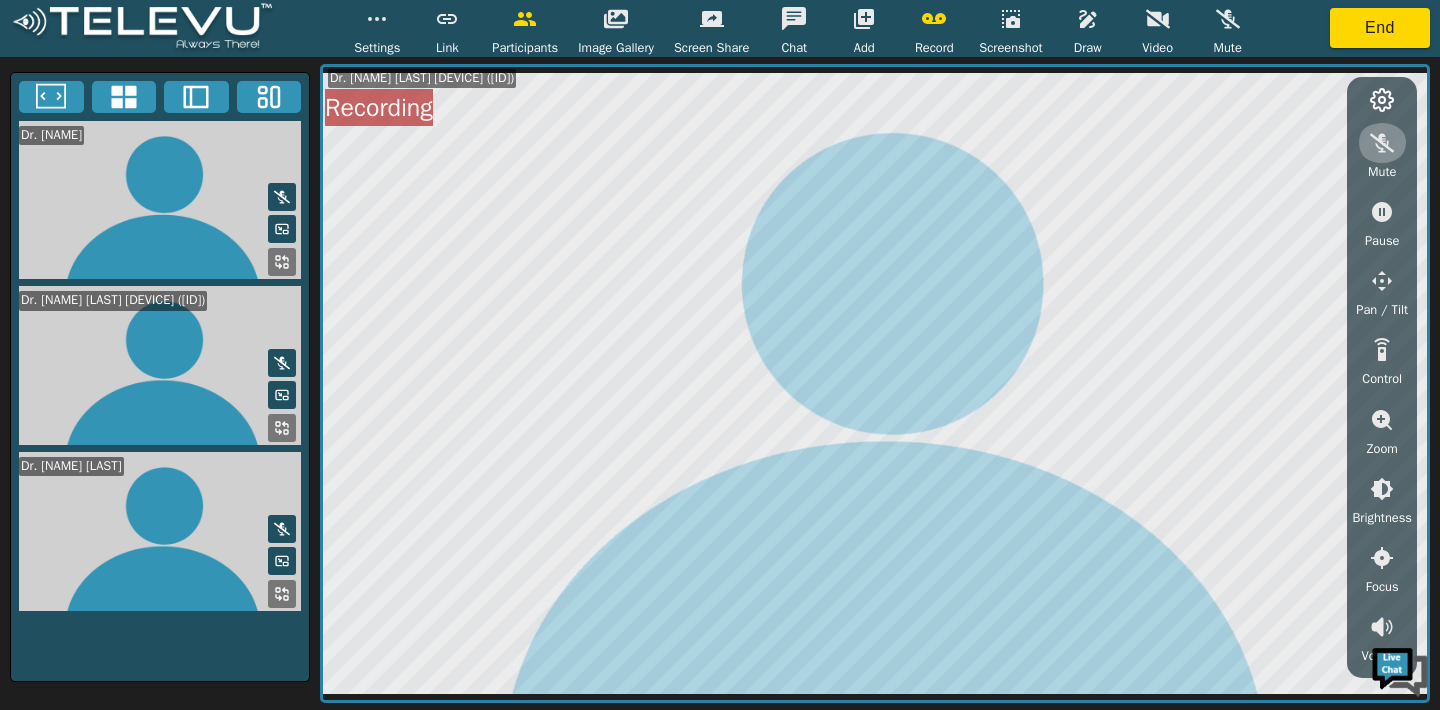 click 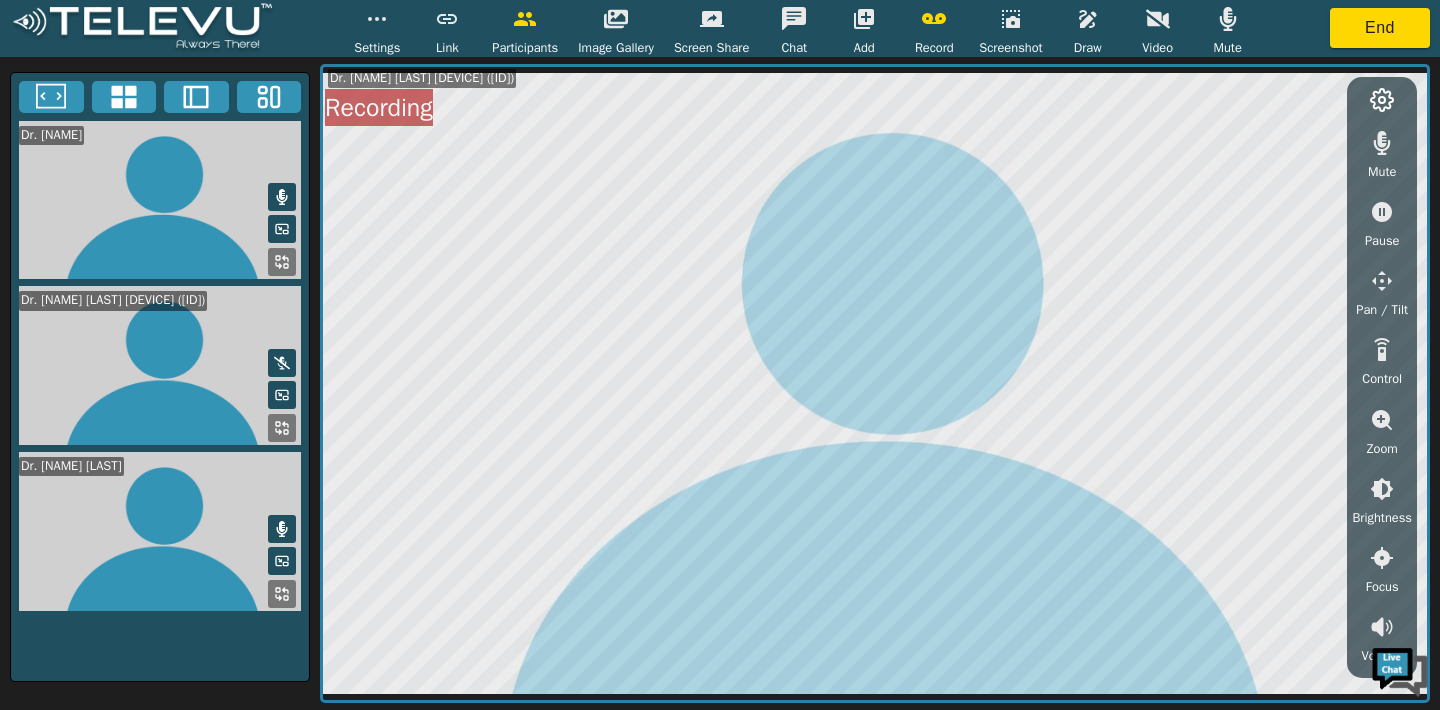 click 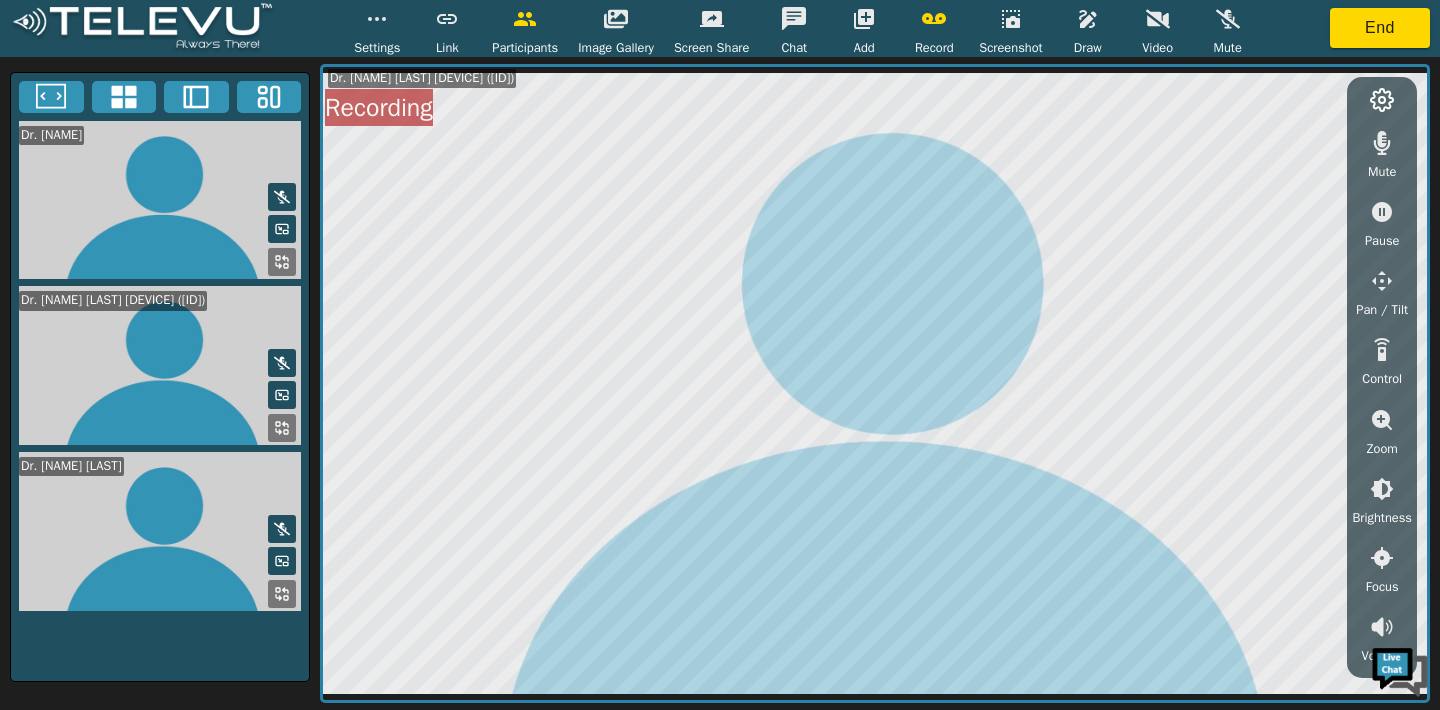 click 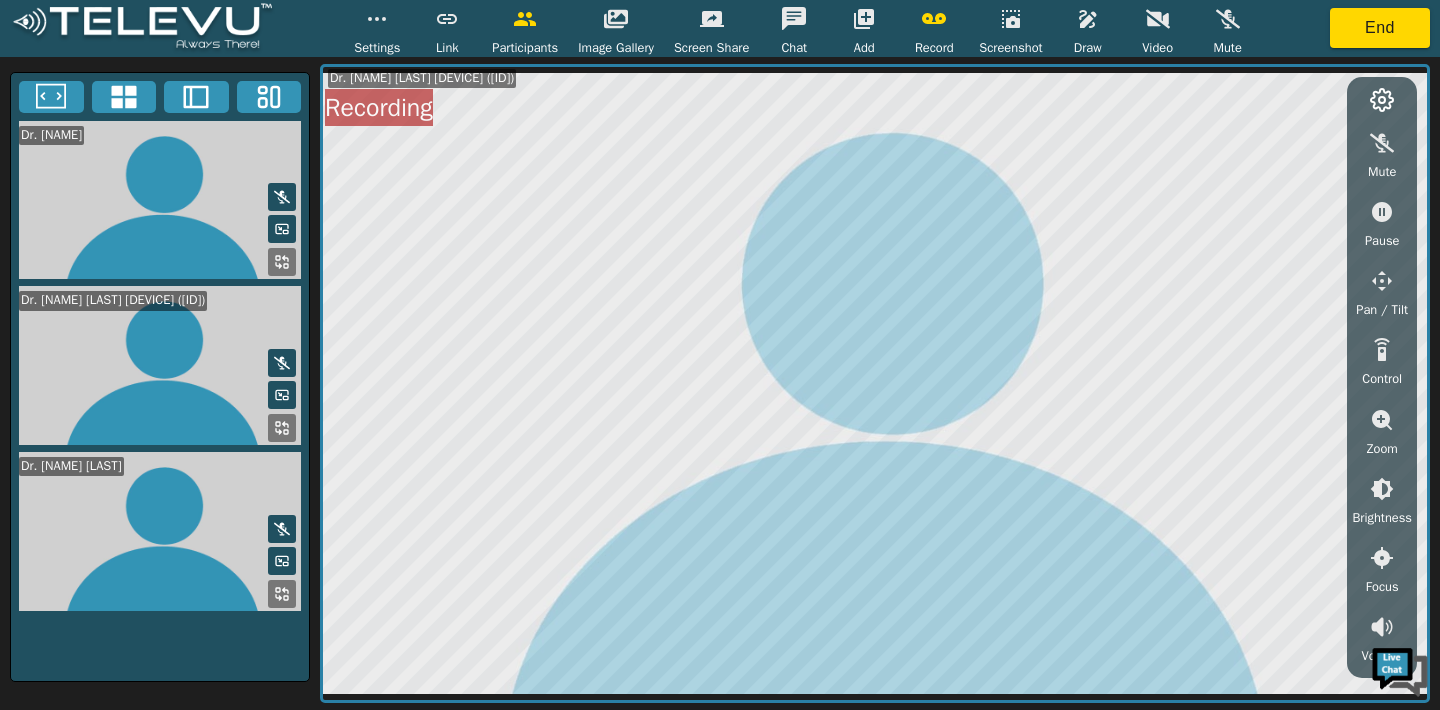 click 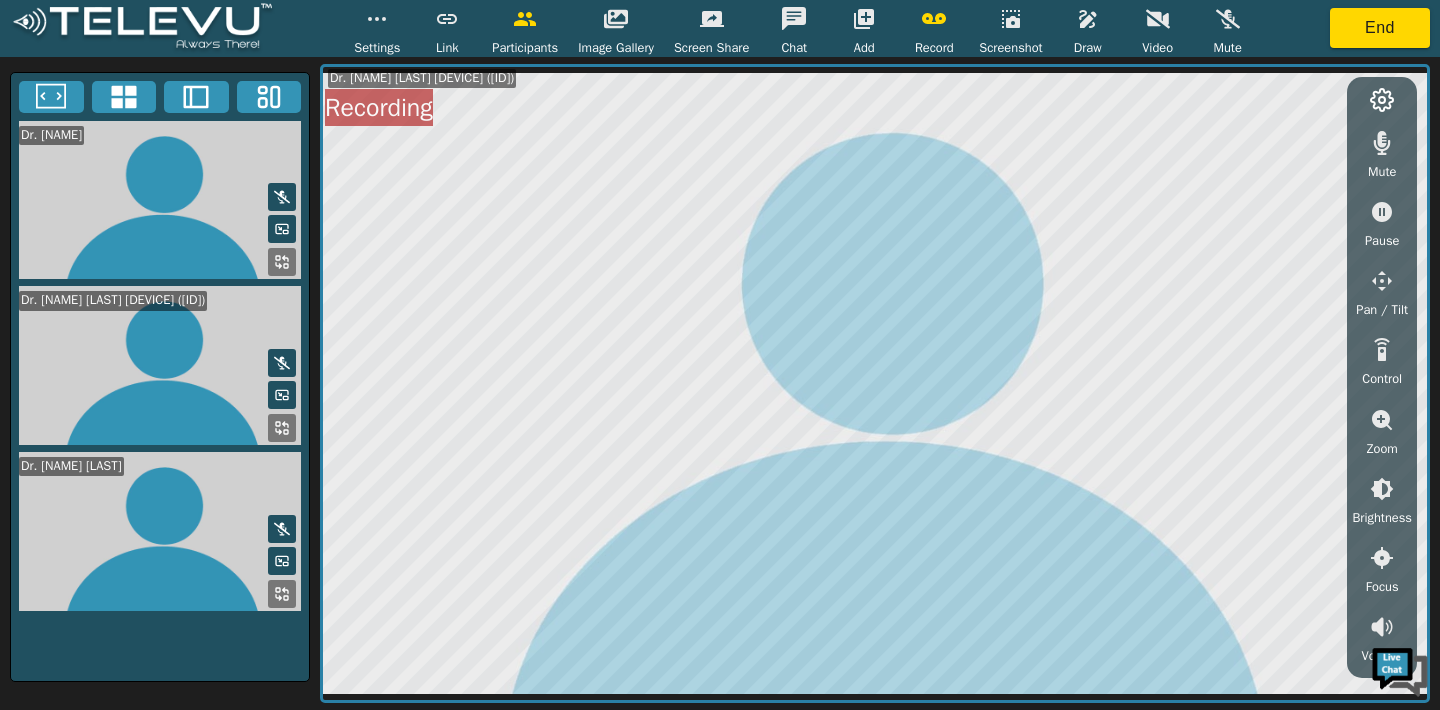 click 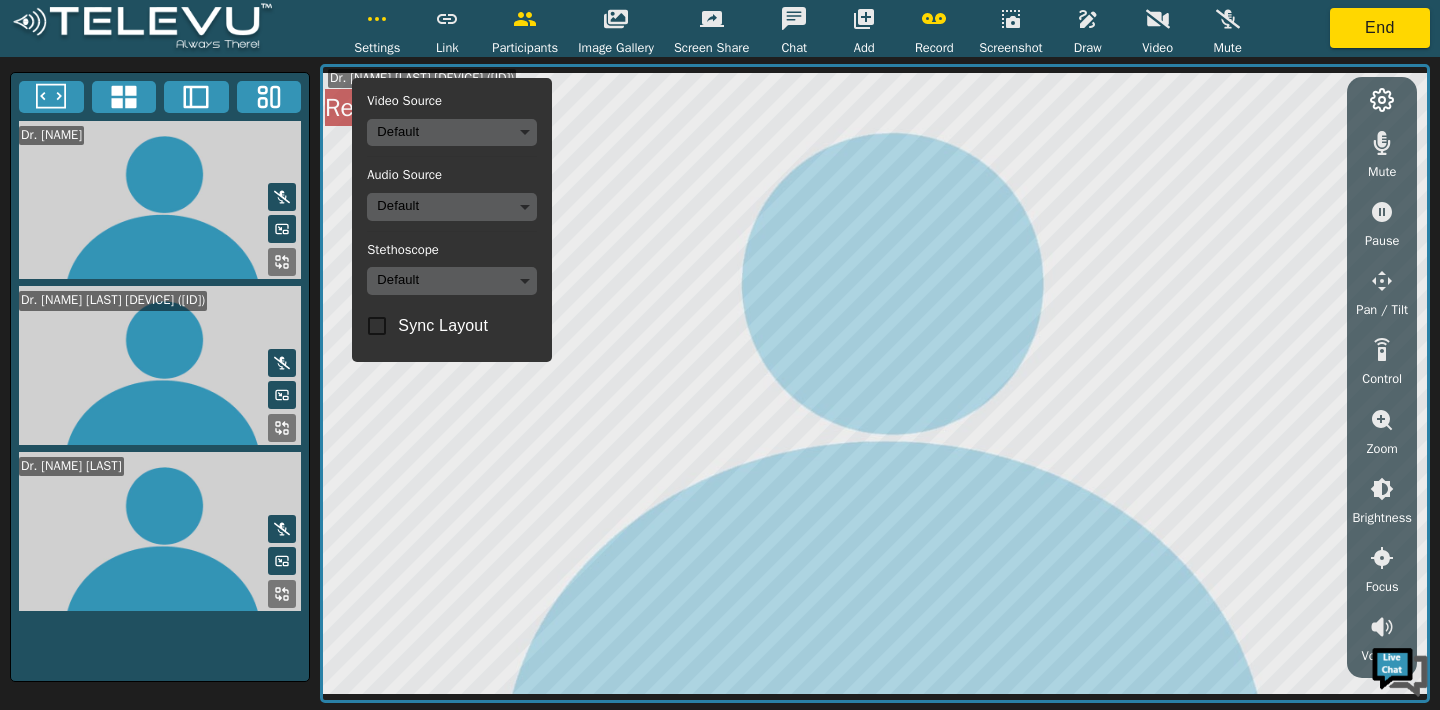 click 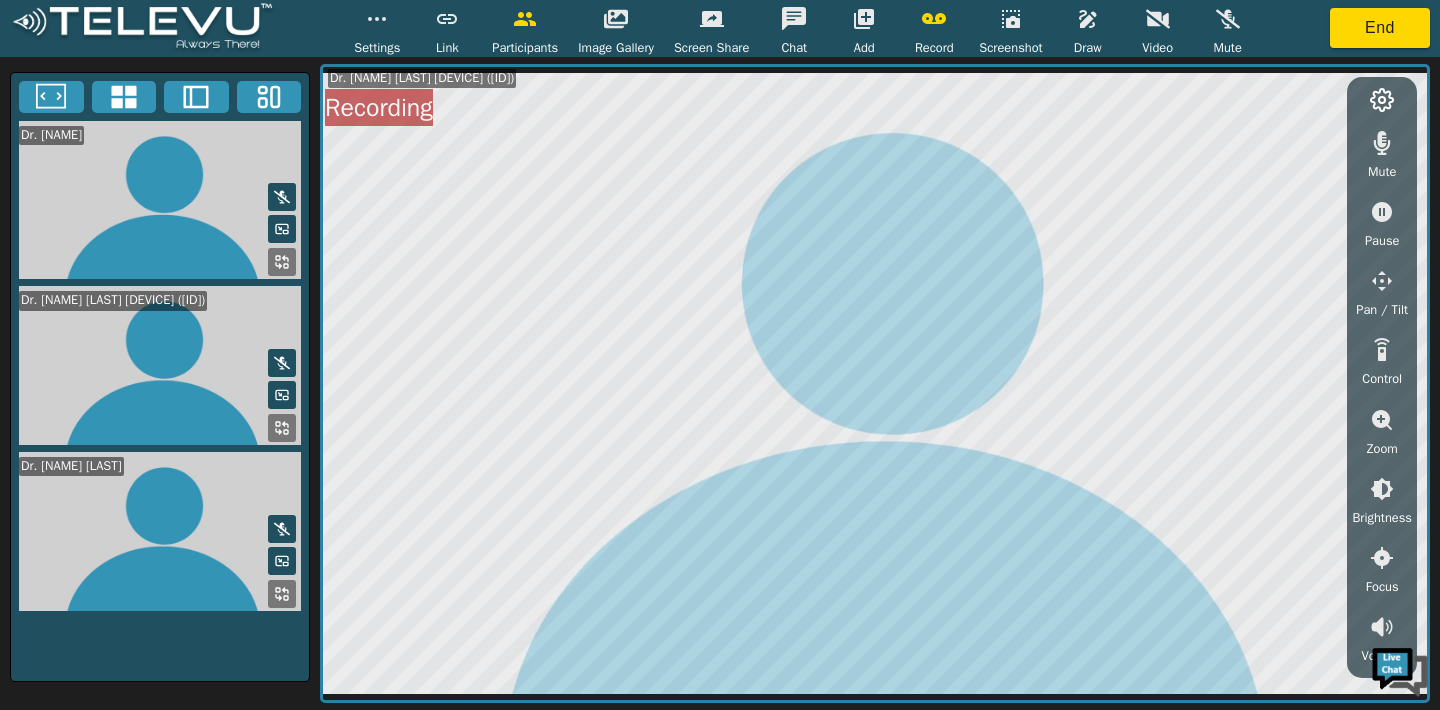 scroll, scrollTop: 0, scrollLeft: 0, axis: both 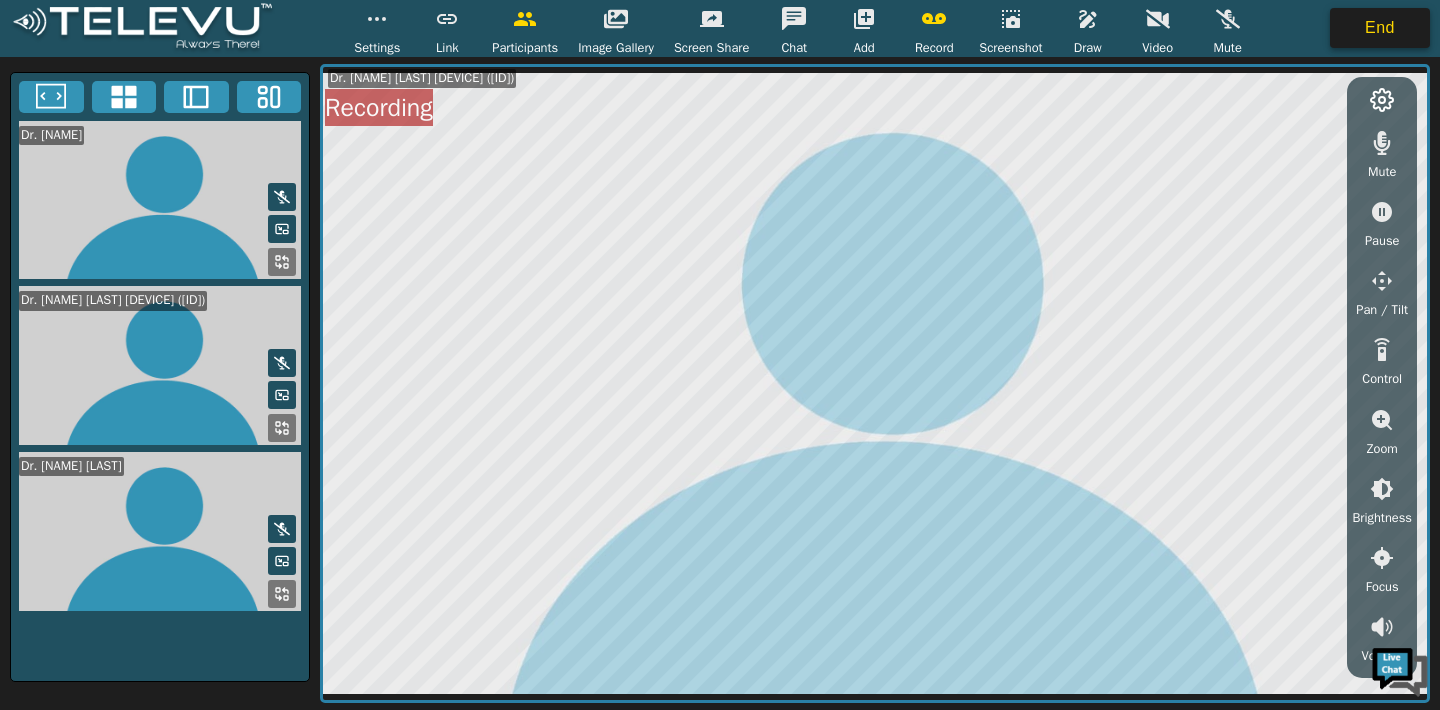 click on "End" at bounding box center [1380, 28] 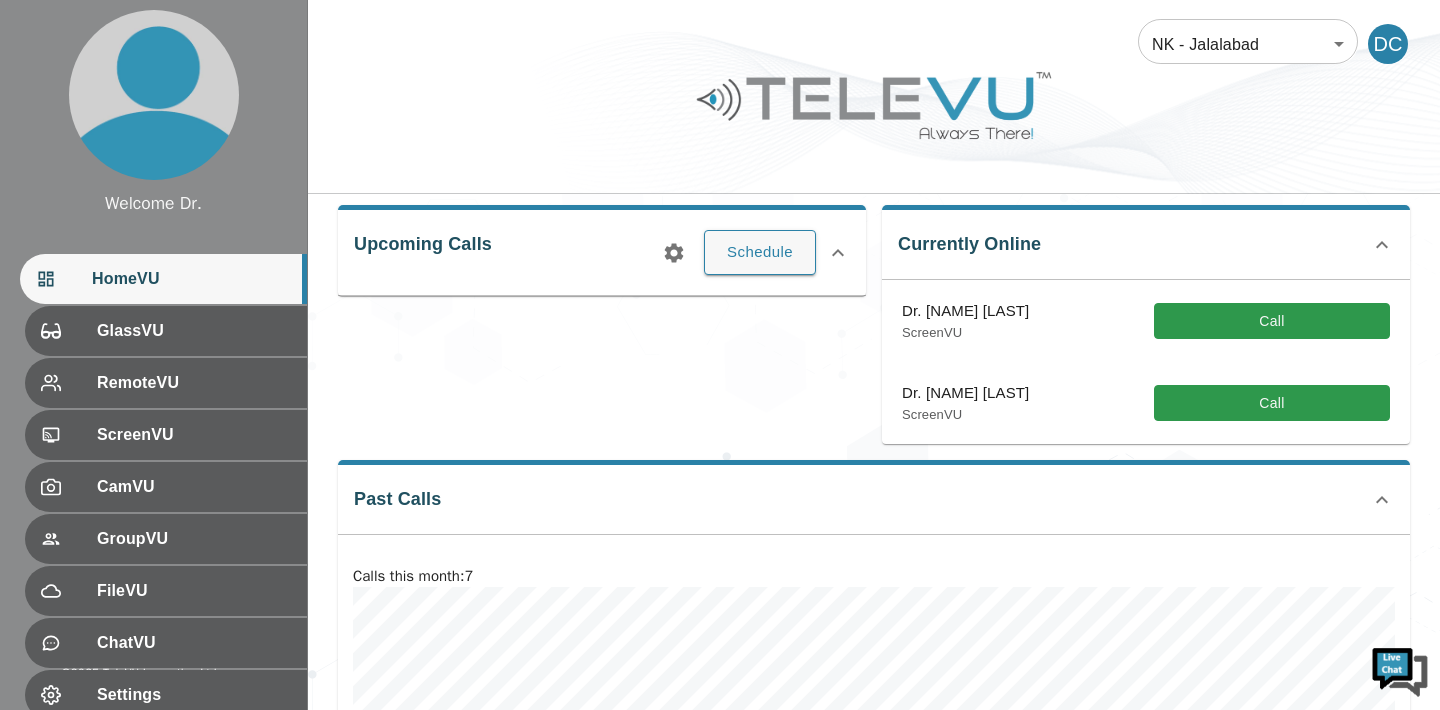 scroll, scrollTop: 308, scrollLeft: 0, axis: vertical 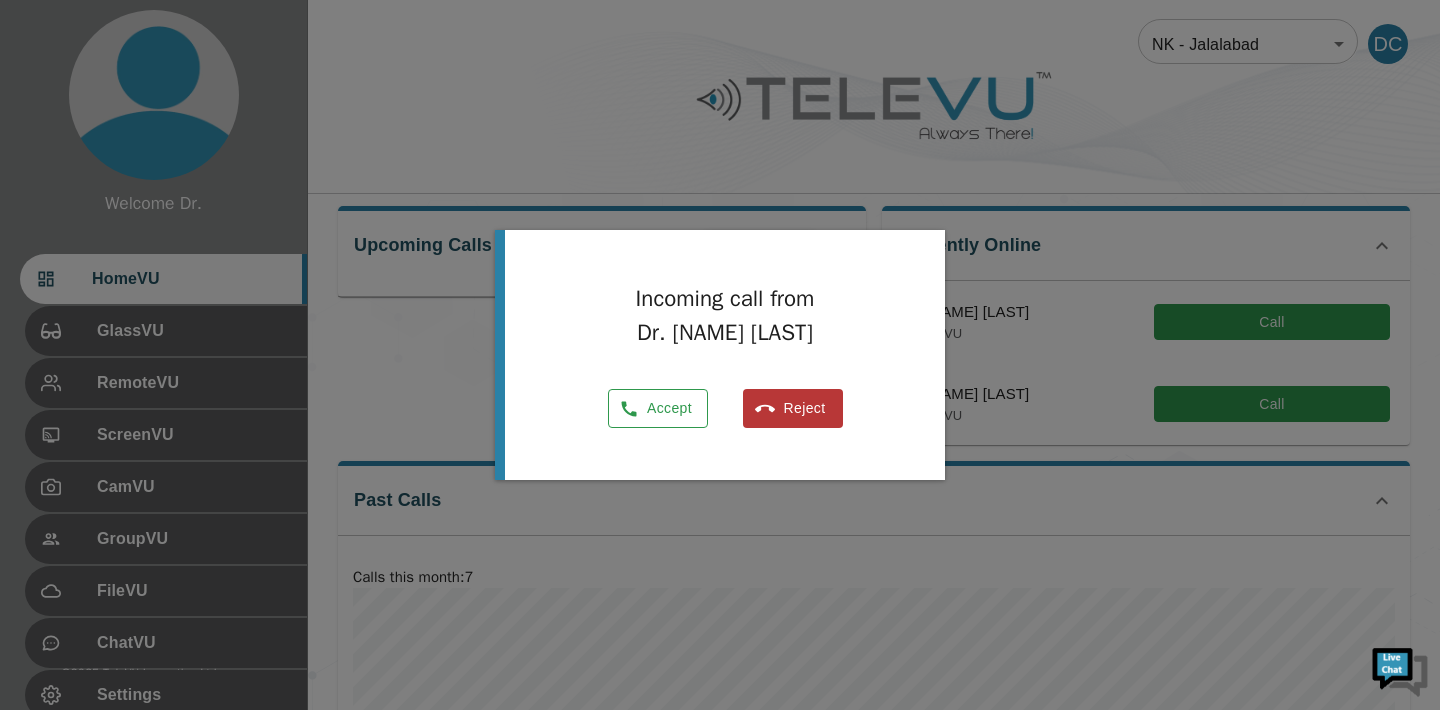 click on "Accept" at bounding box center [658, 408] 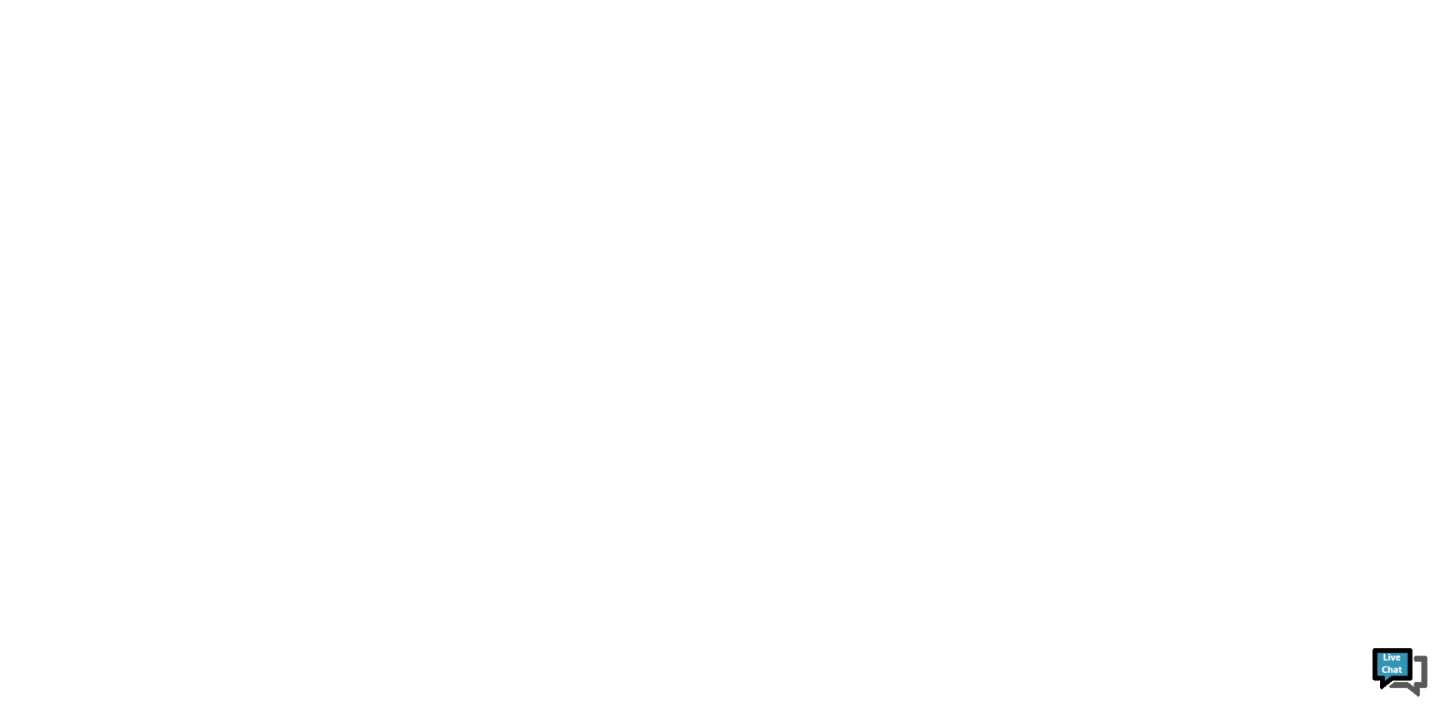 scroll, scrollTop: 0, scrollLeft: 0, axis: both 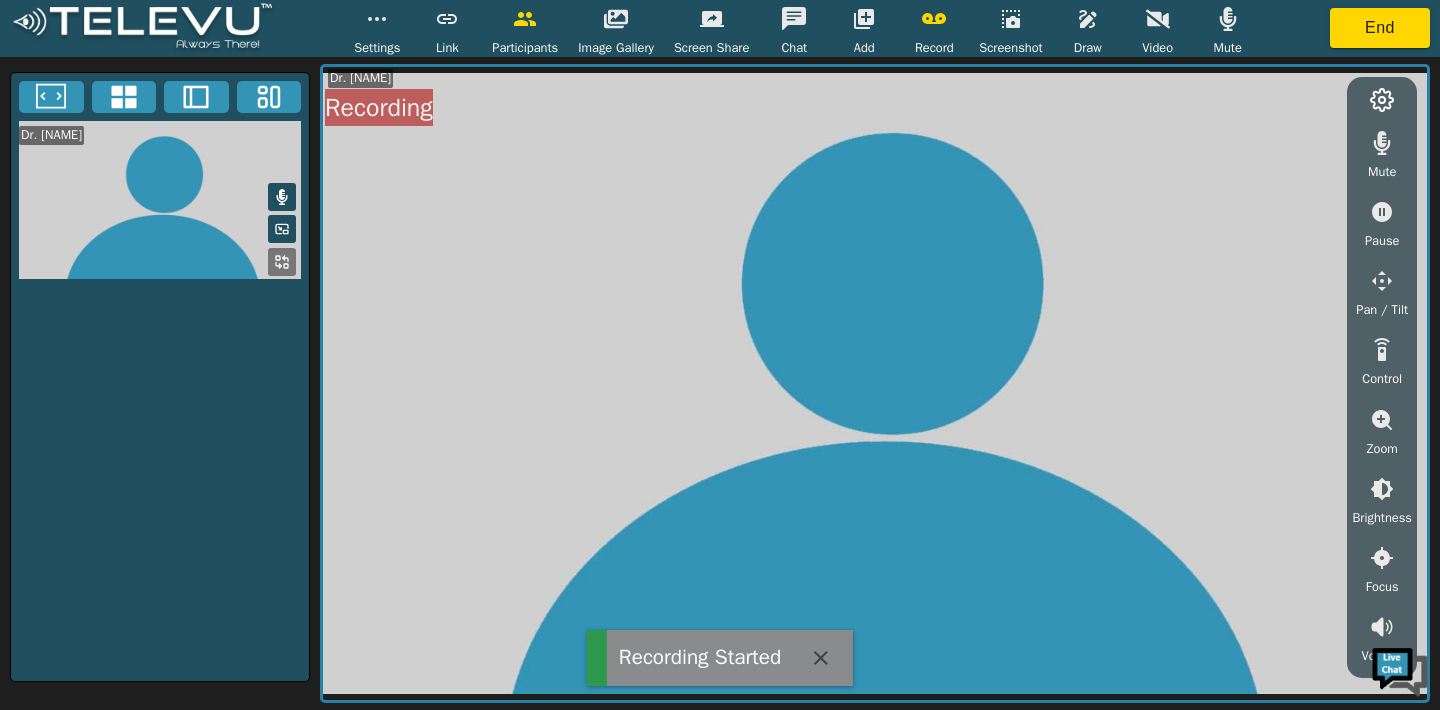 click 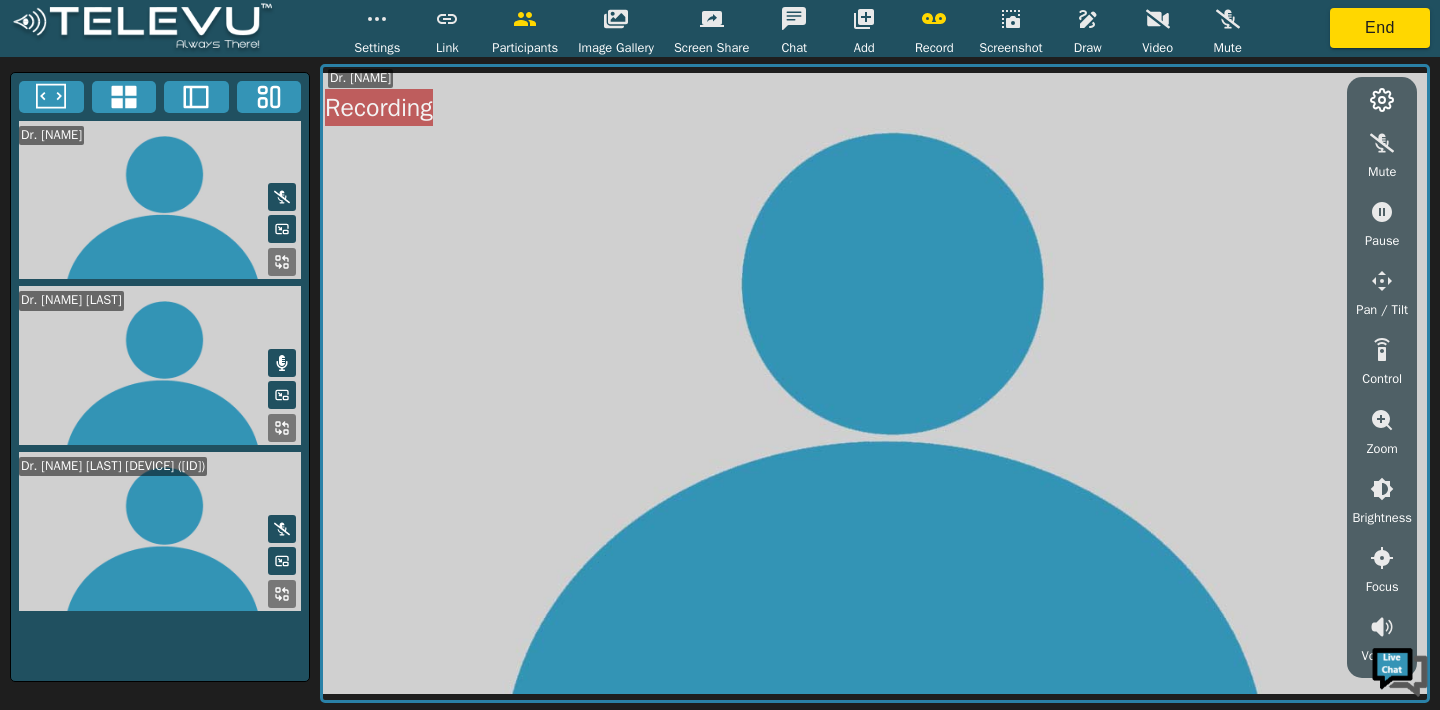click 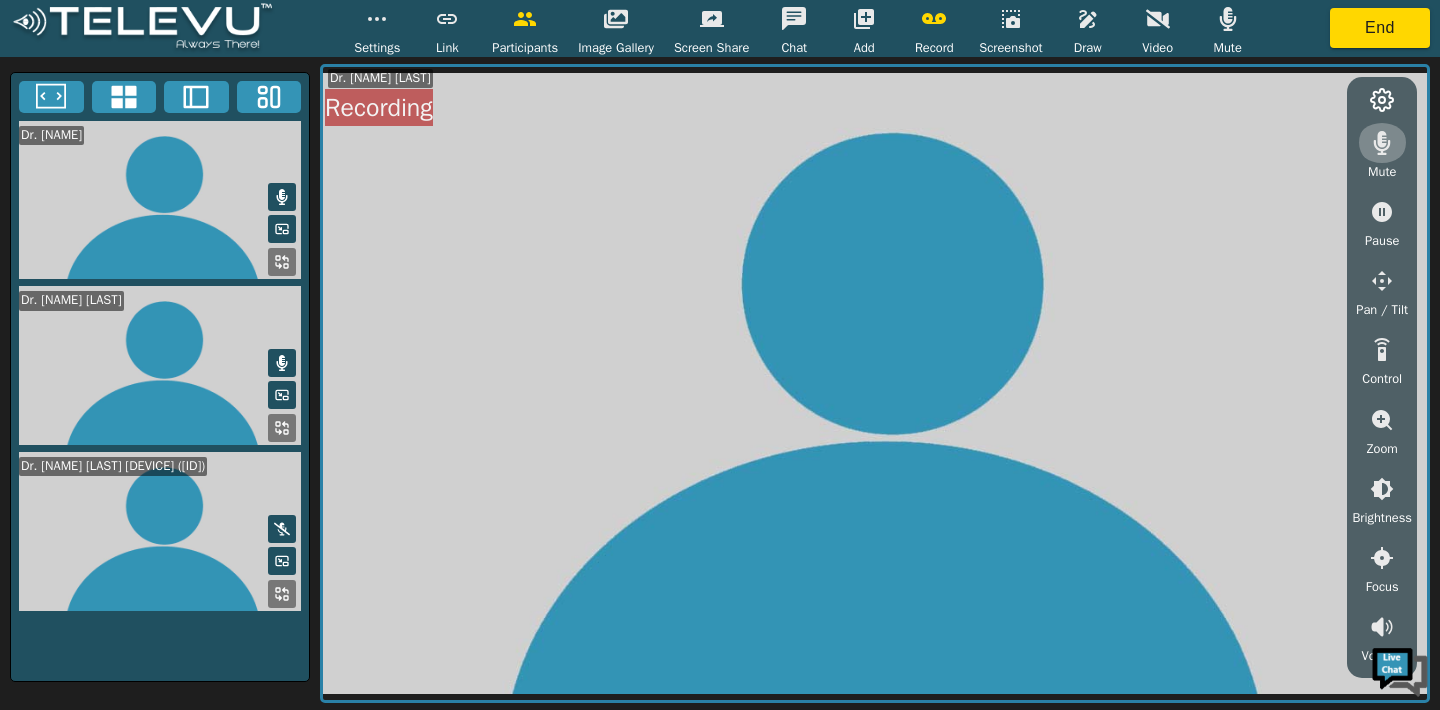 click 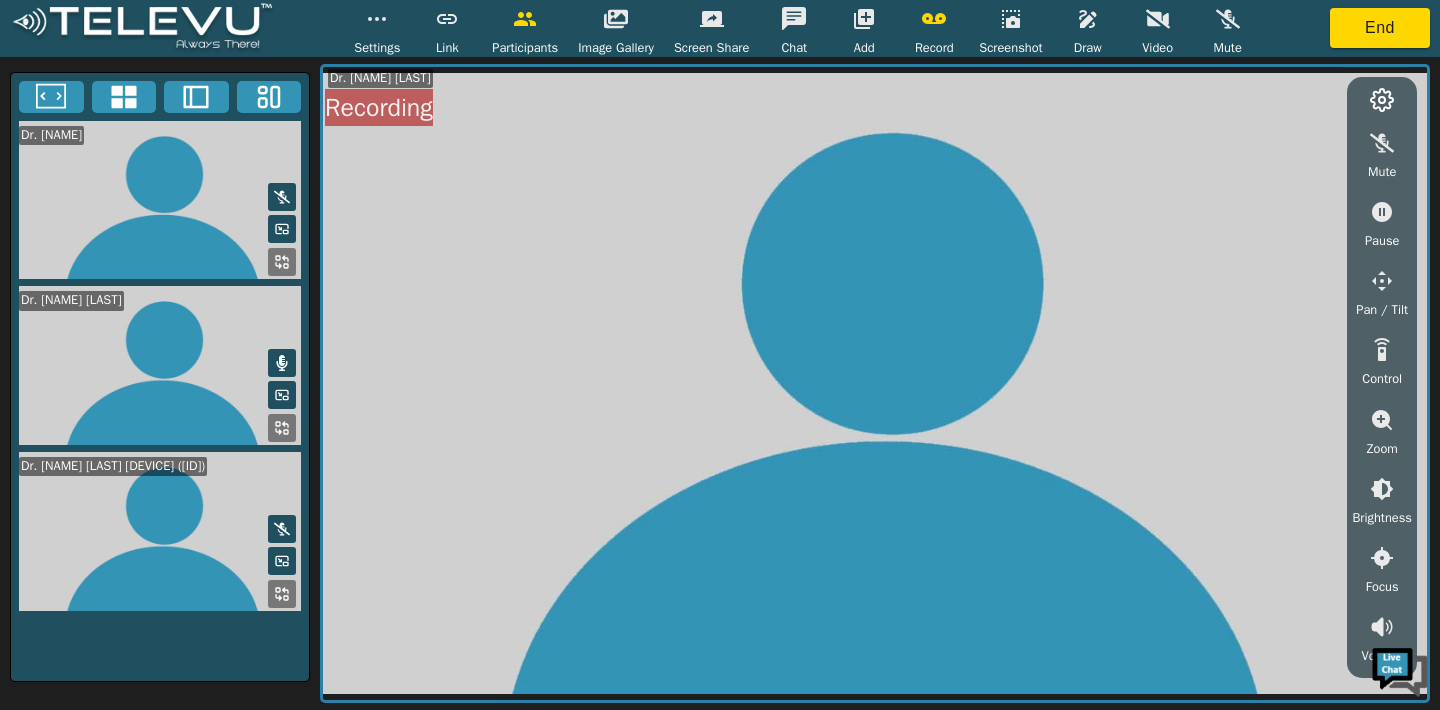 click 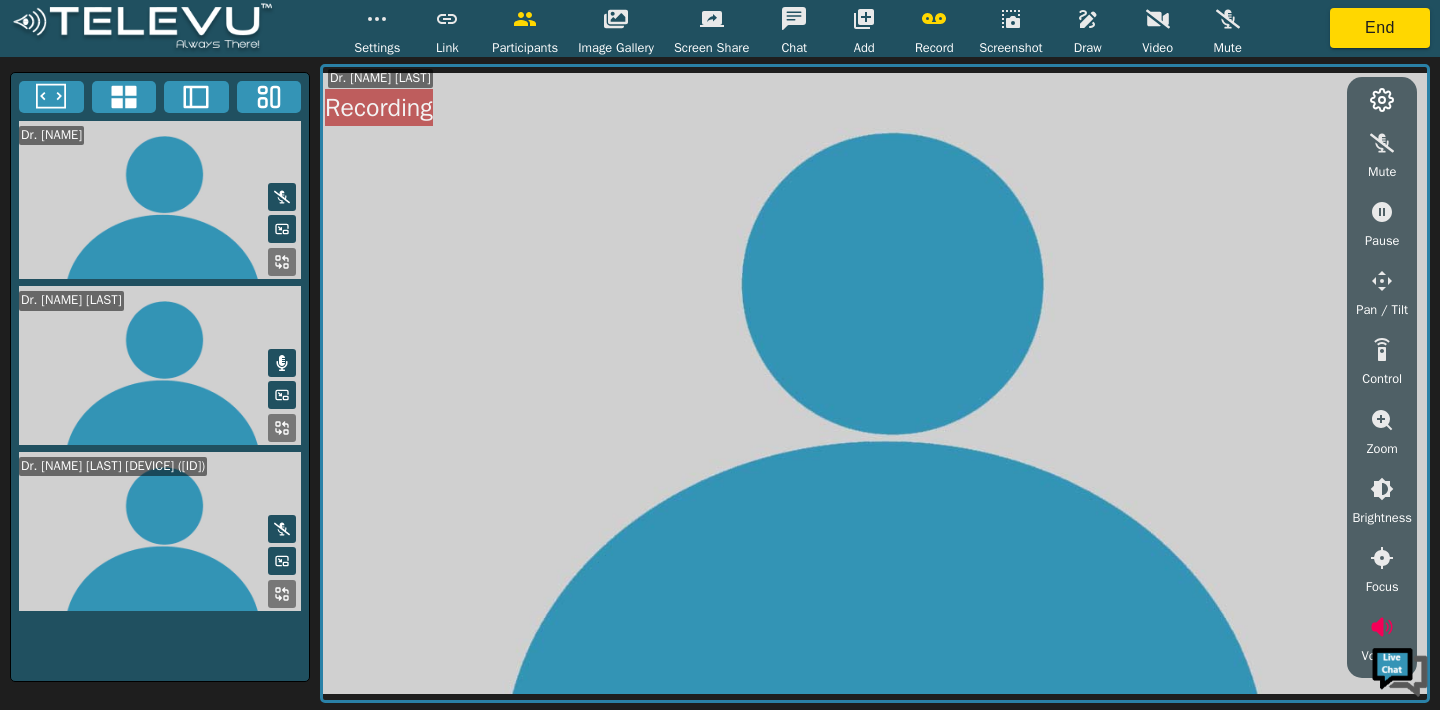 click 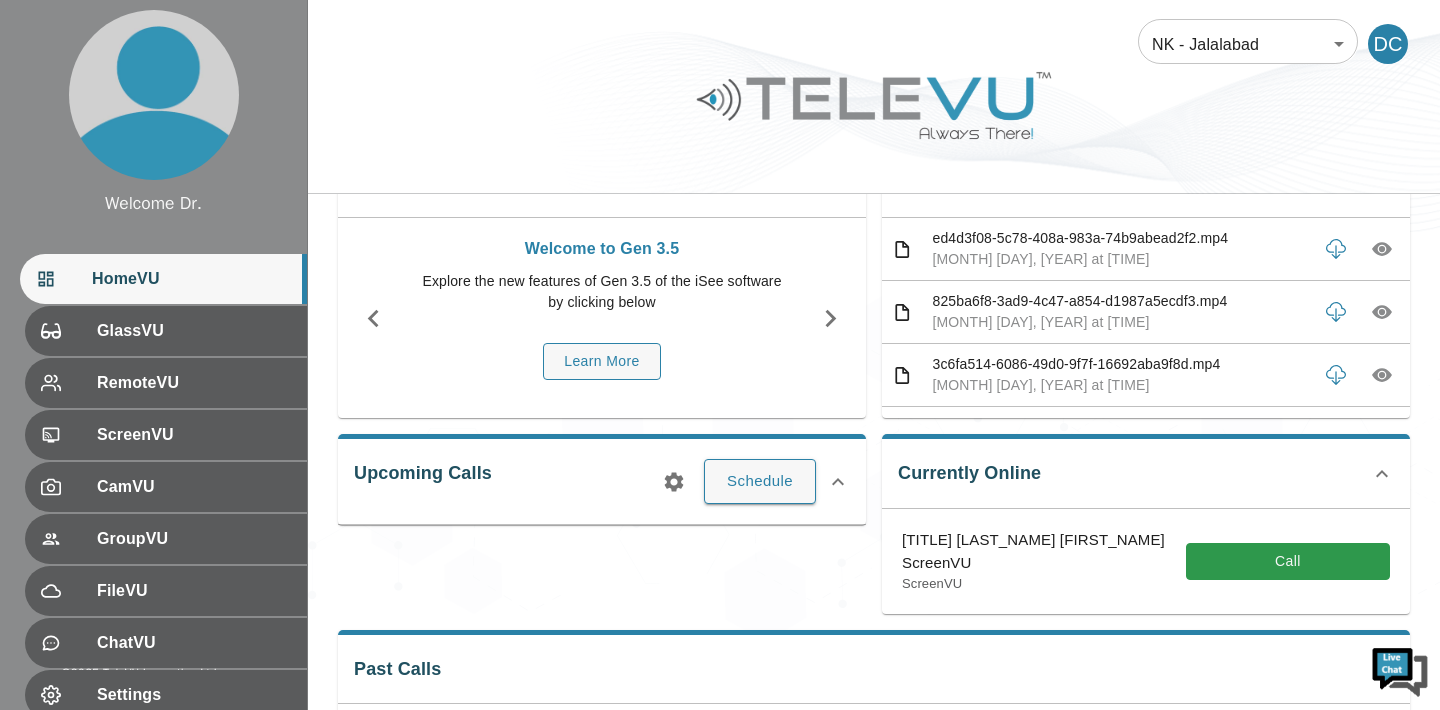 scroll, scrollTop: 103, scrollLeft: 0, axis: vertical 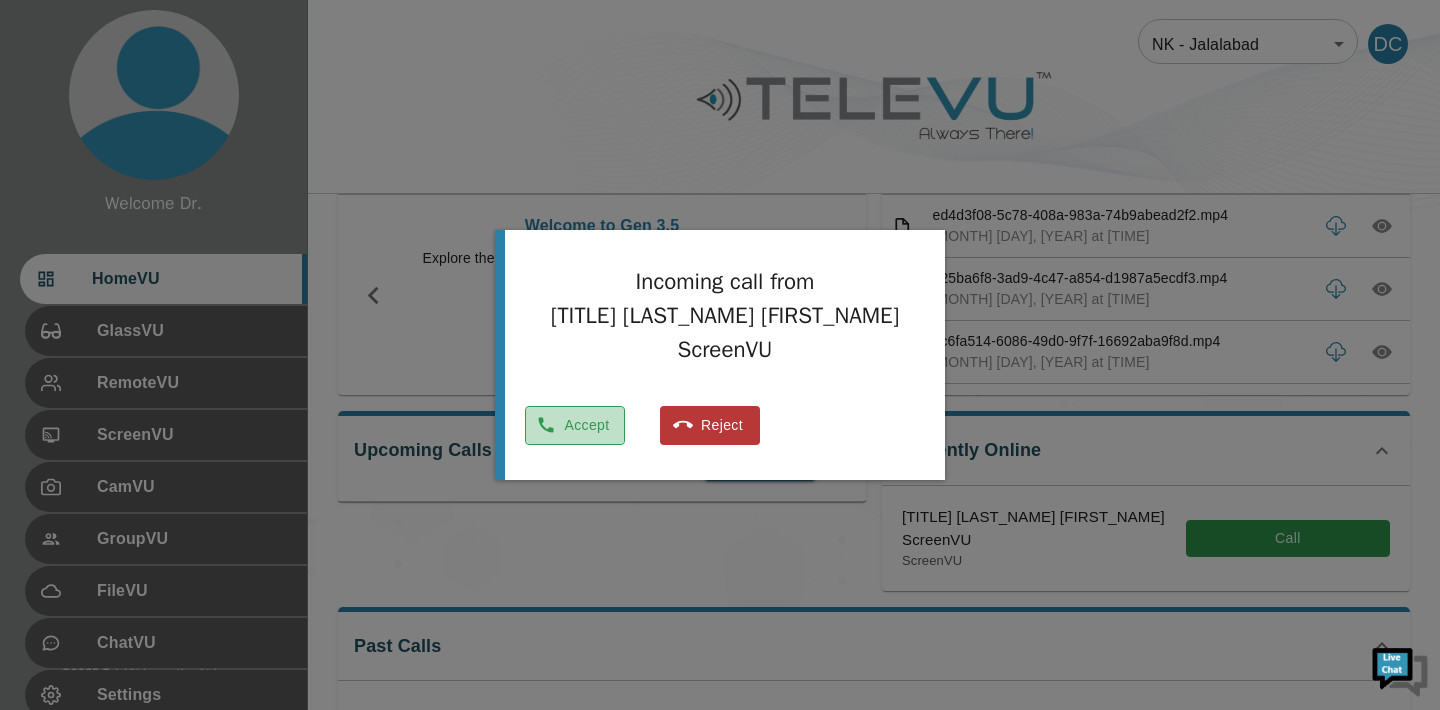 click on "Accept" at bounding box center [575, 425] 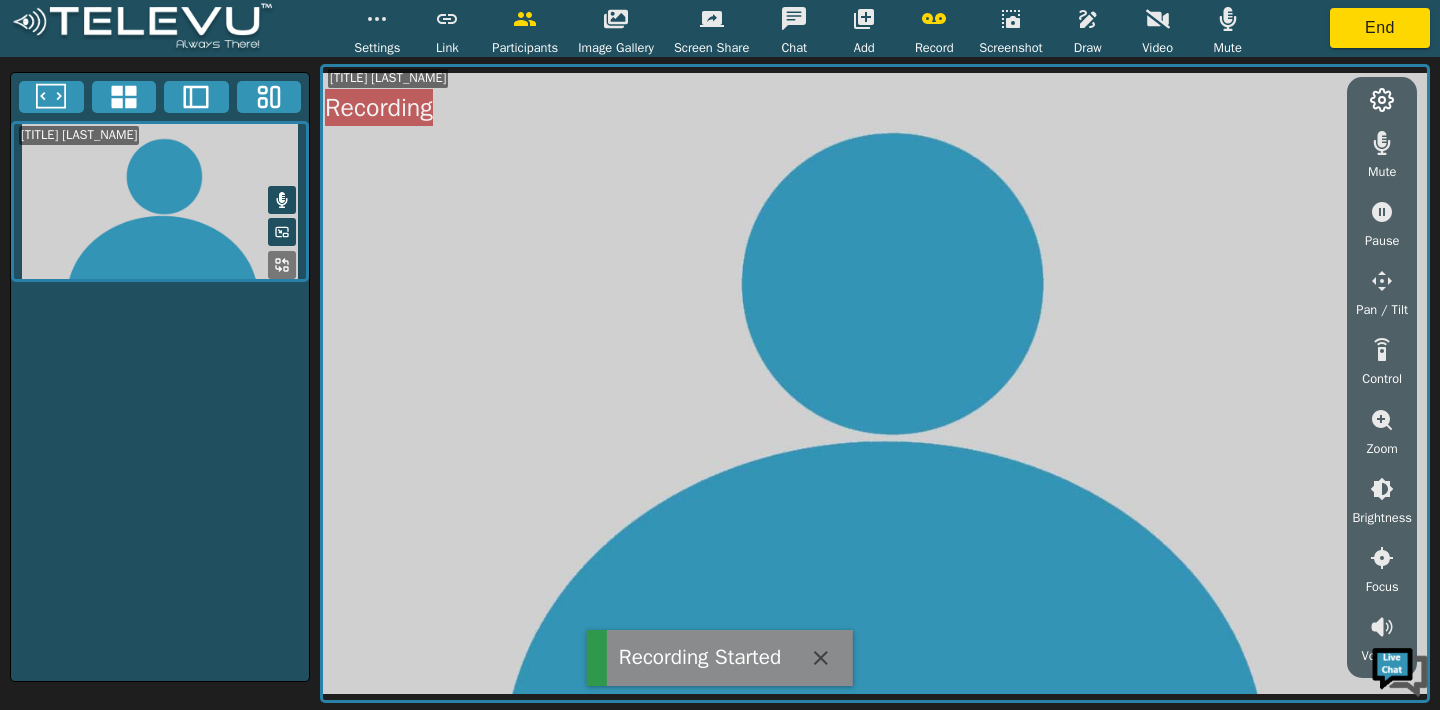scroll, scrollTop: 0, scrollLeft: 0, axis: both 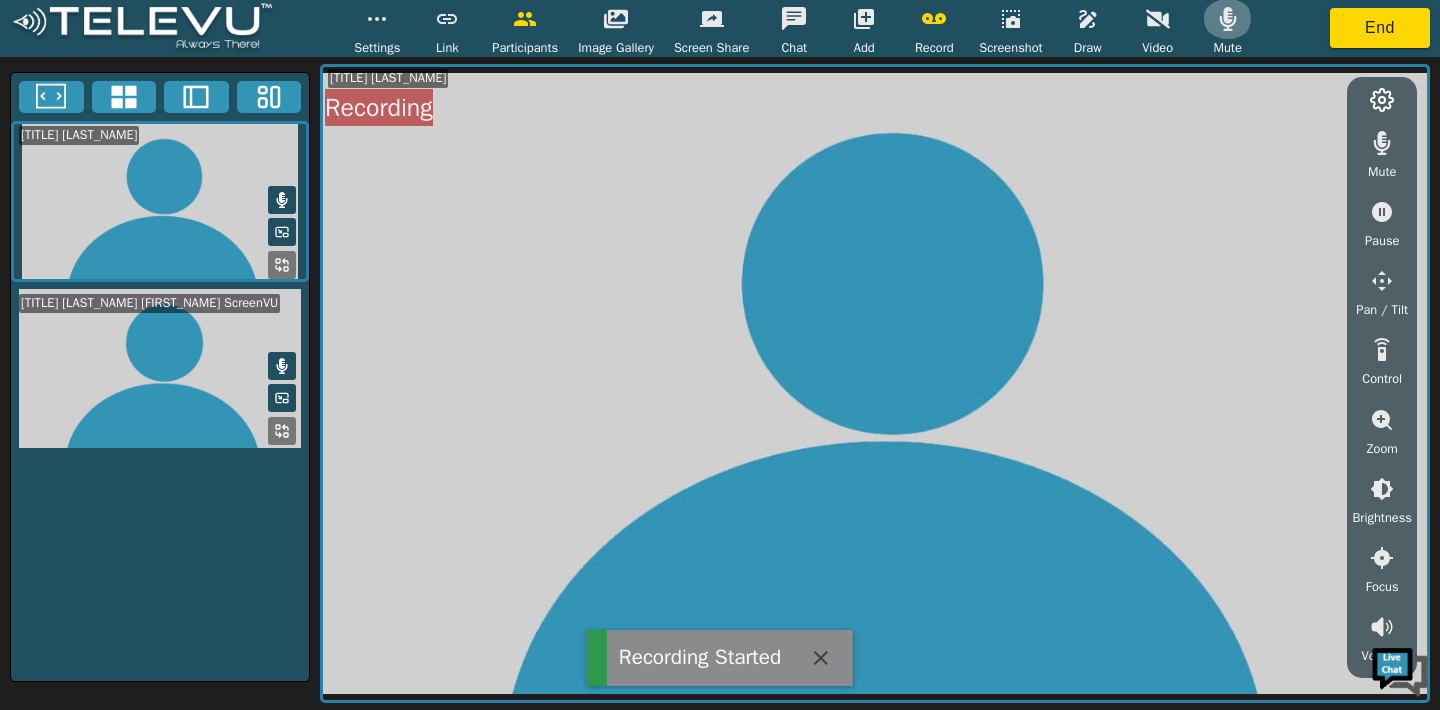 click at bounding box center [1228, 19] 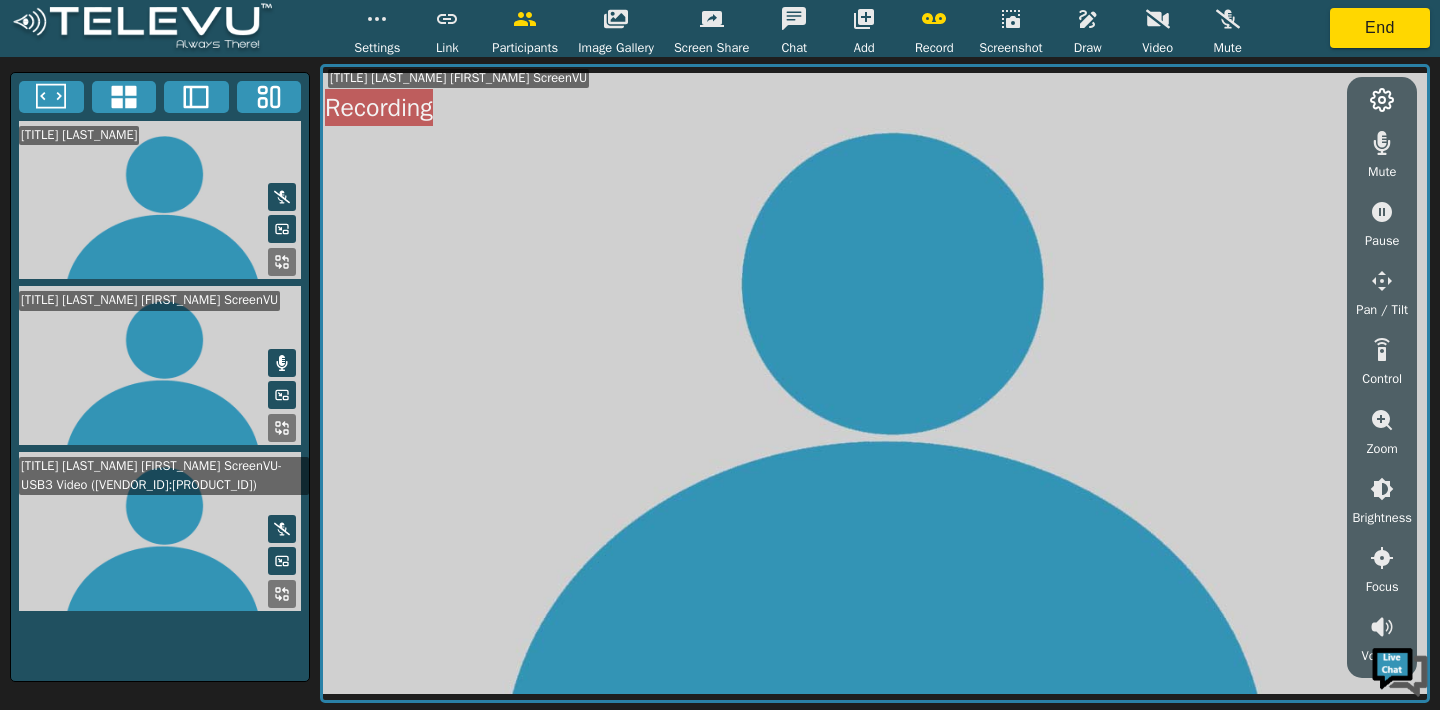 click on "Mute" at bounding box center (1228, 28) 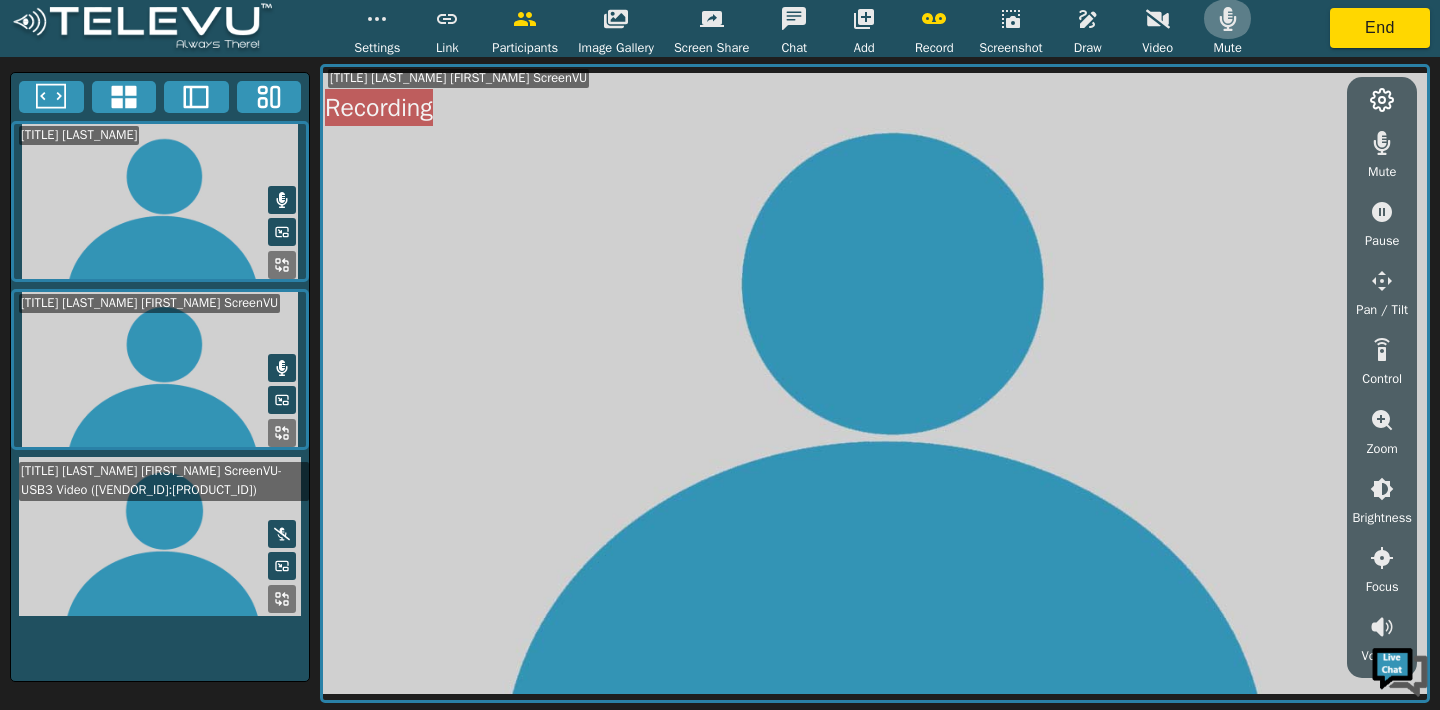 click 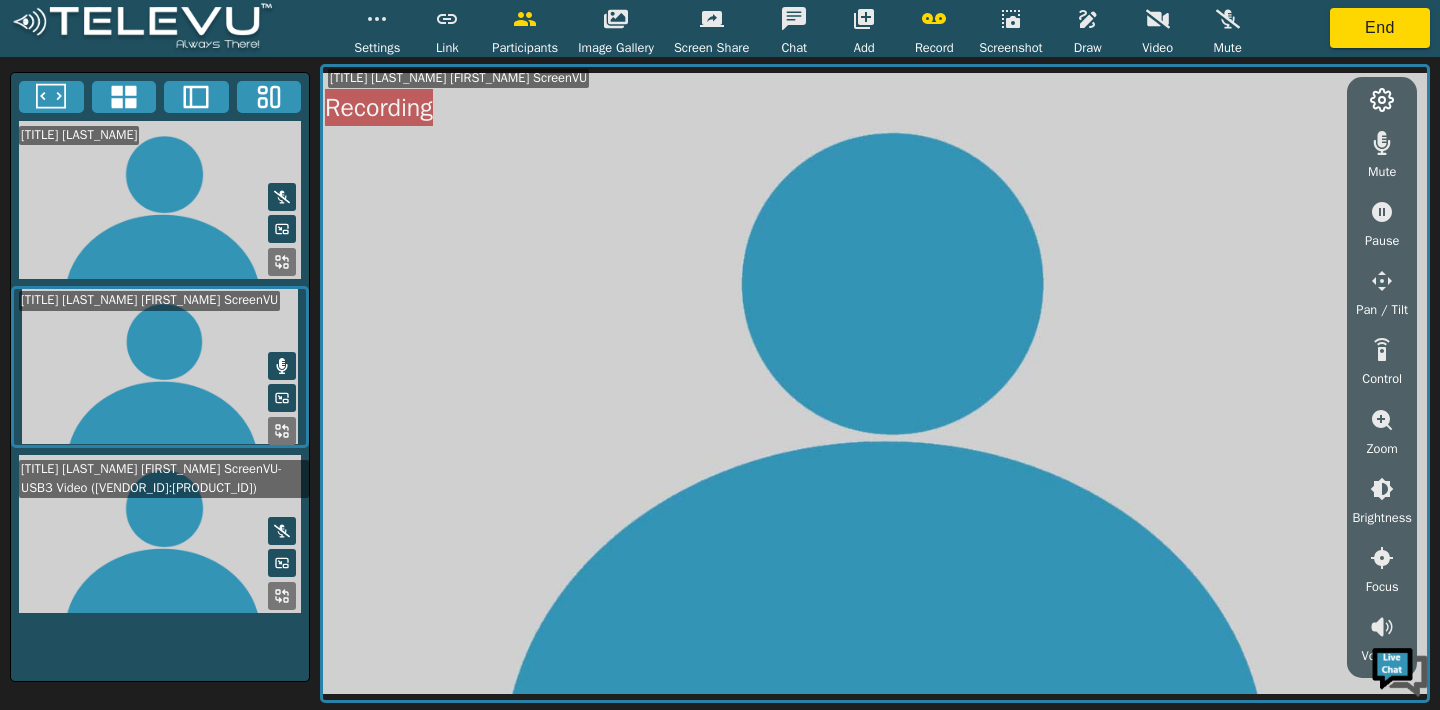 click 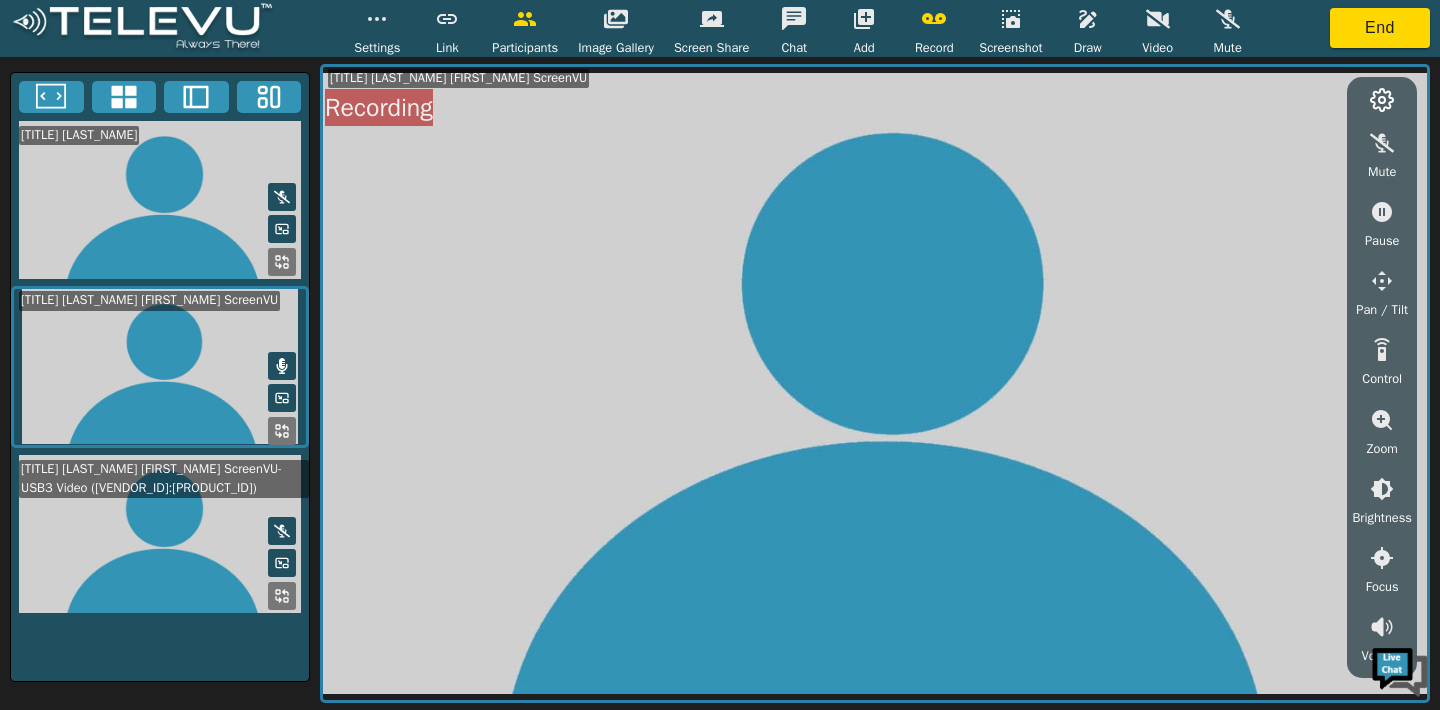 click 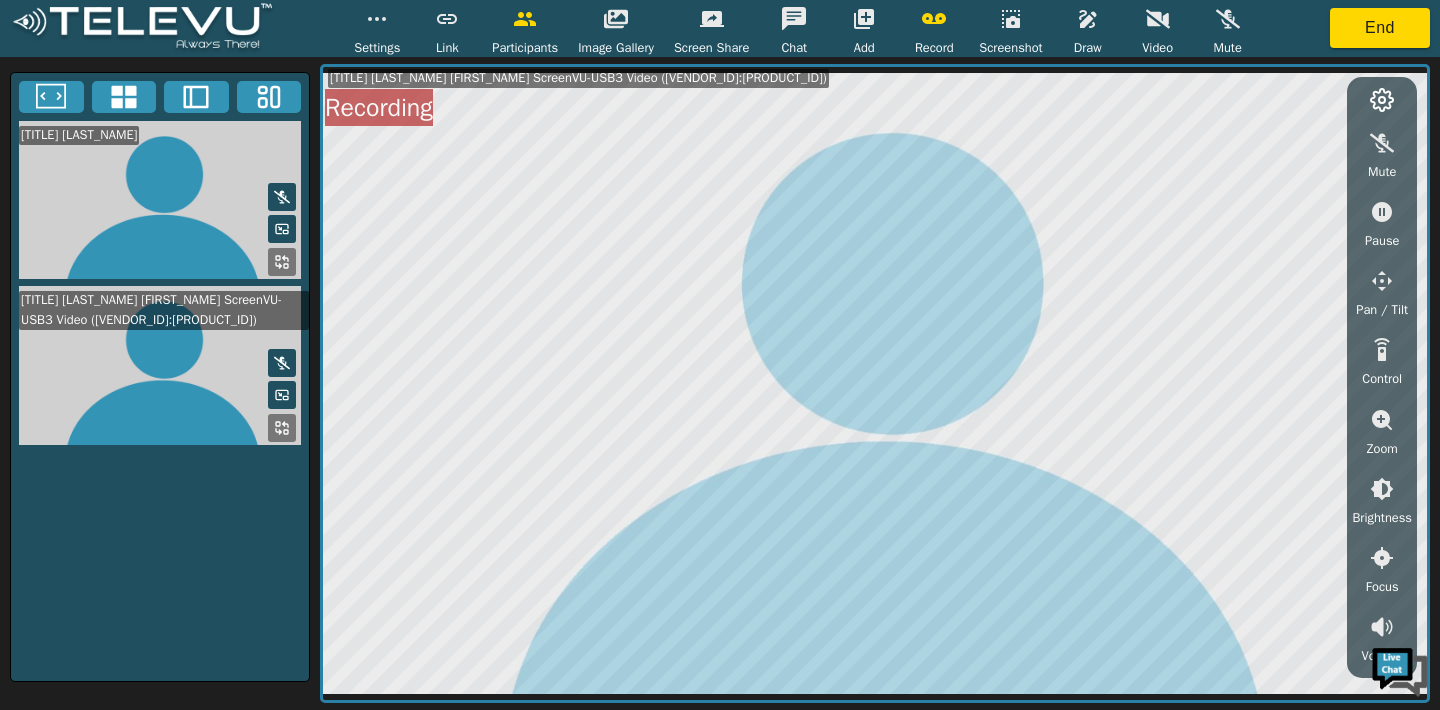 click at bounding box center (1228, 19) 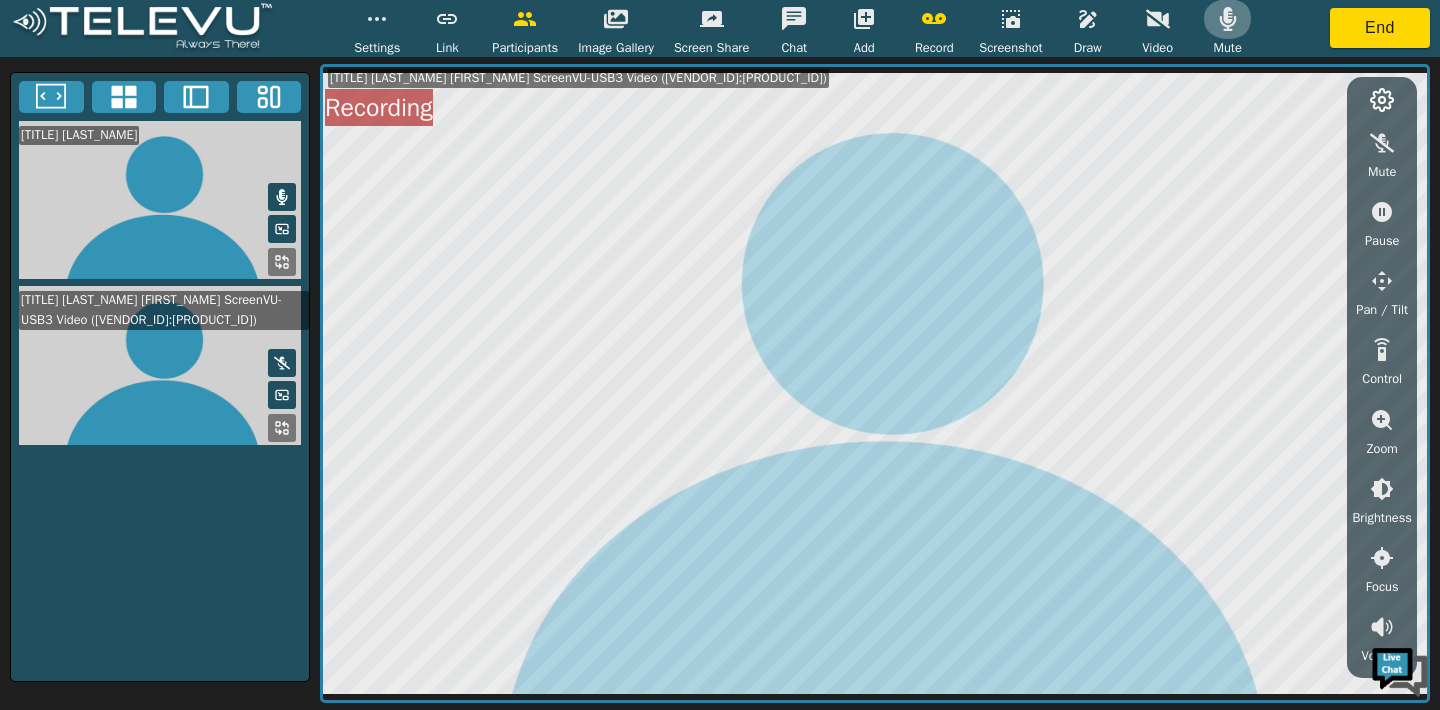 click 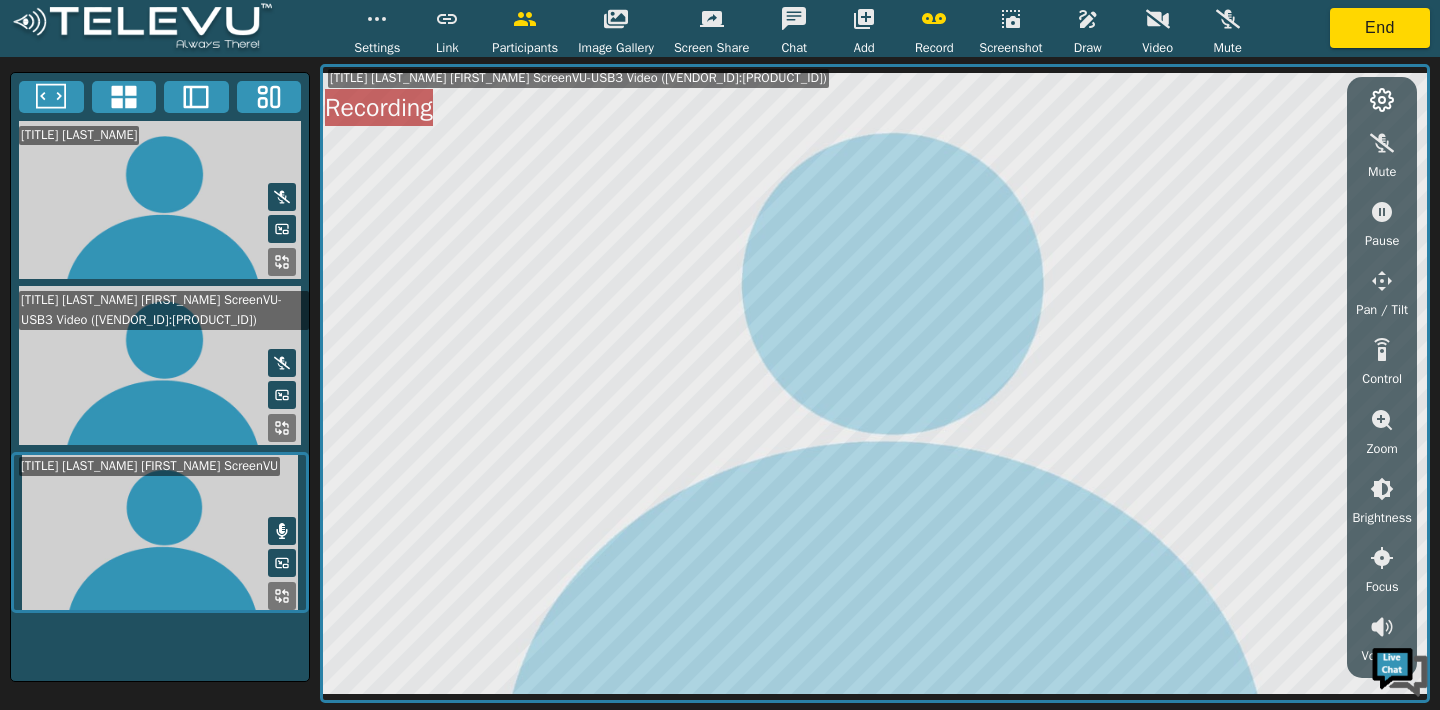 click 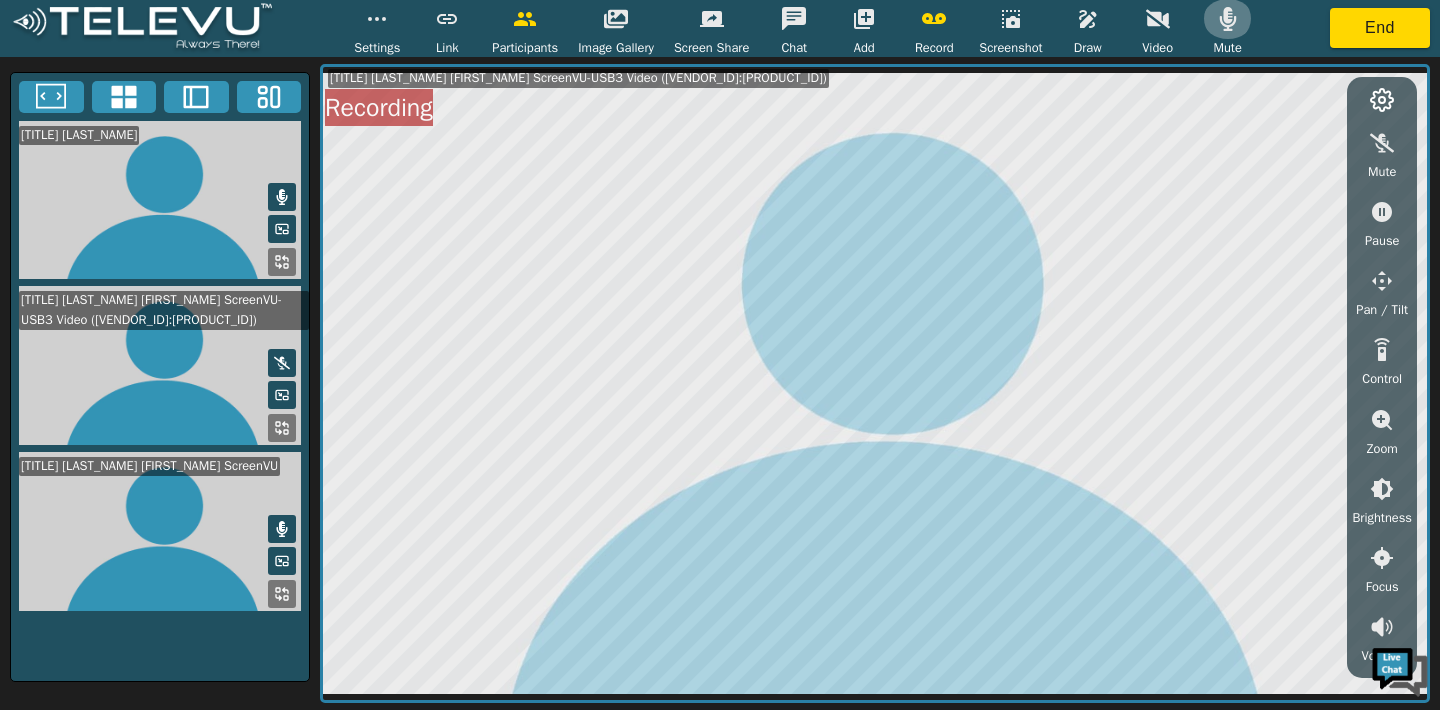 click 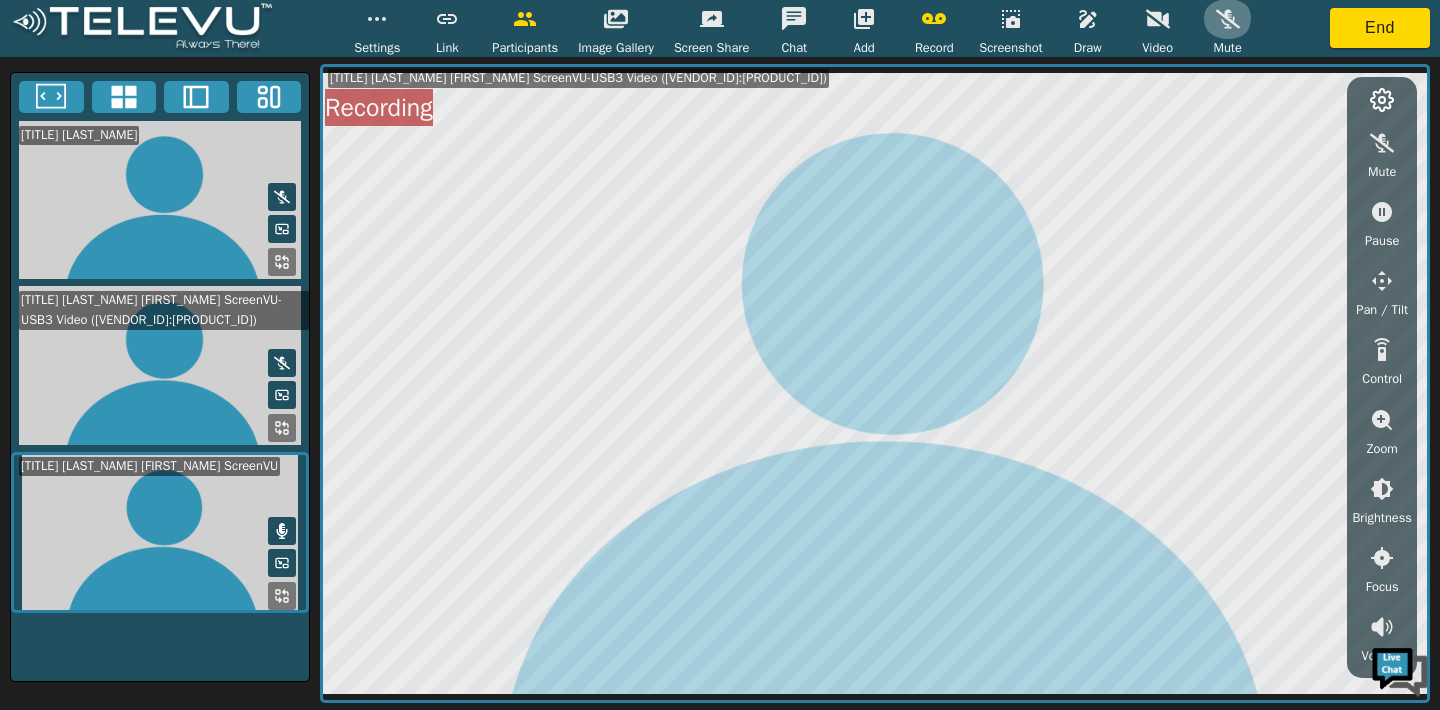 click 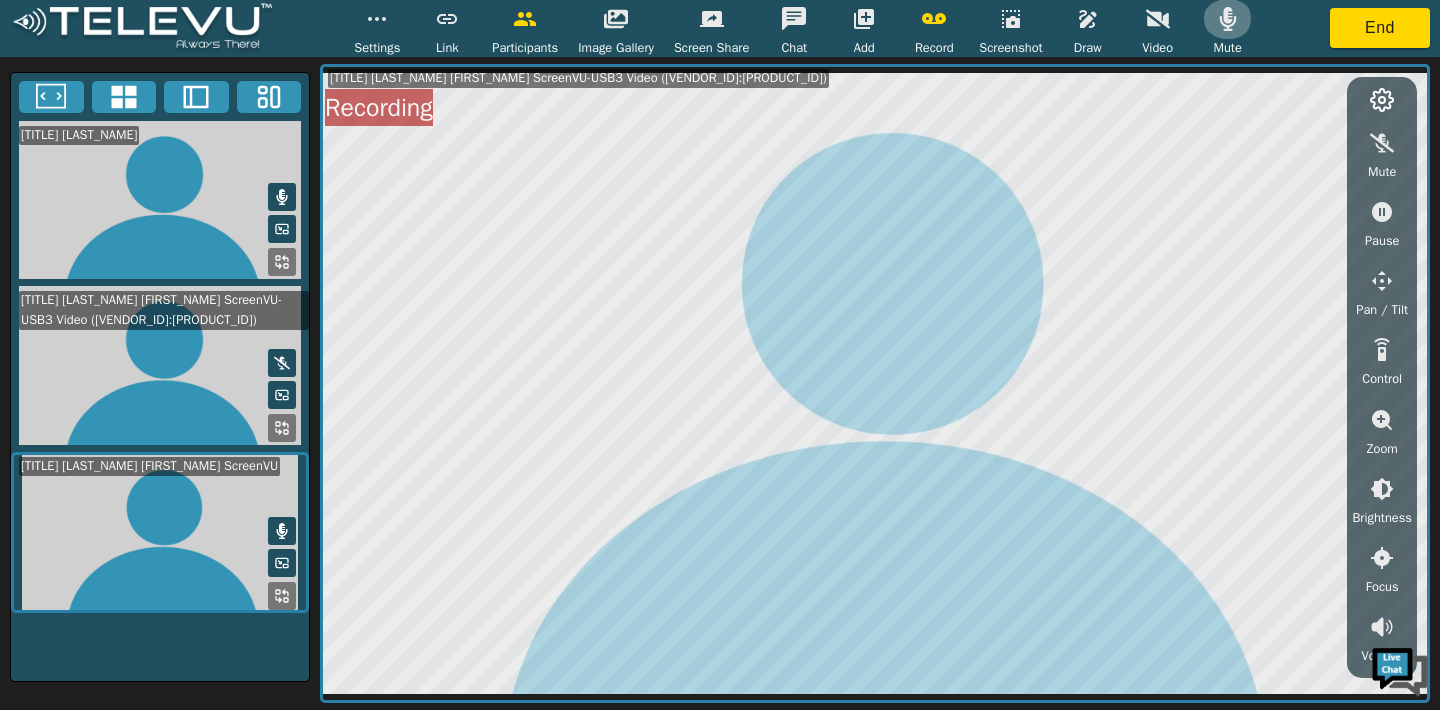 click 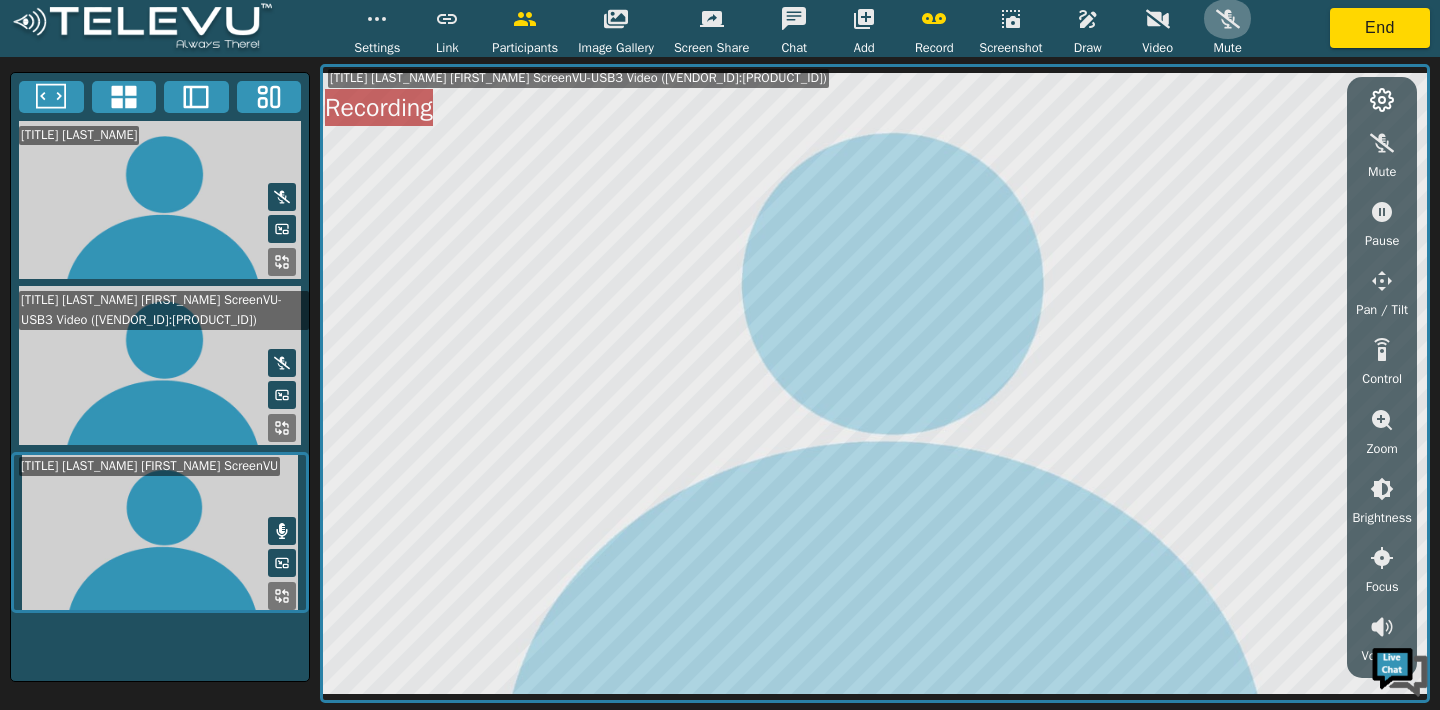 click 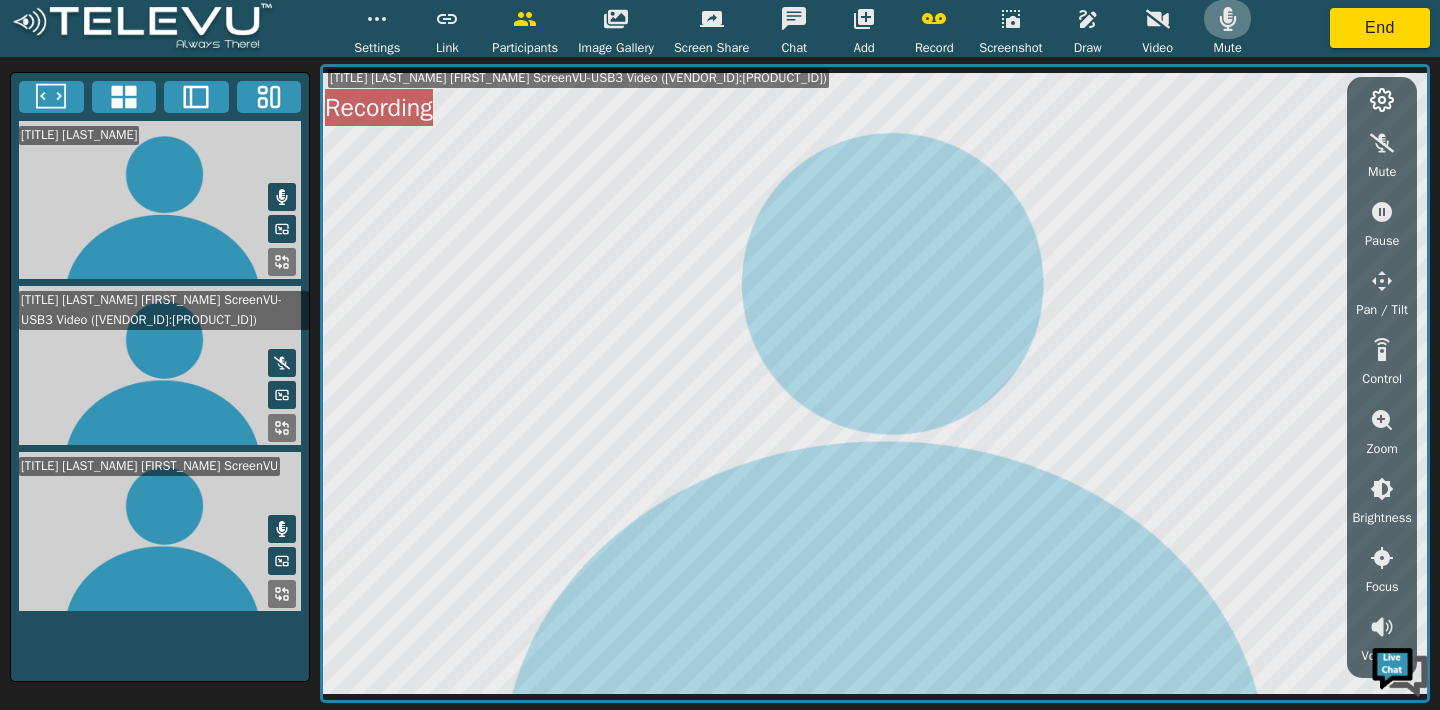 click 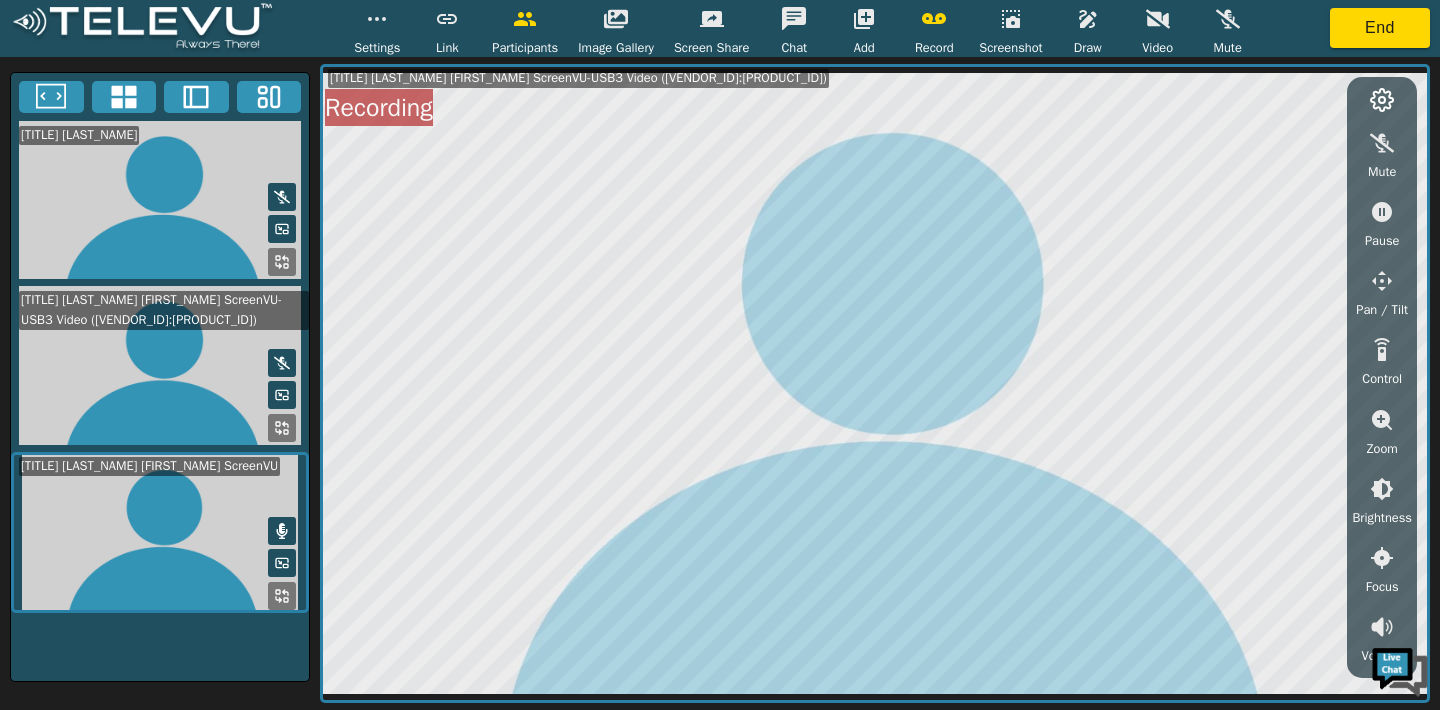 click 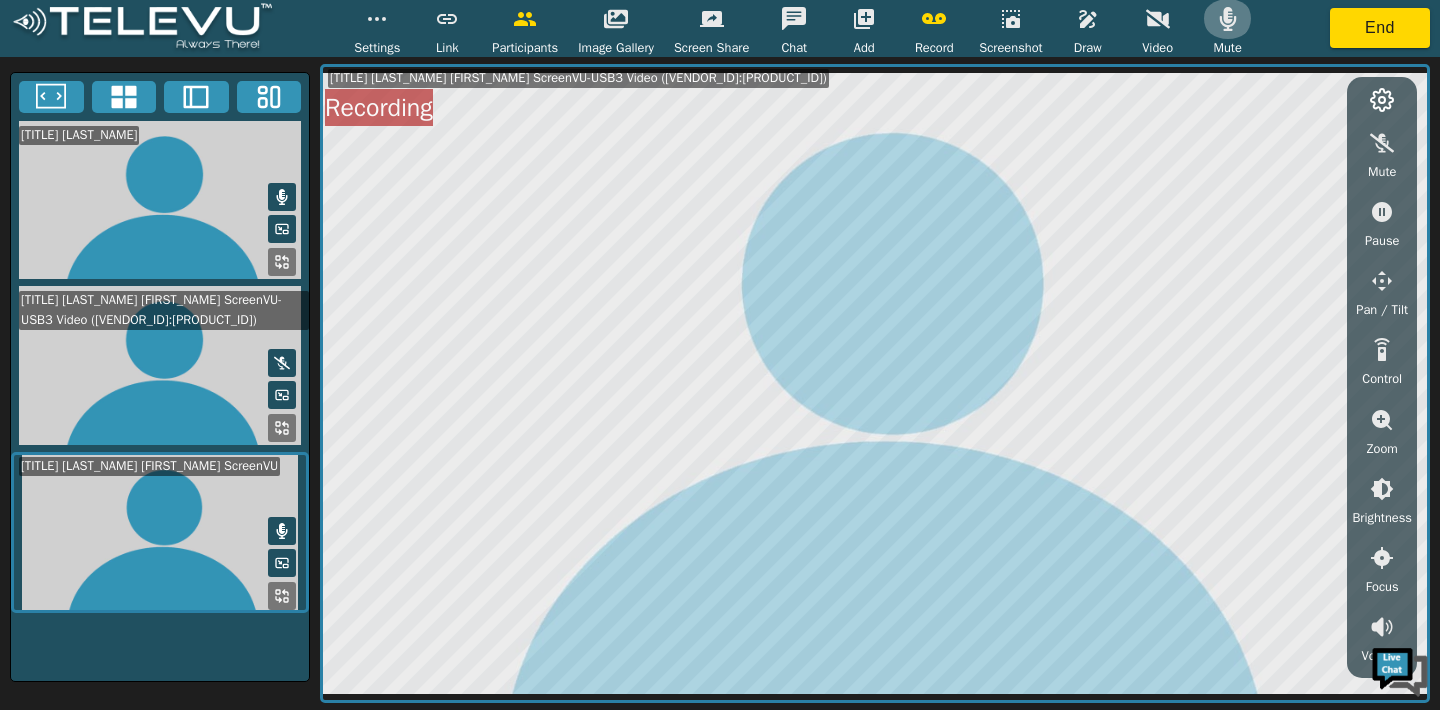 click 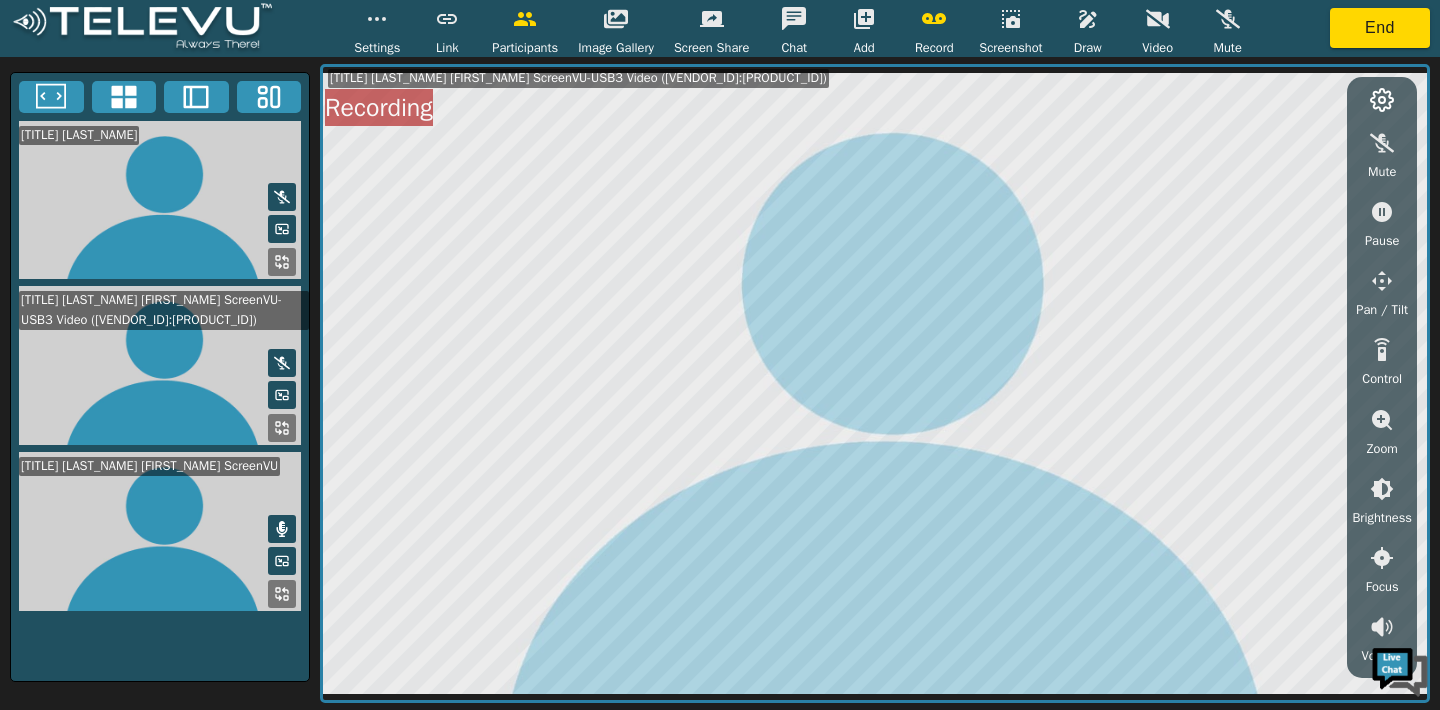 click 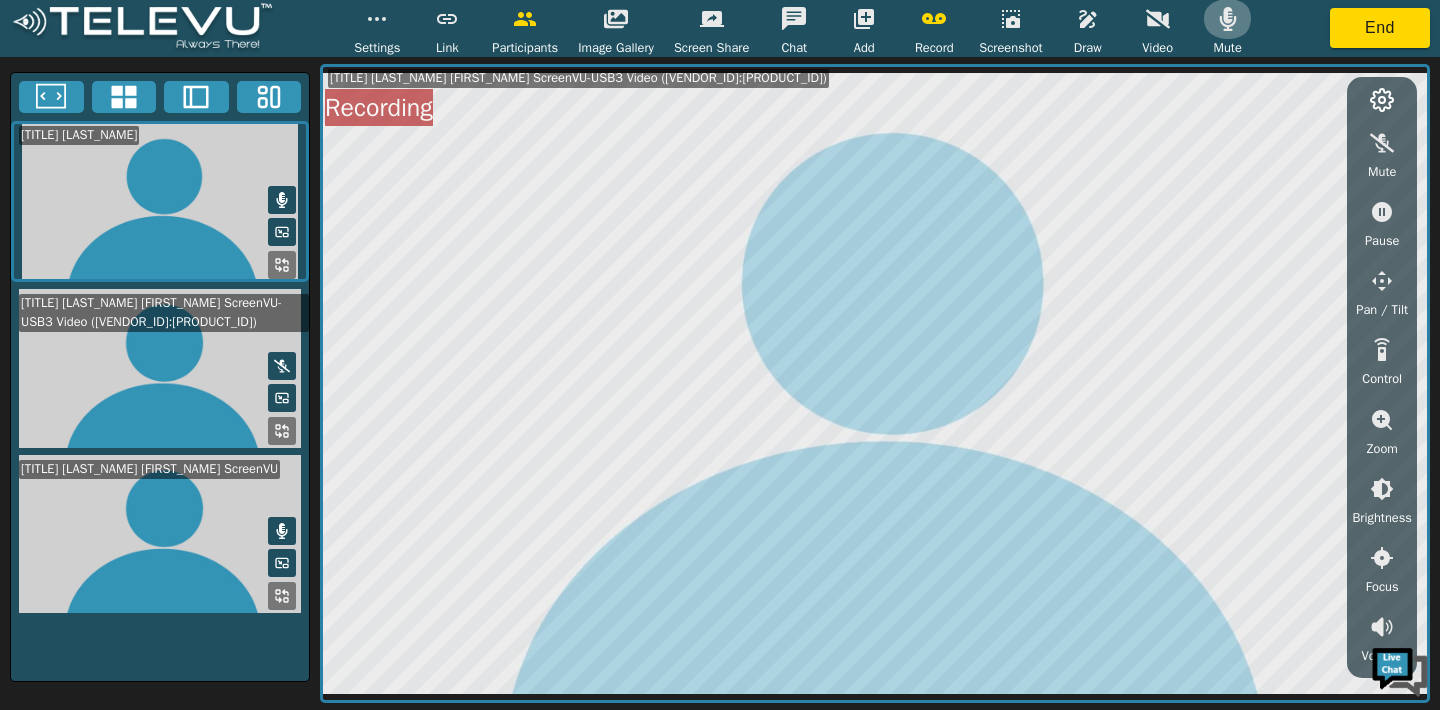 click 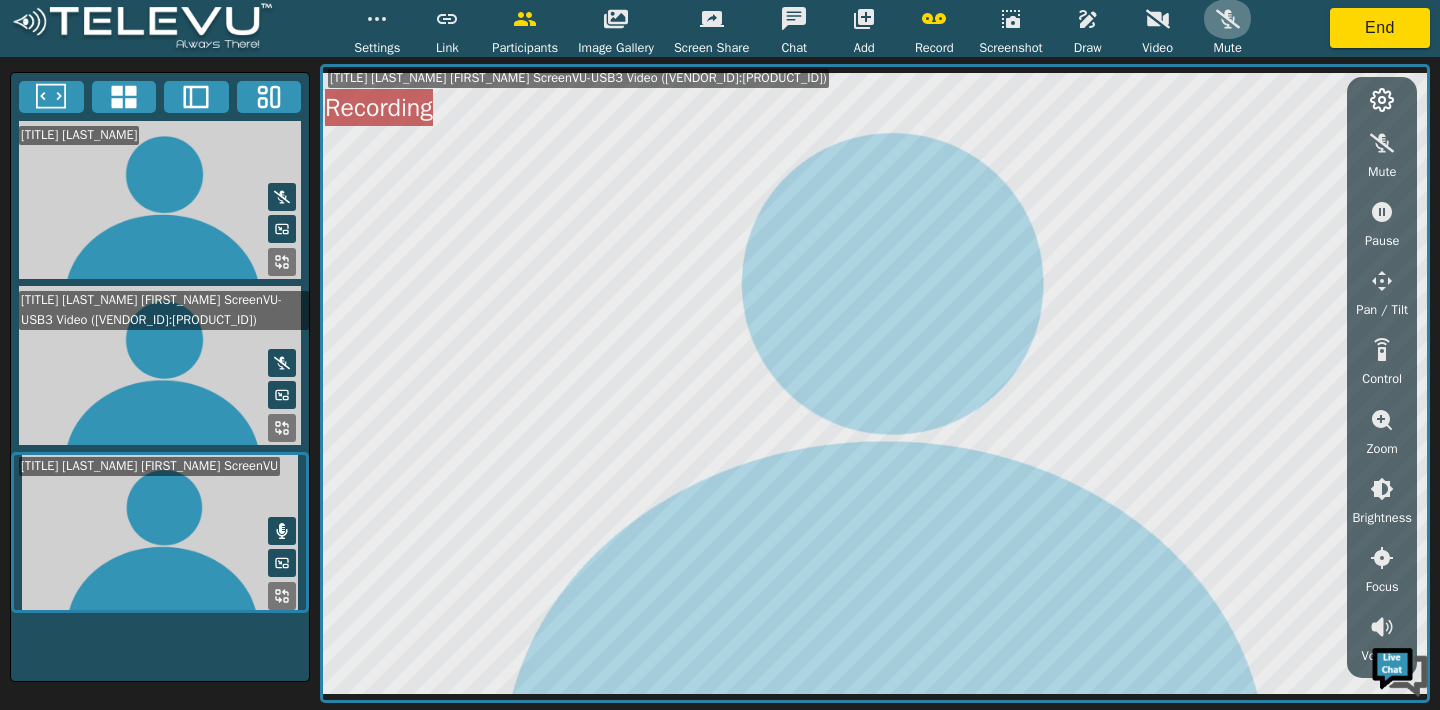 click 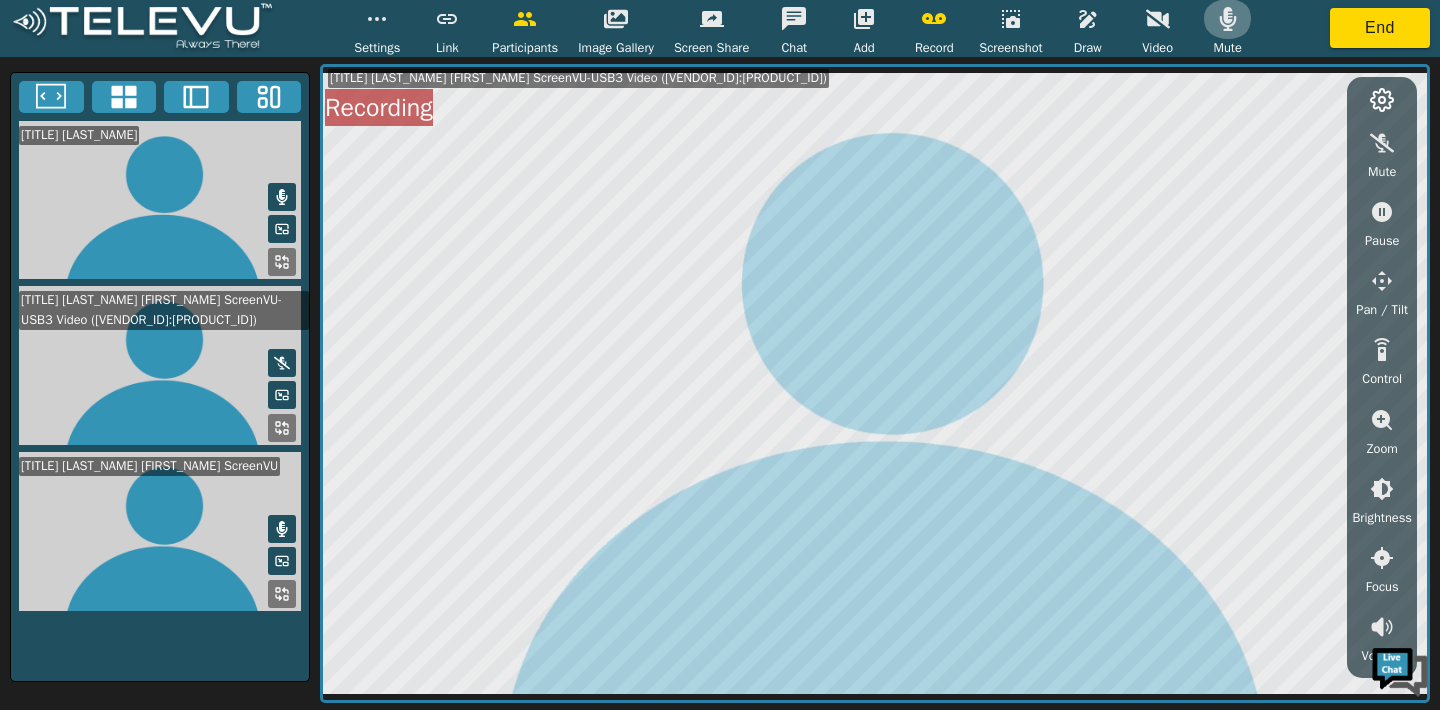 click 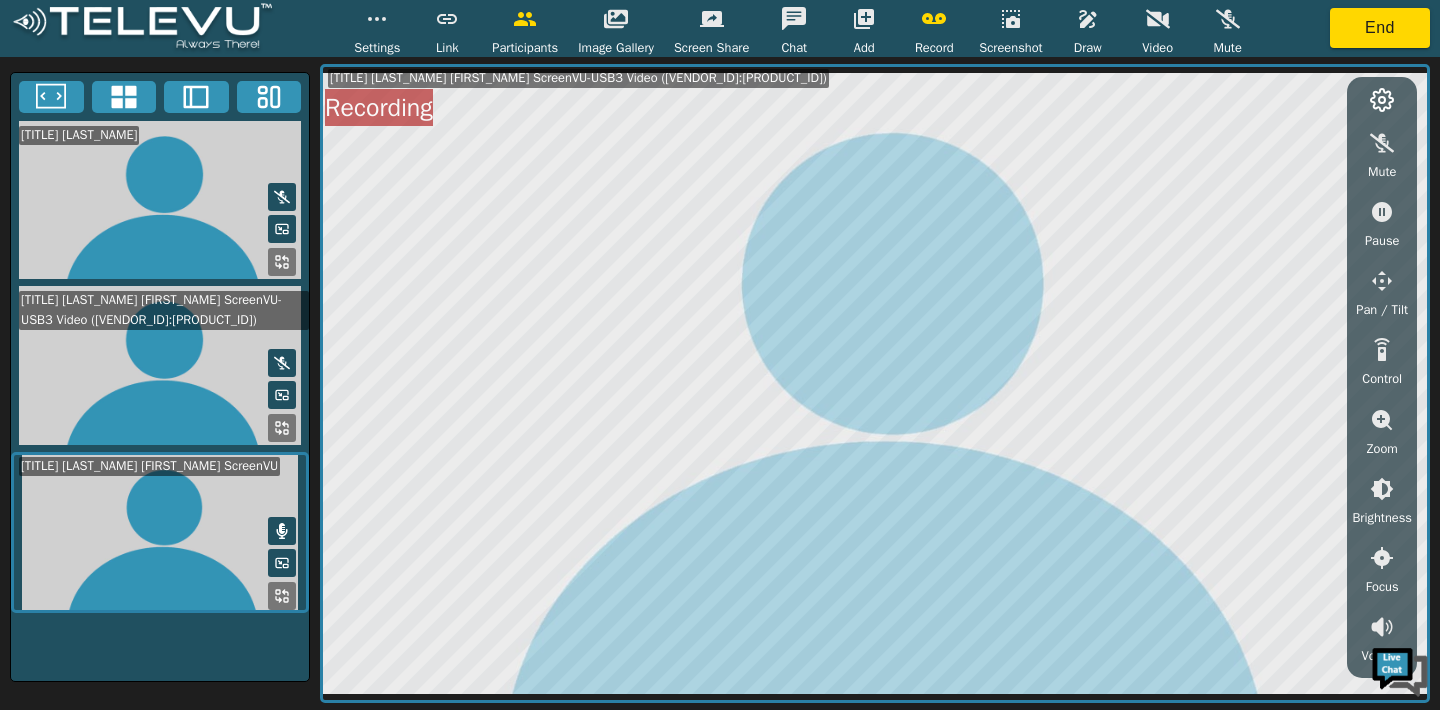 click 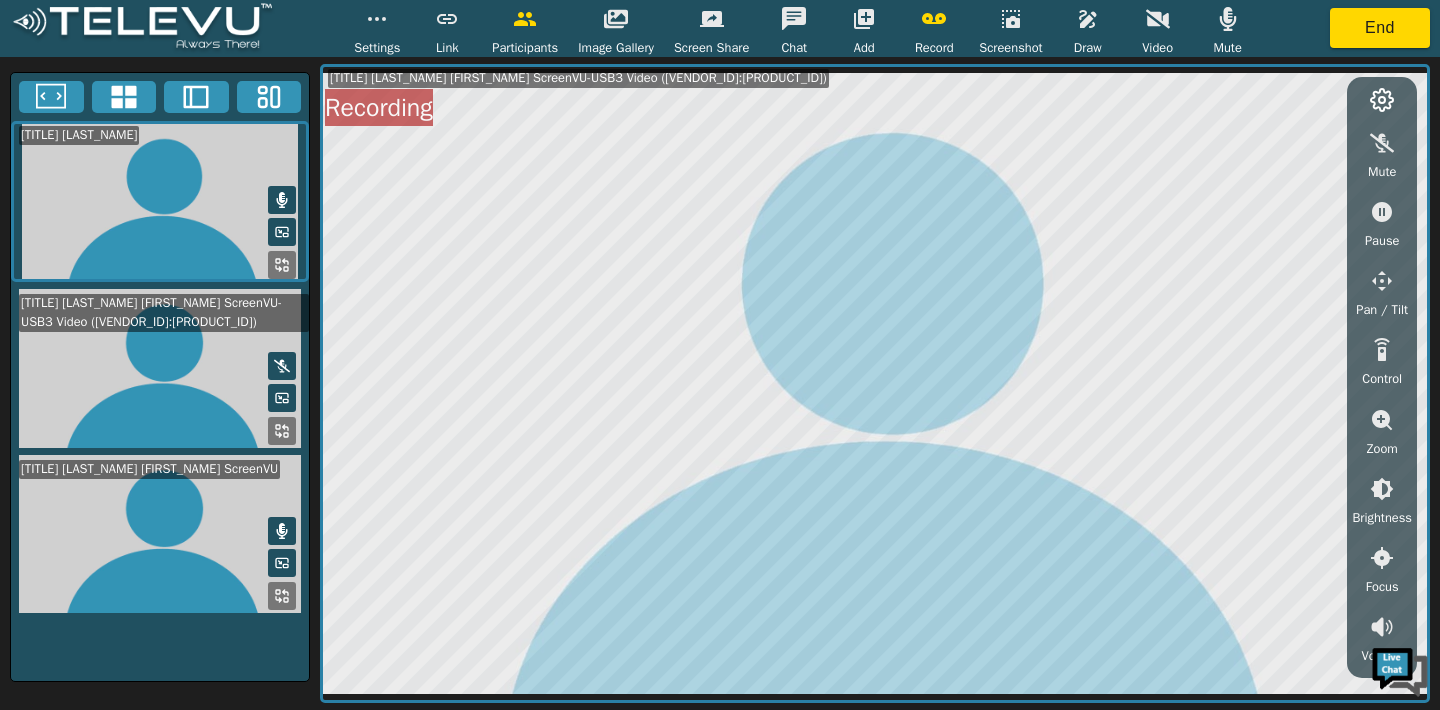 click 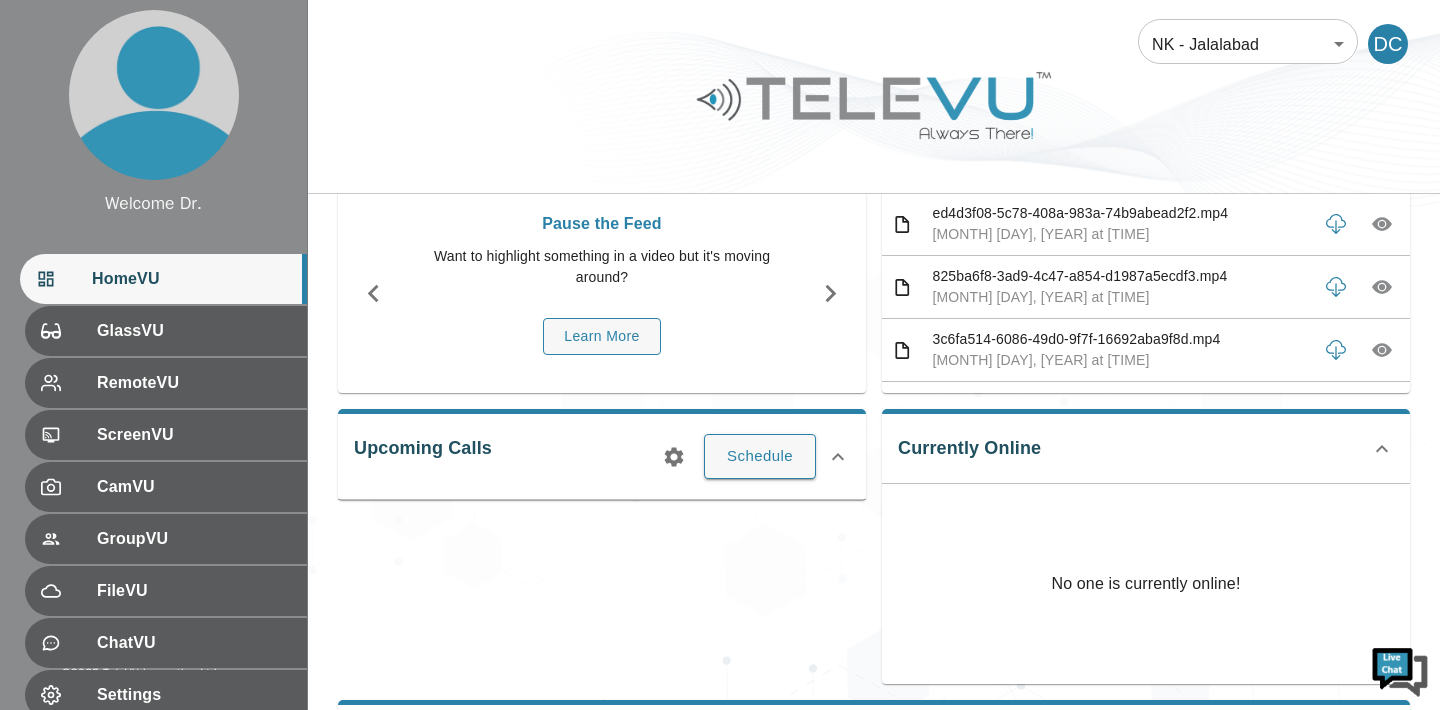 scroll, scrollTop: 107, scrollLeft: 0, axis: vertical 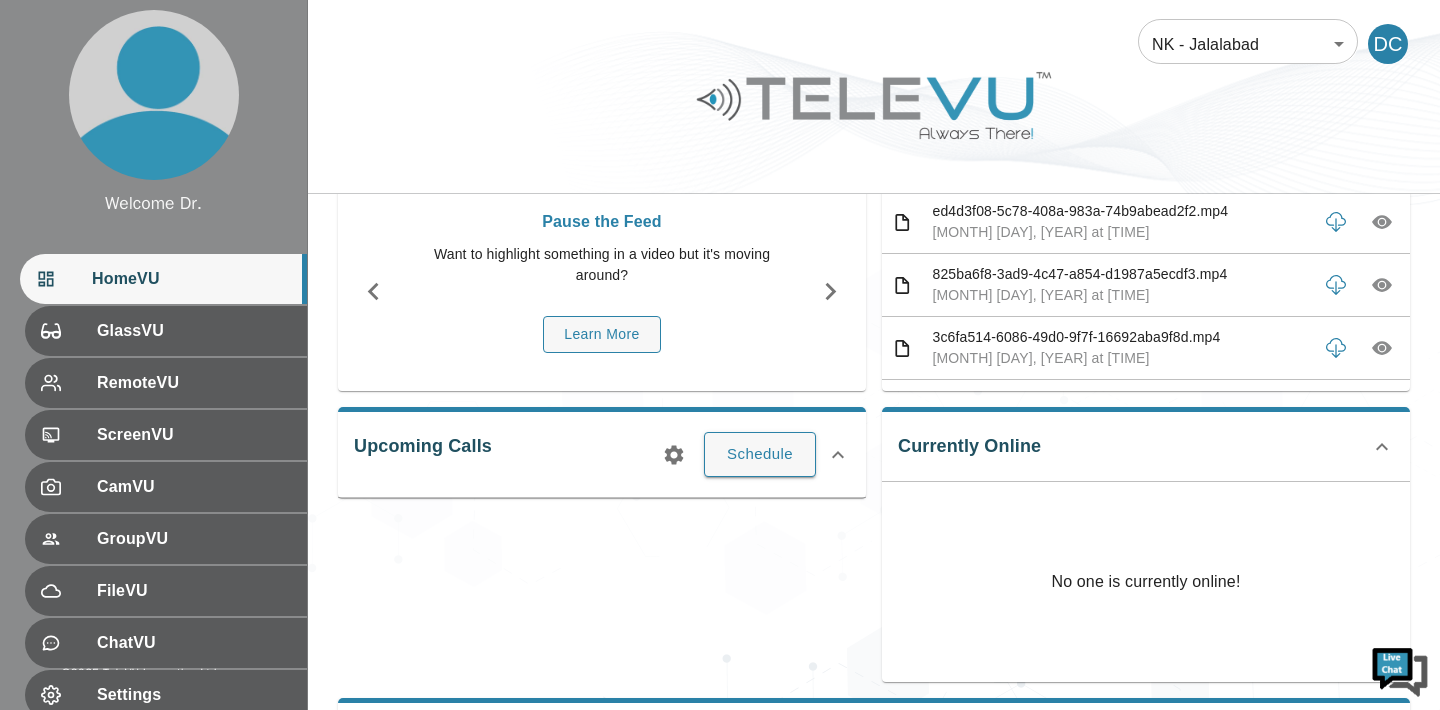 click on "DC" at bounding box center [1388, 44] 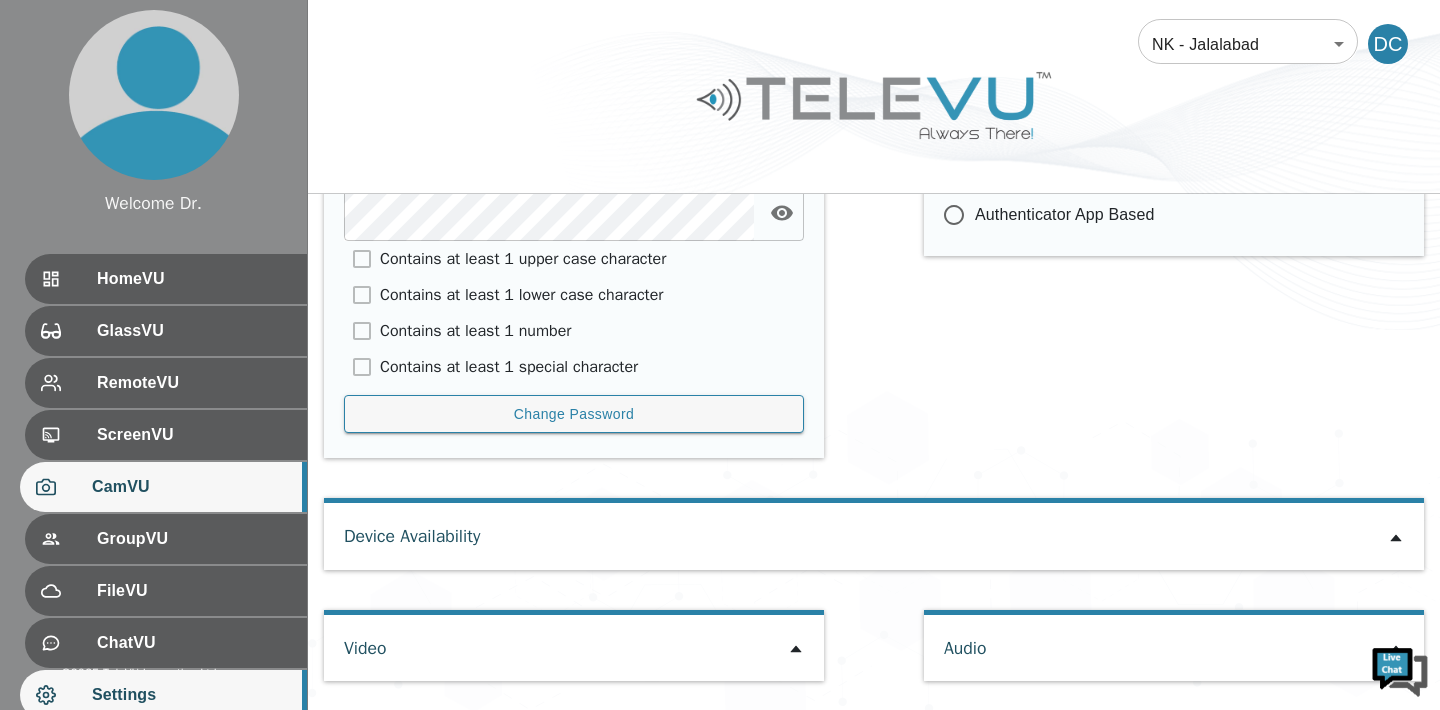 scroll, scrollTop: 1061, scrollLeft: 0, axis: vertical 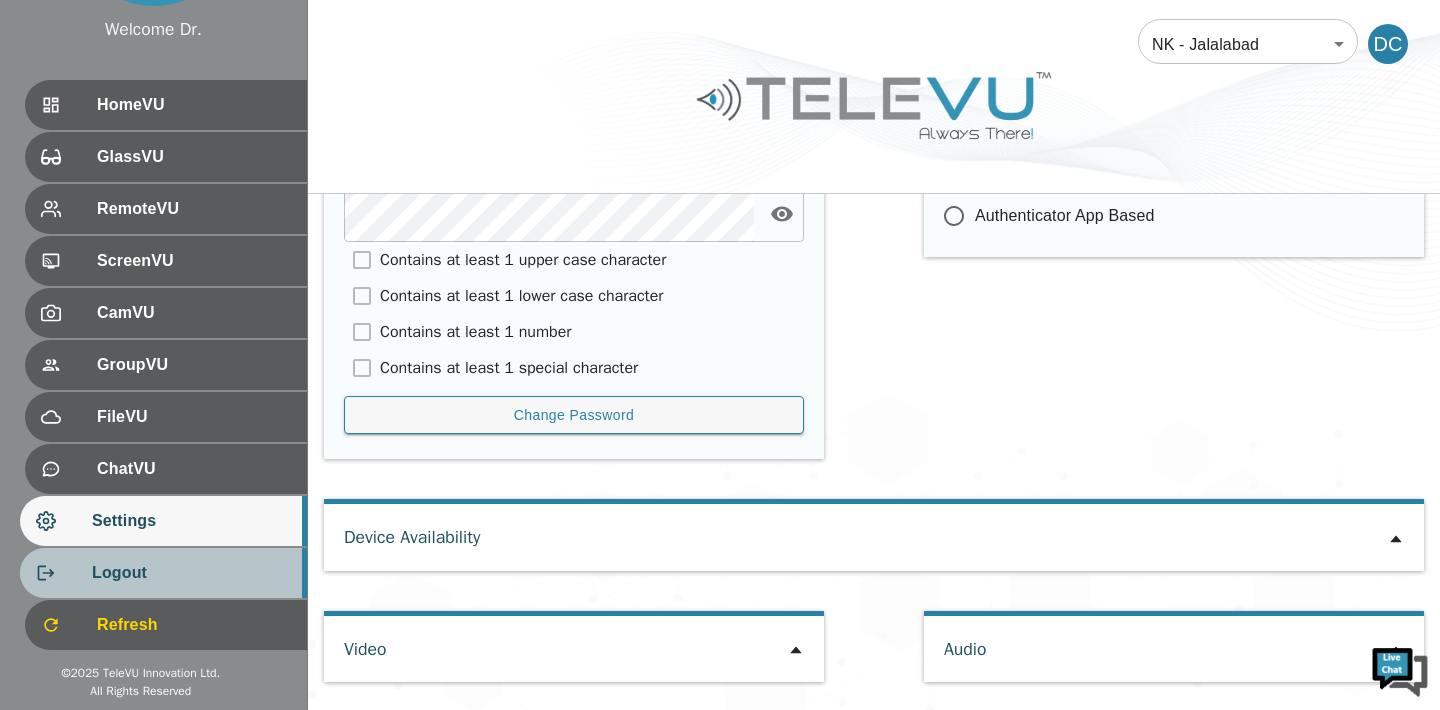 click on "Logout" at bounding box center [191, 573] 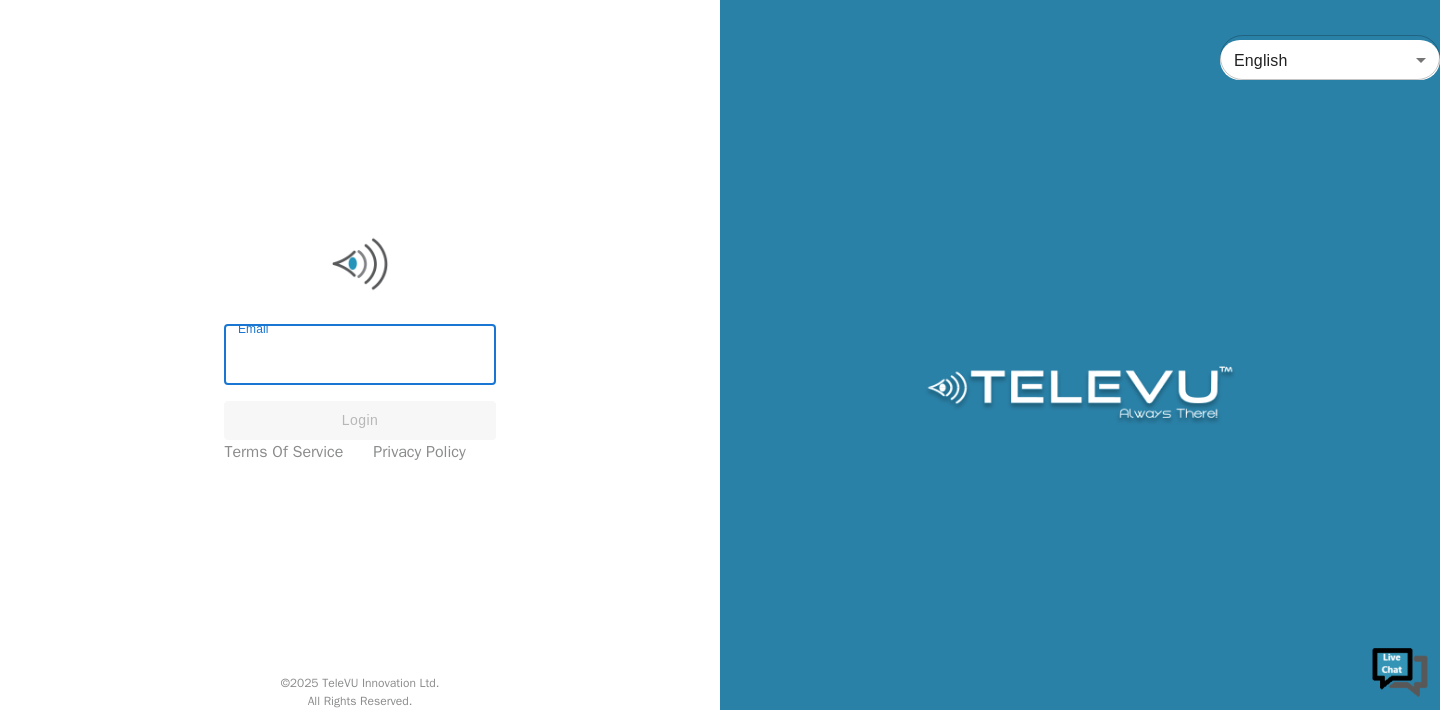 click on "Email" at bounding box center [359, 357] 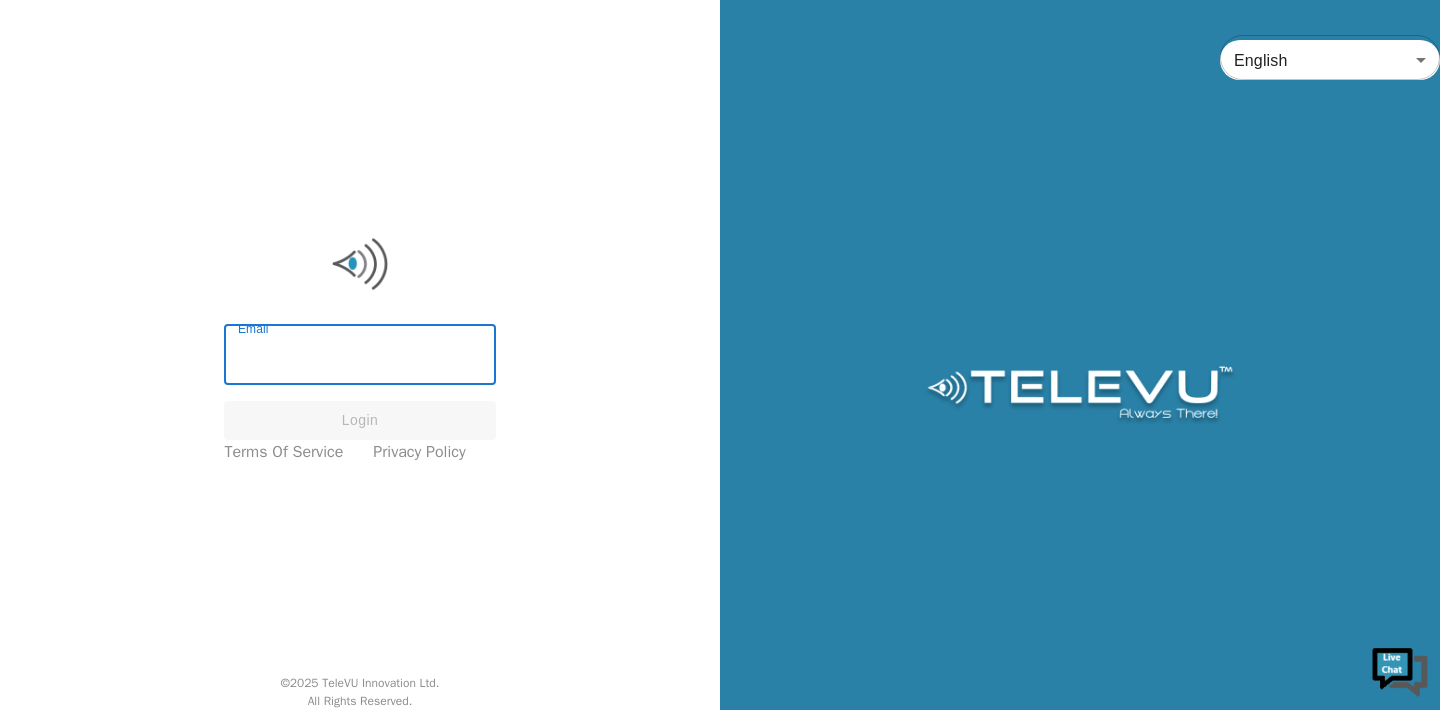 type on "[EMAIL]" 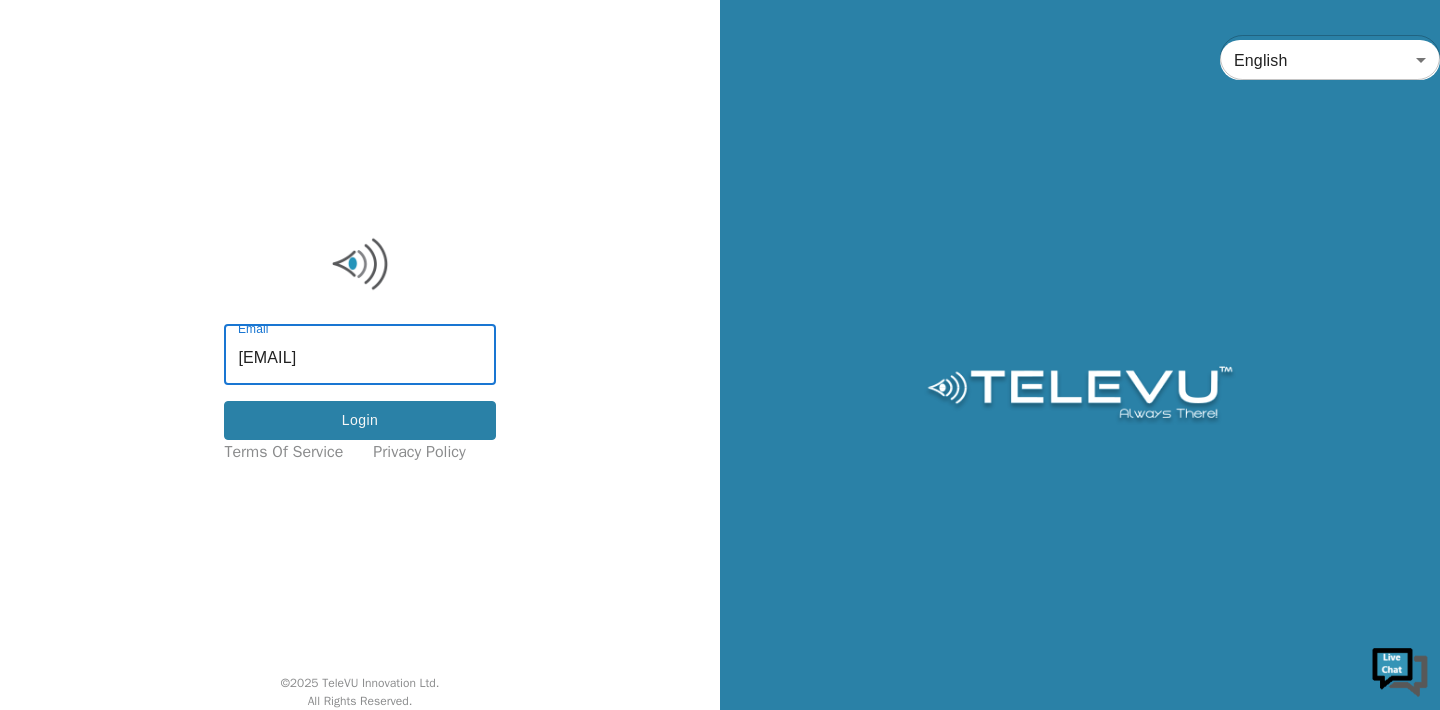click on "Login" at bounding box center (359, 420) 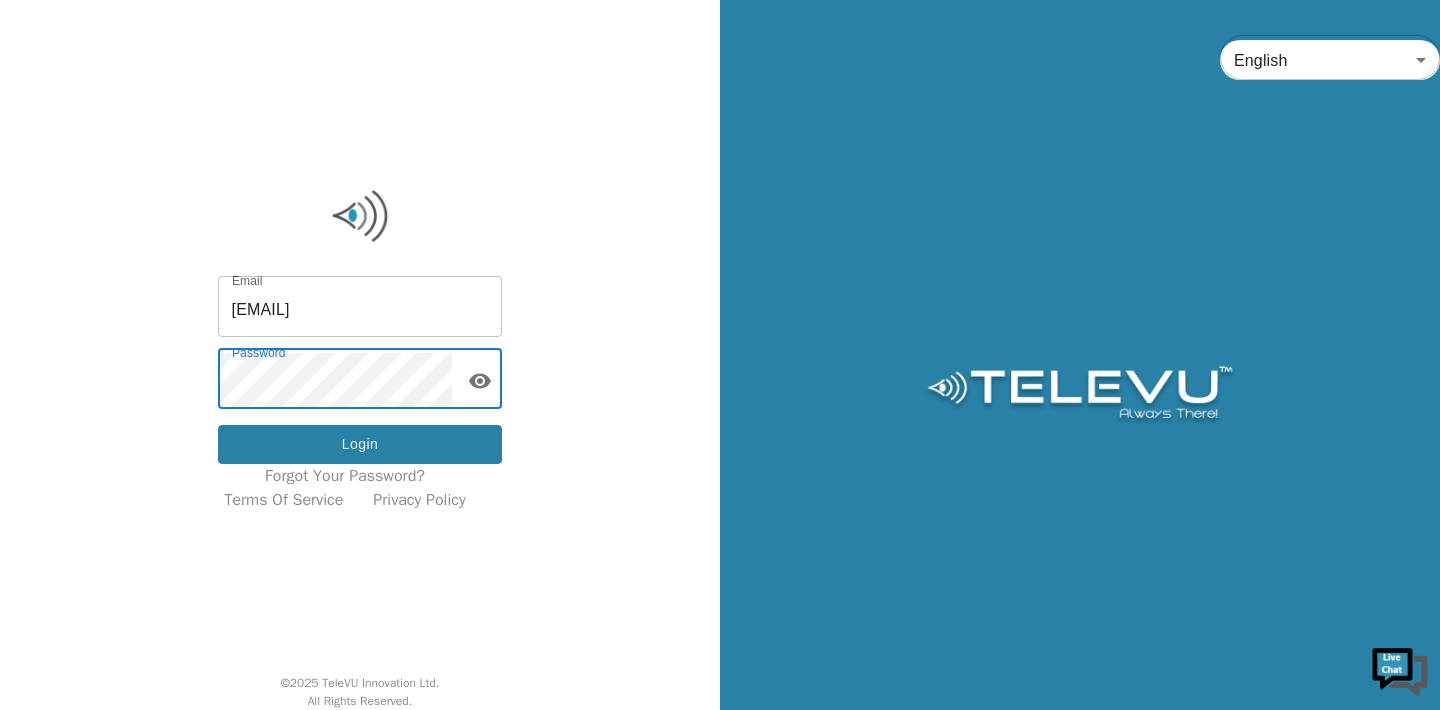 click on "Login" at bounding box center (360, 444) 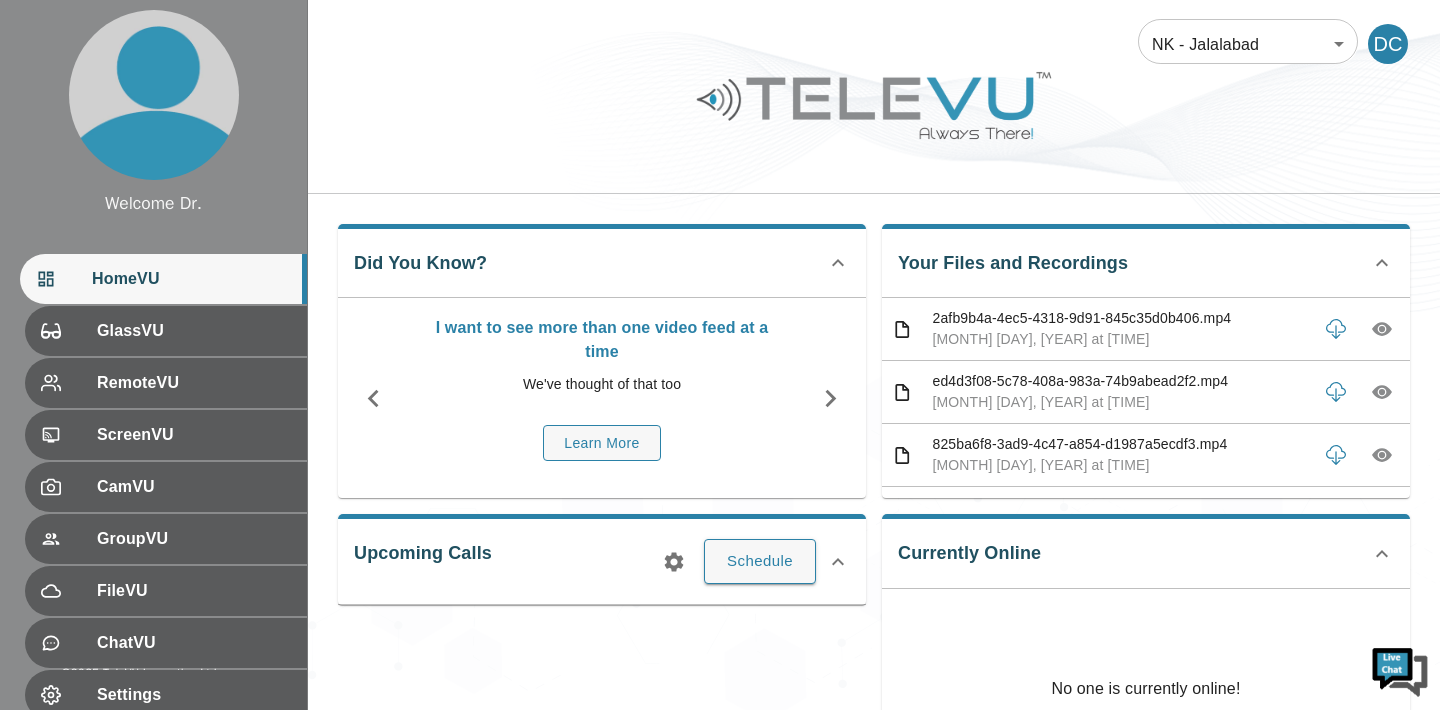 scroll, scrollTop: 0, scrollLeft: 0, axis: both 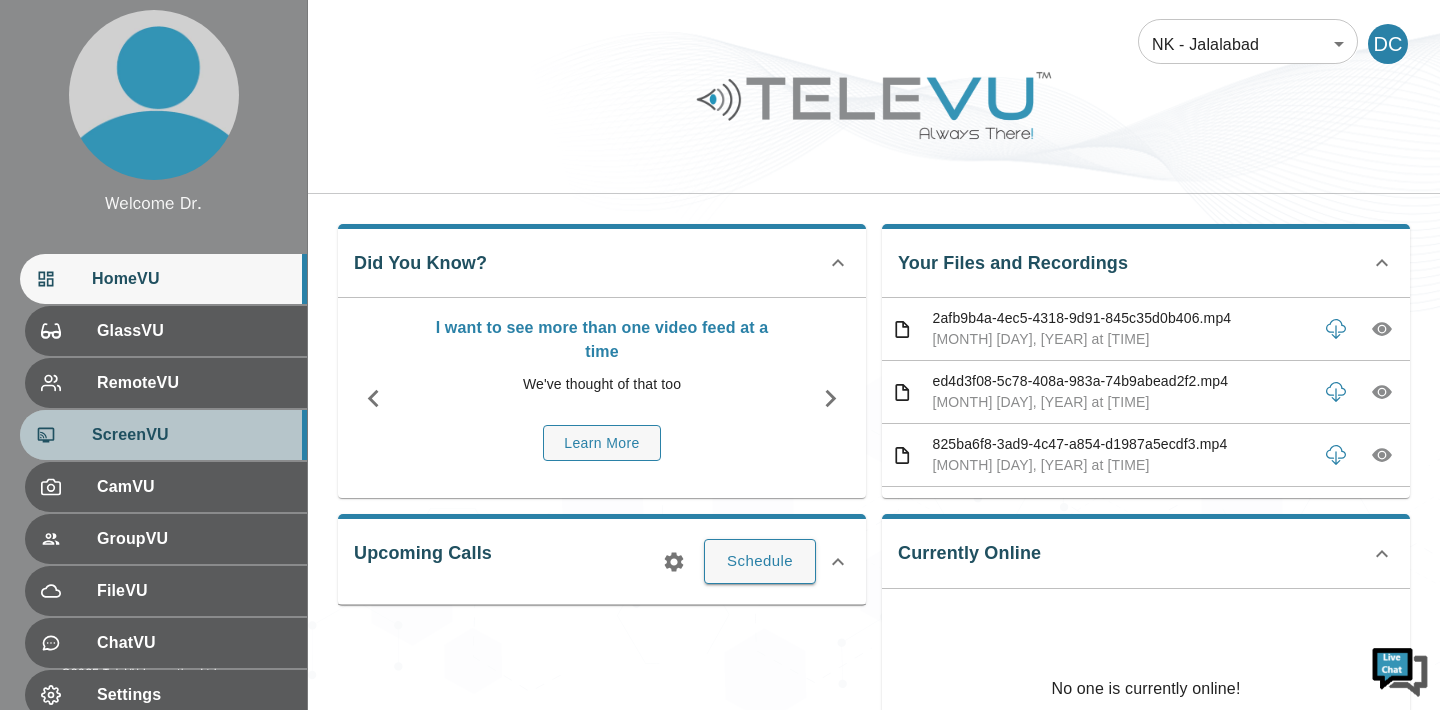 click on "ScreenVU" at bounding box center (191, 435) 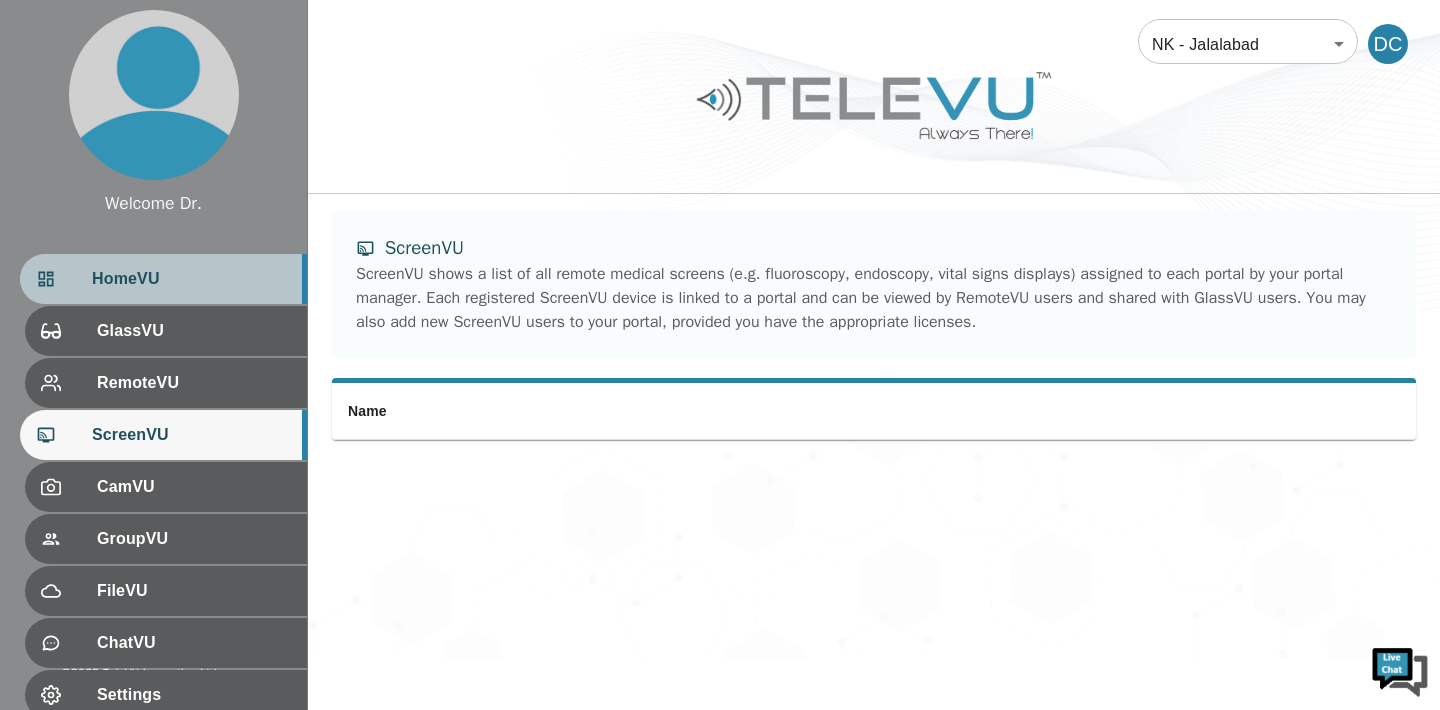 click on "HomeVU" at bounding box center (191, 279) 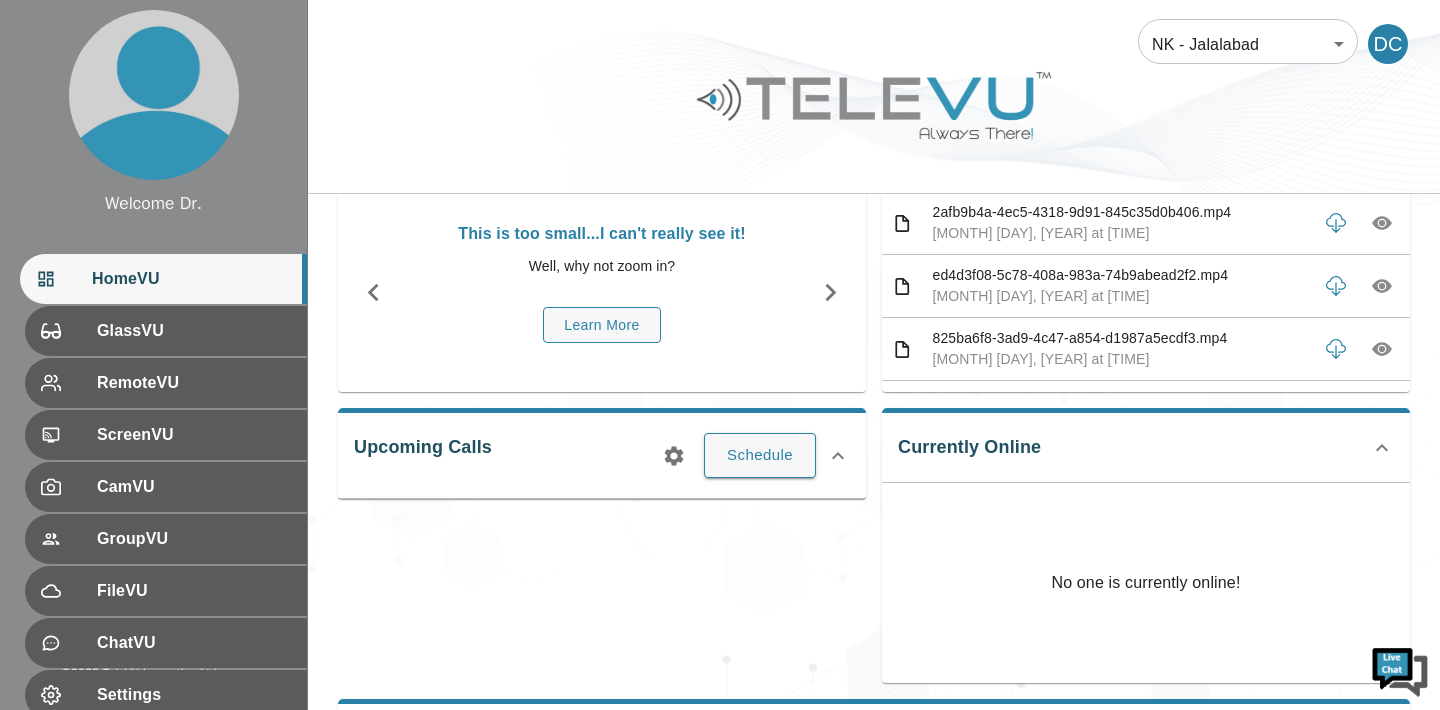 scroll, scrollTop: 104, scrollLeft: 0, axis: vertical 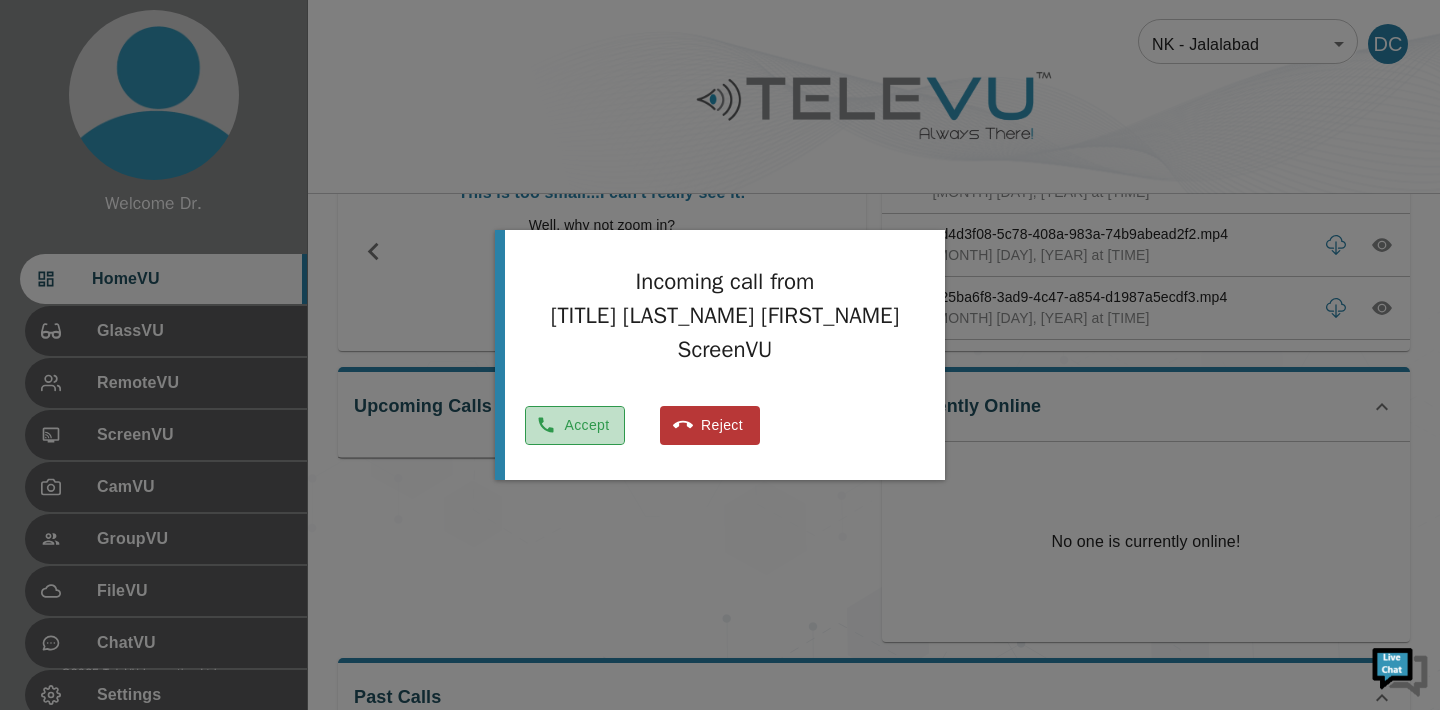 click on "Accept" at bounding box center (575, 425) 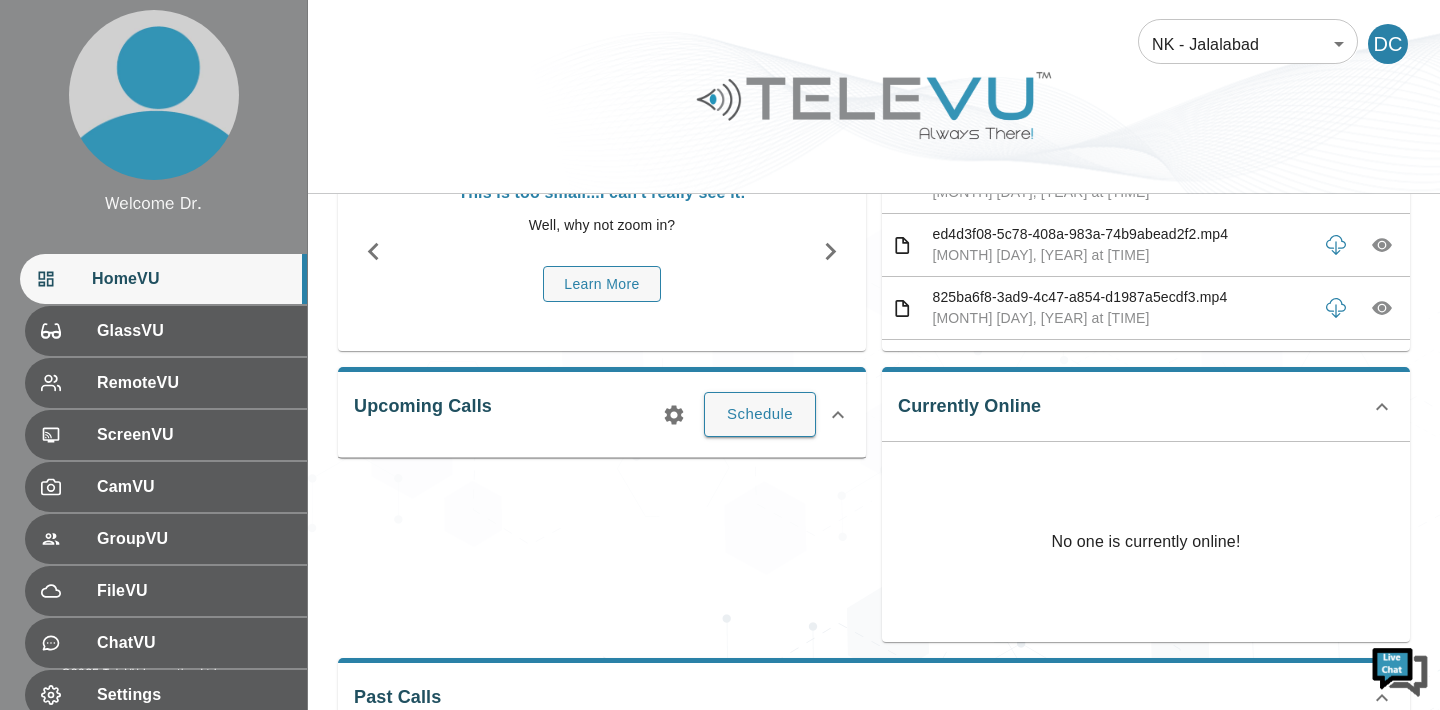 scroll, scrollTop: 0, scrollLeft: 0, axis: both 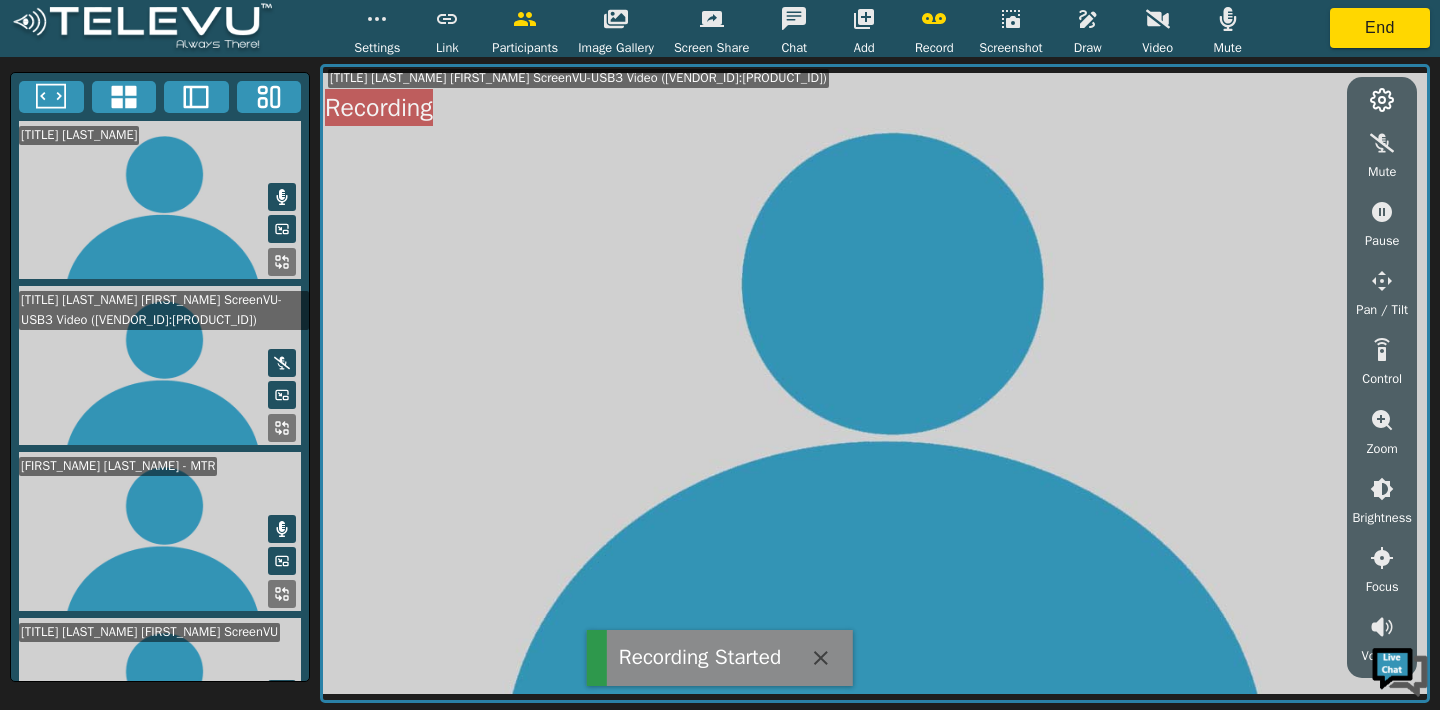 click 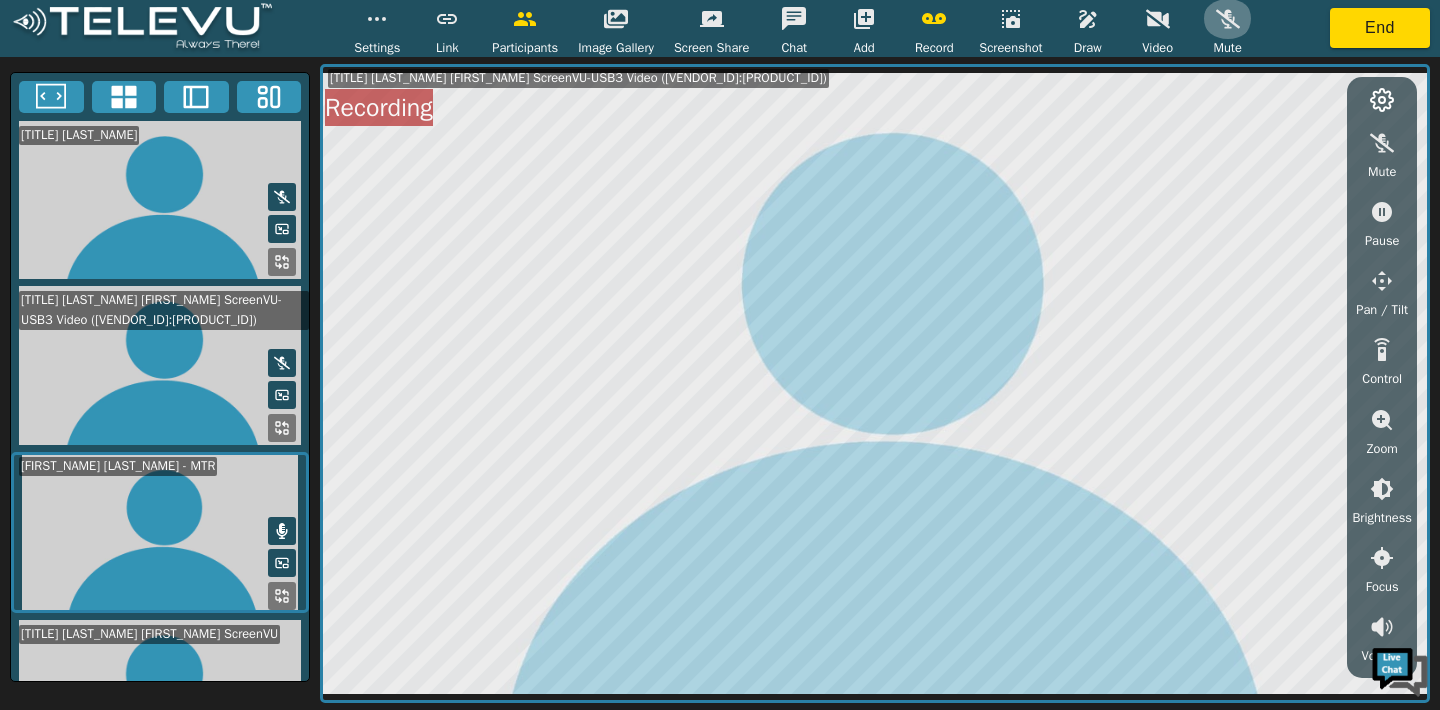 click 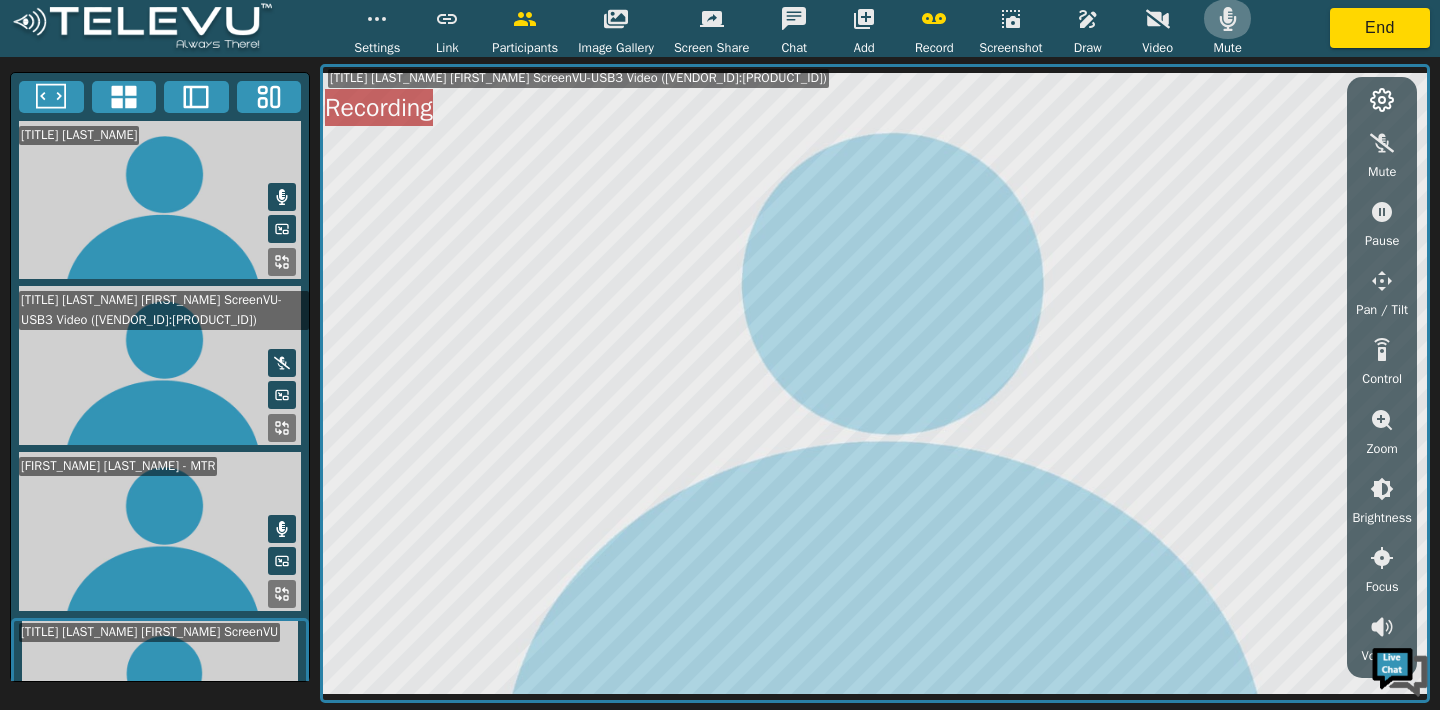 click 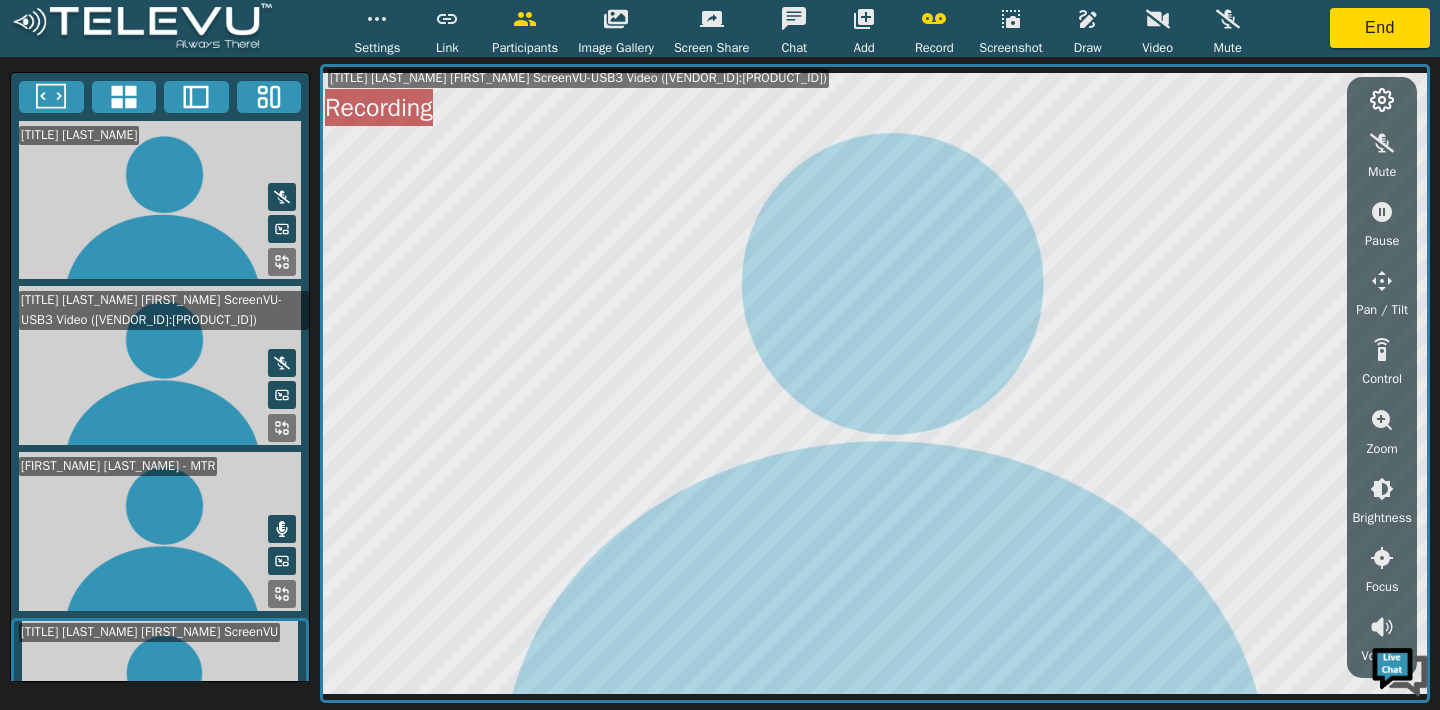 click 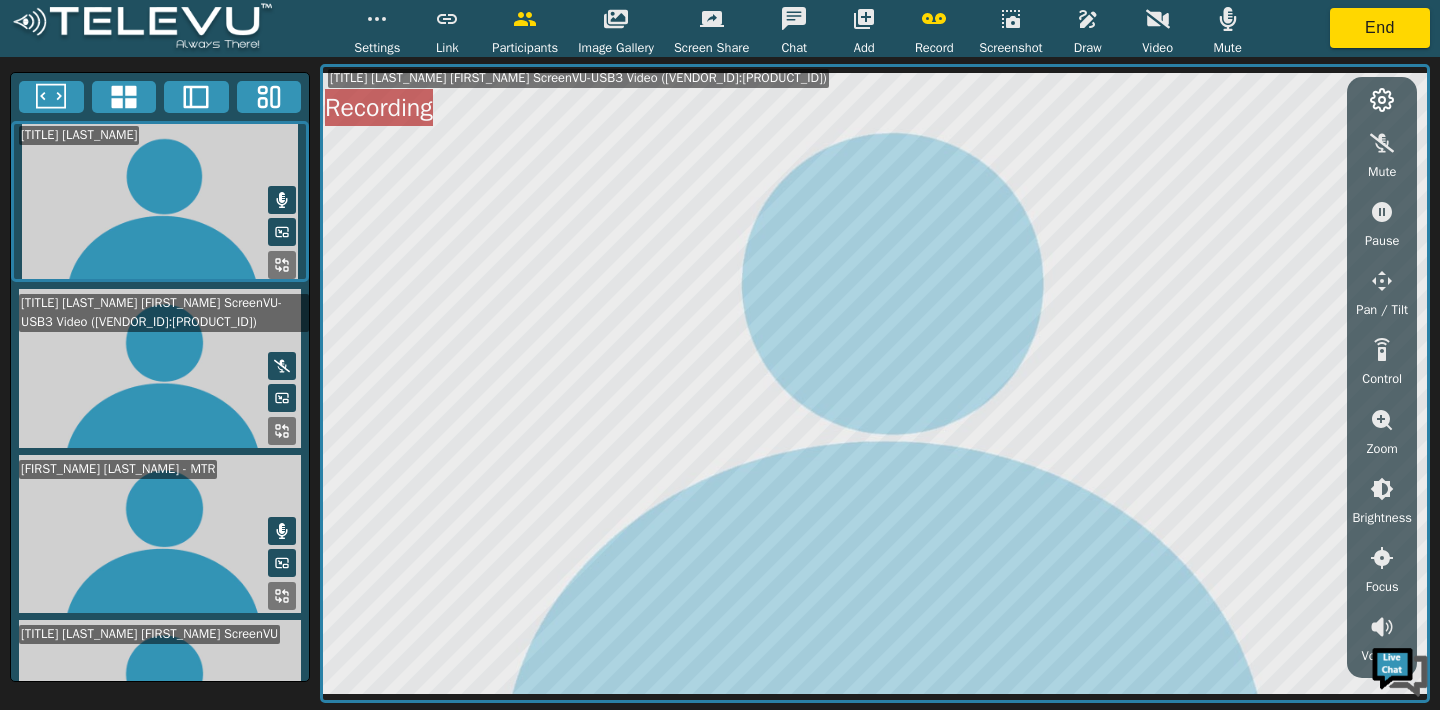 click 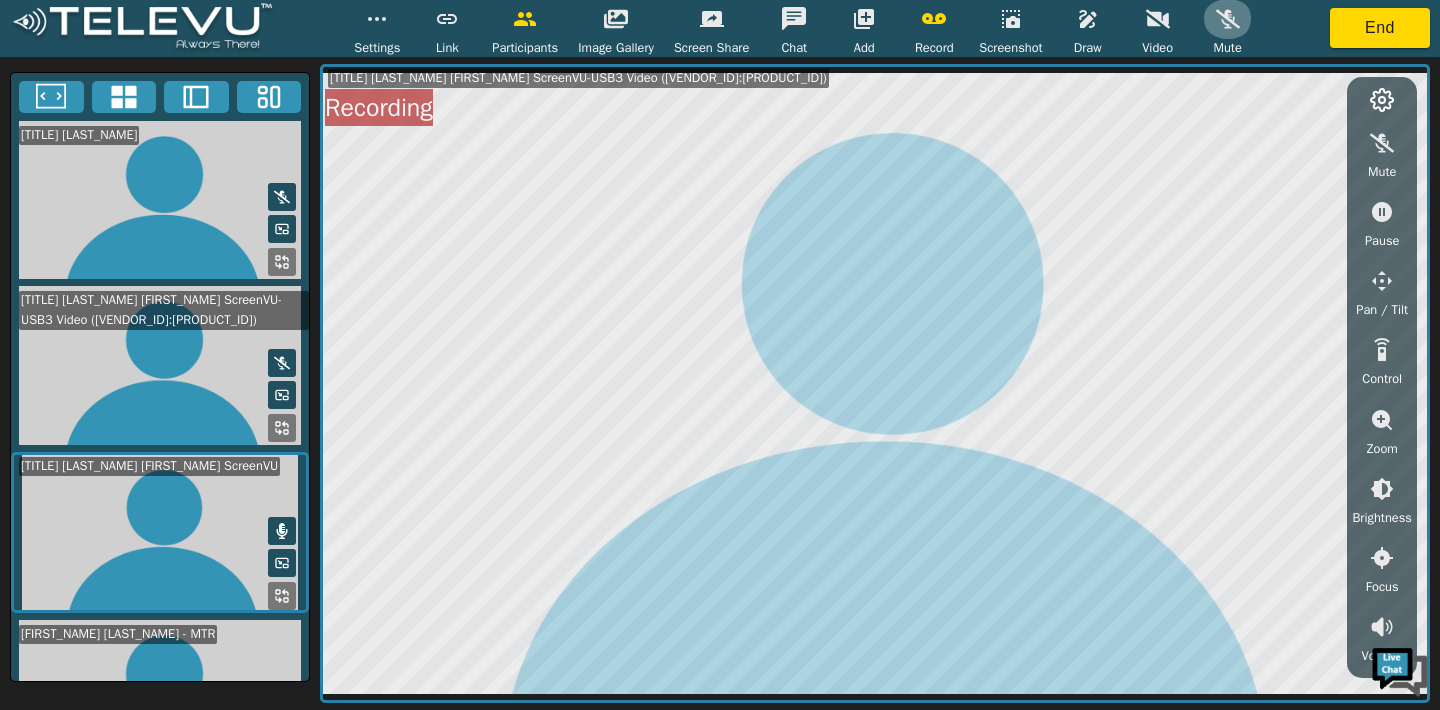 click 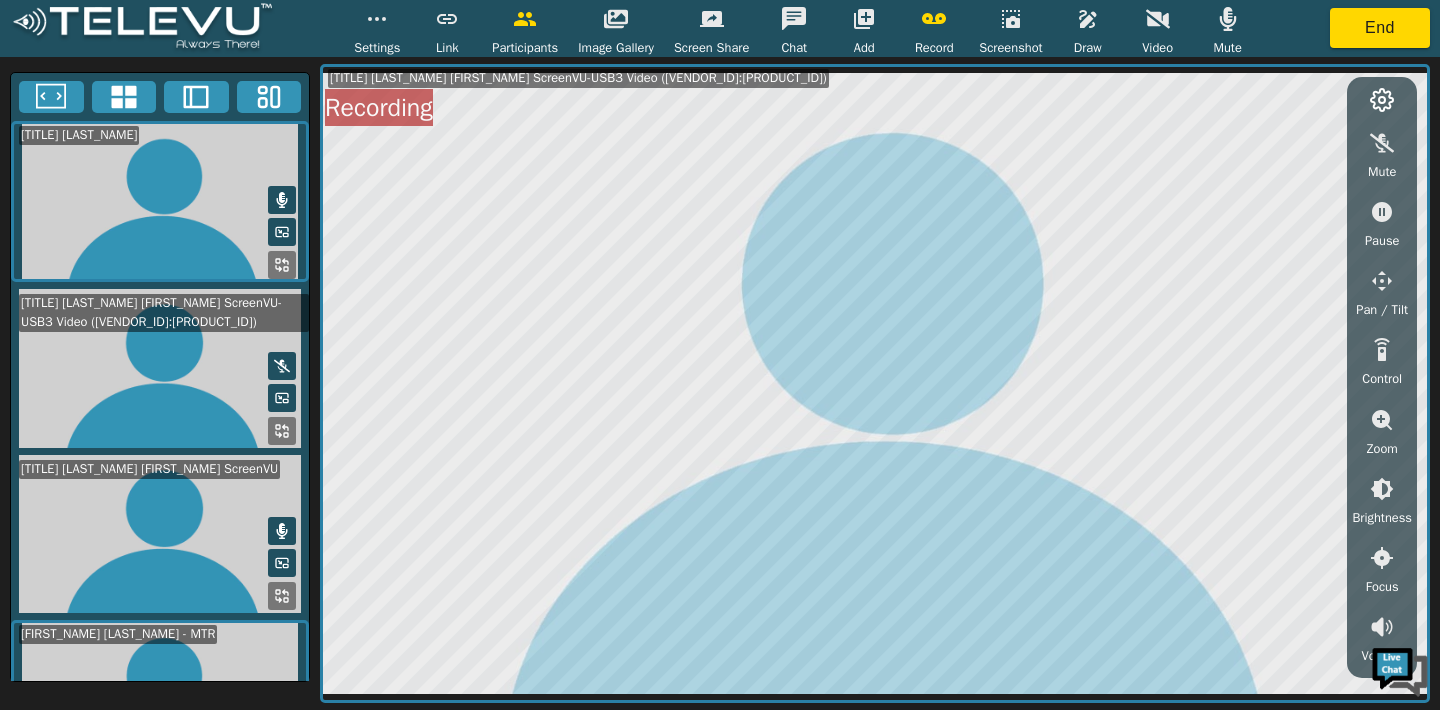 scroll, scrollTop: 0, scrollLeft: 0, axis: both 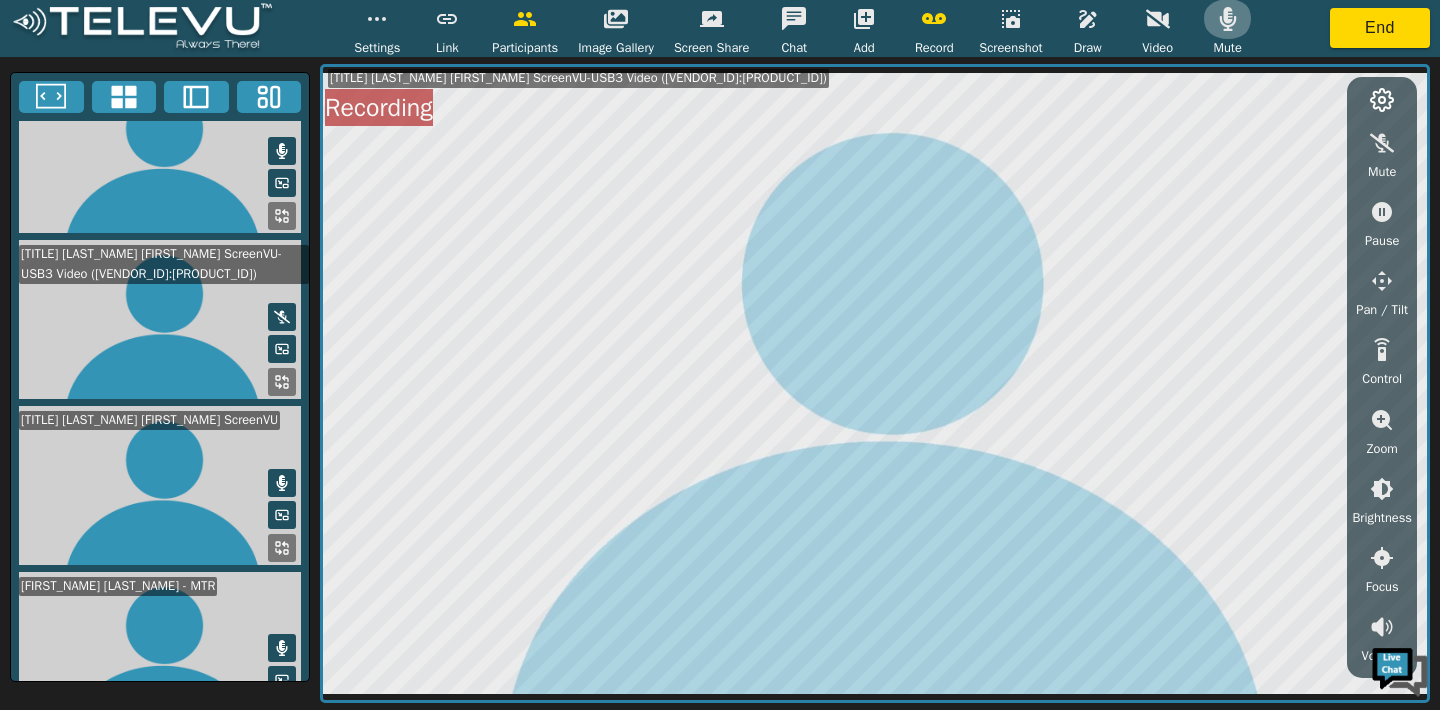 click 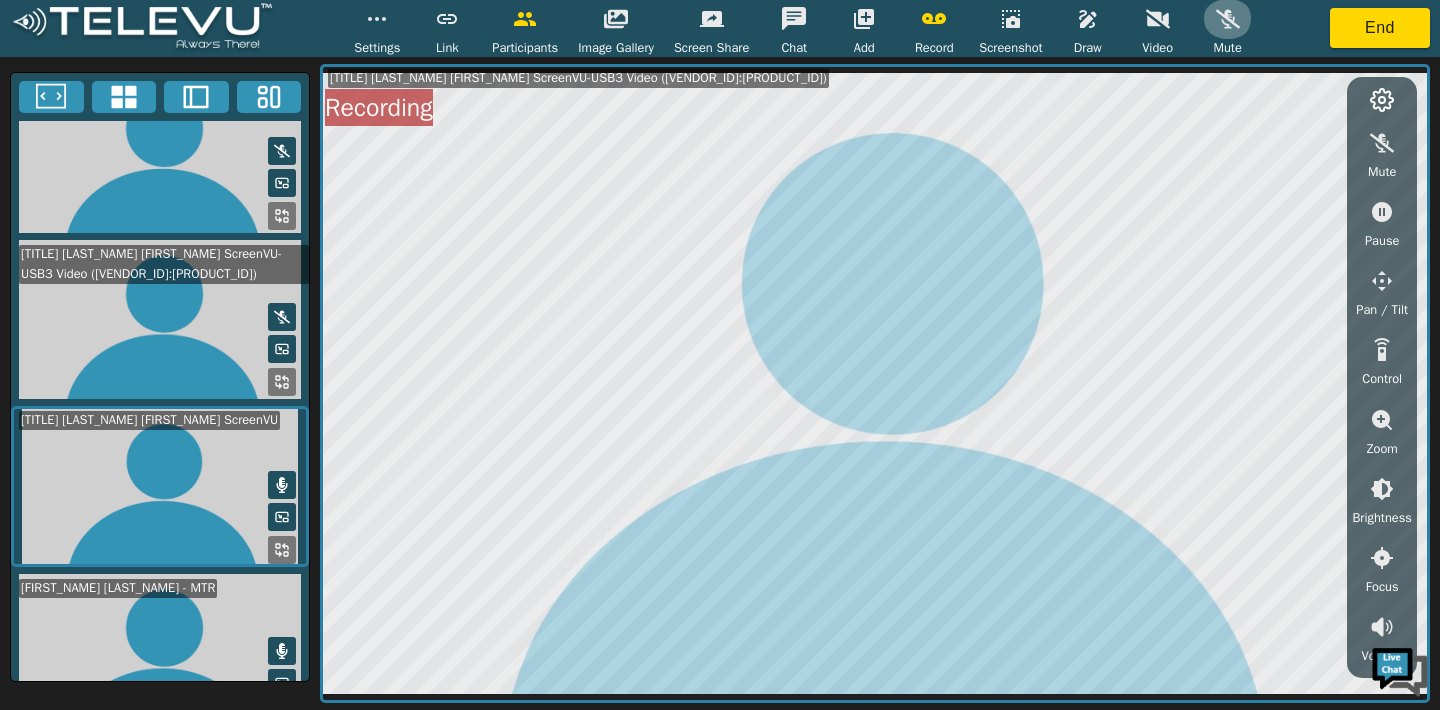 click 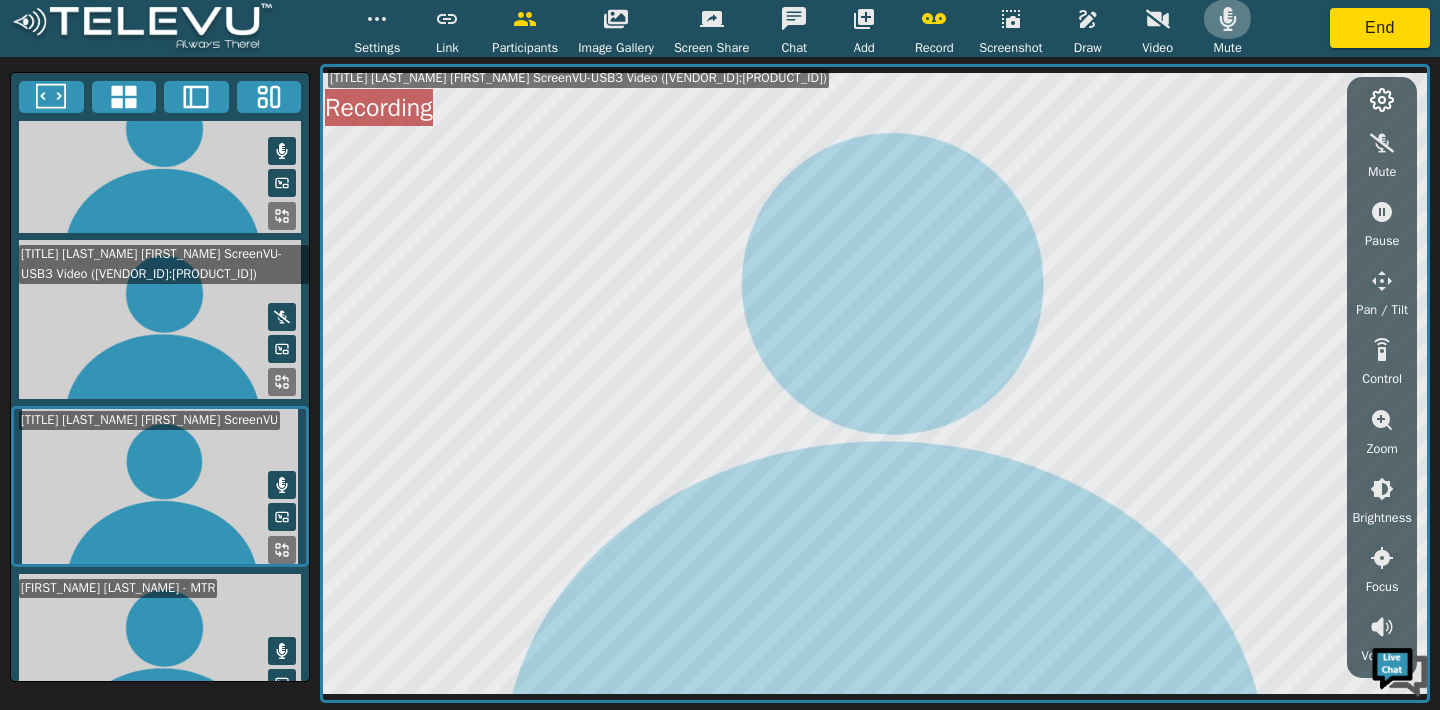 click 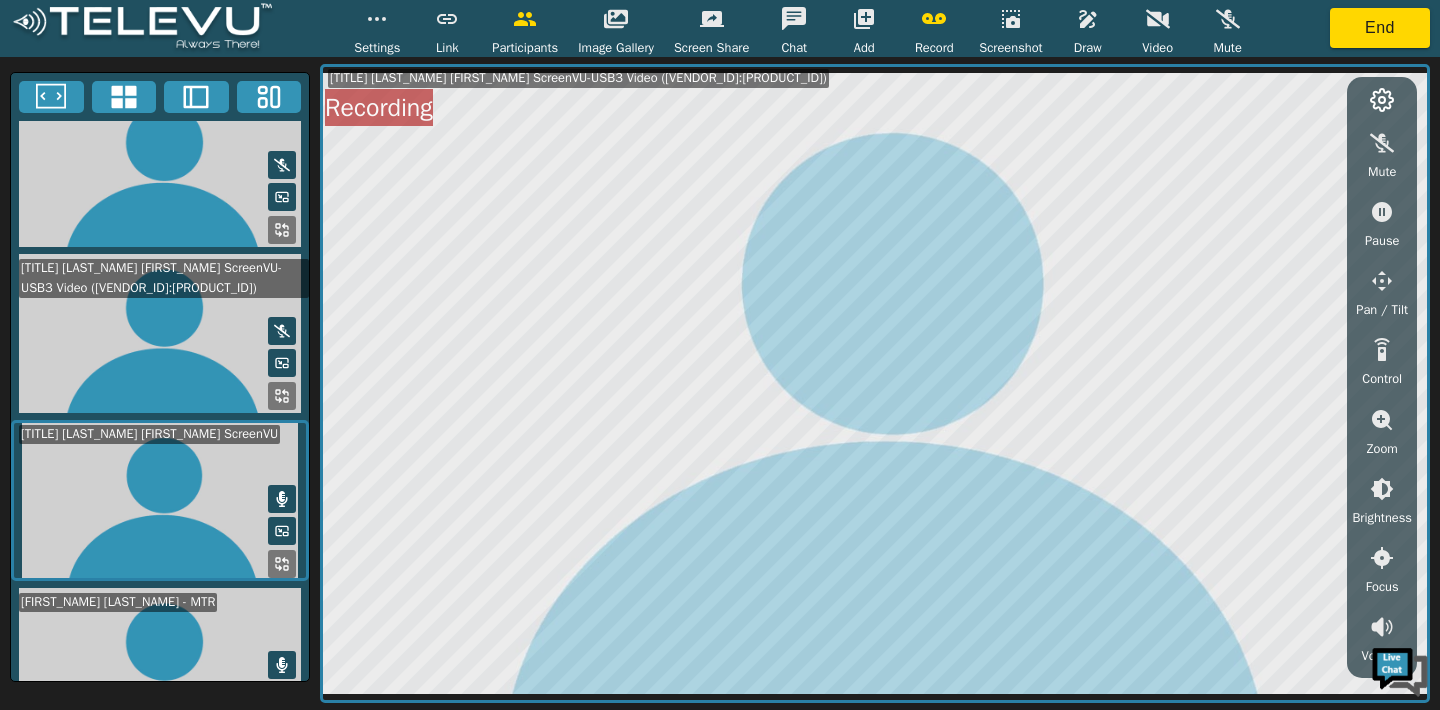 scroll, scrollTop: 29, scrollLeft: 0, axis: vertical 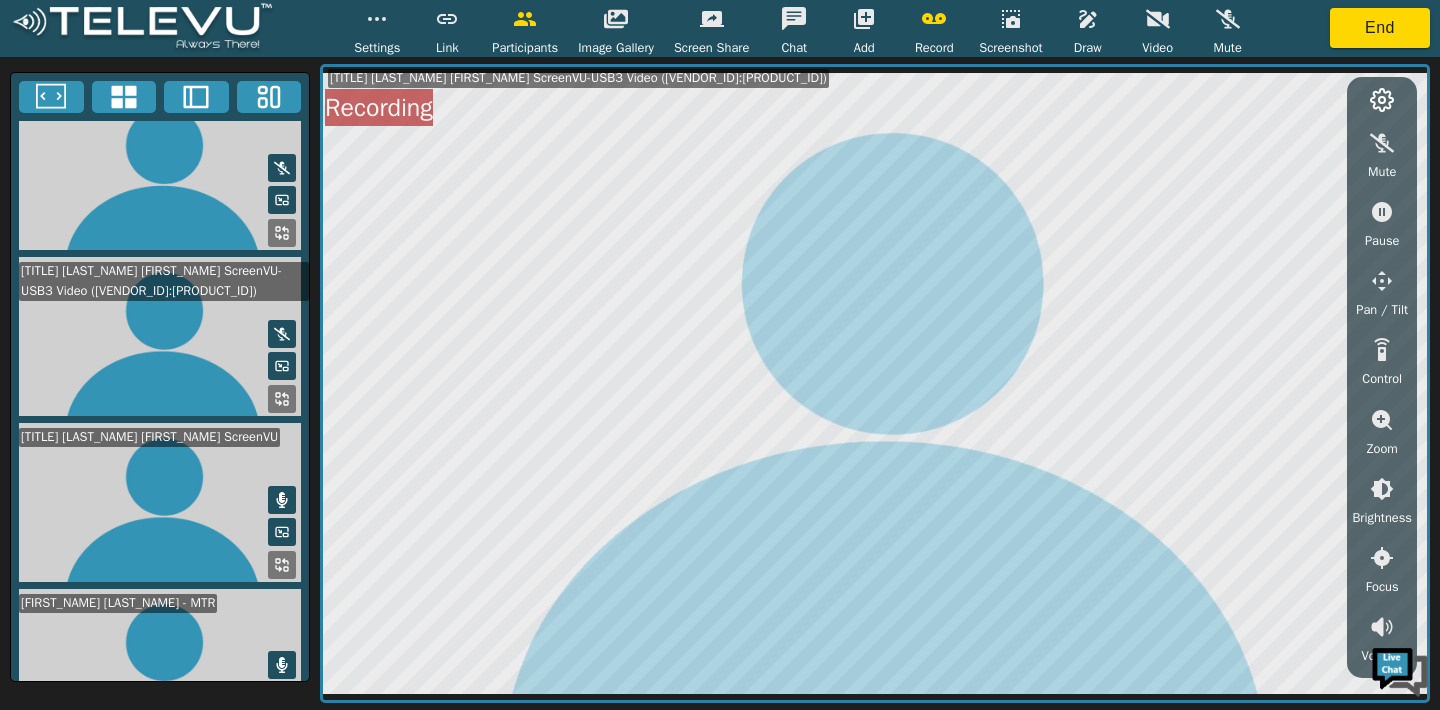 click 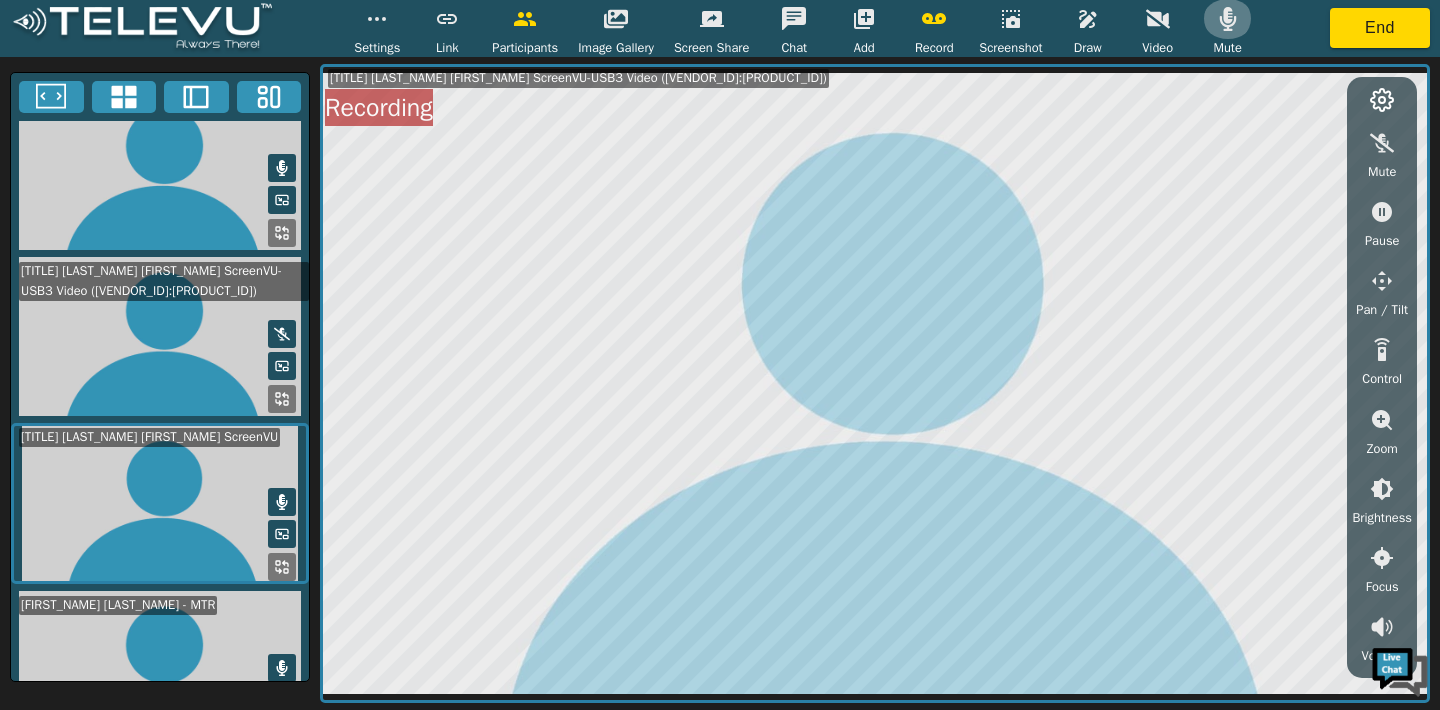 click 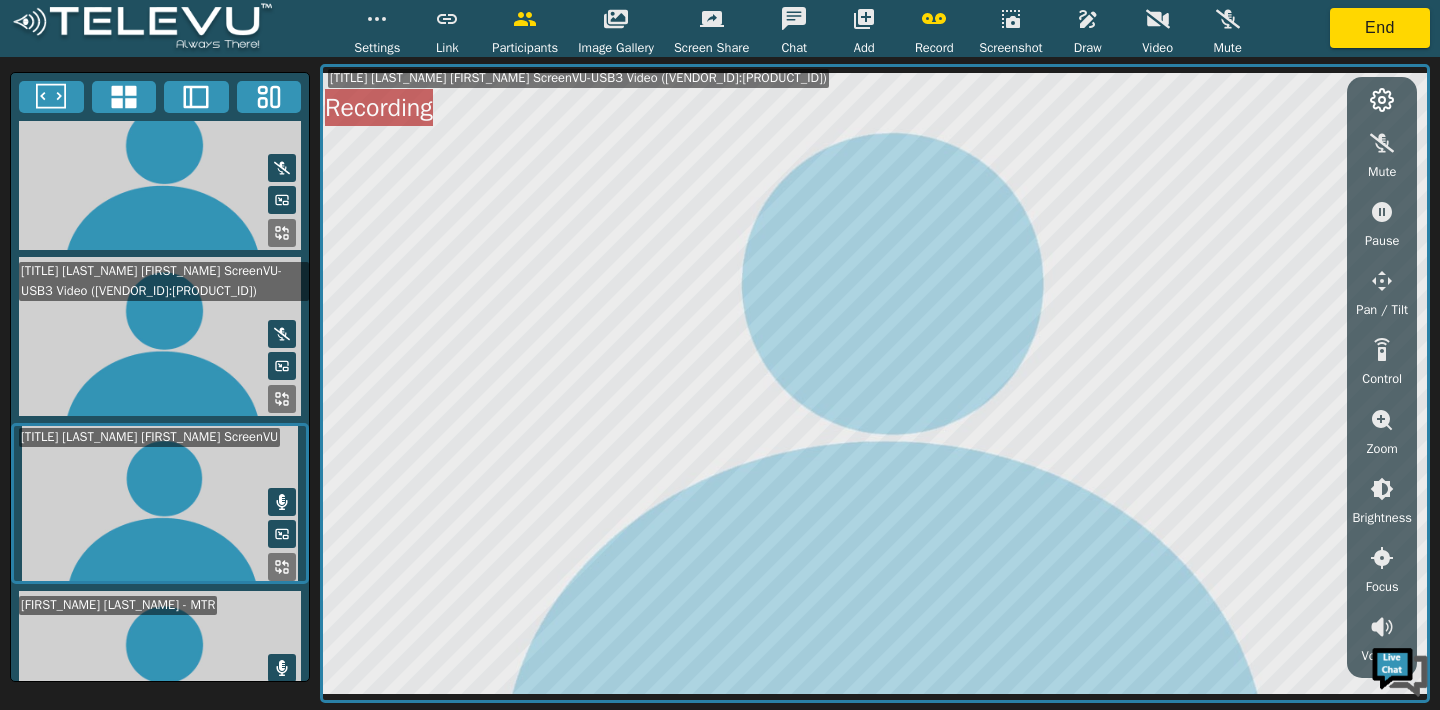 click 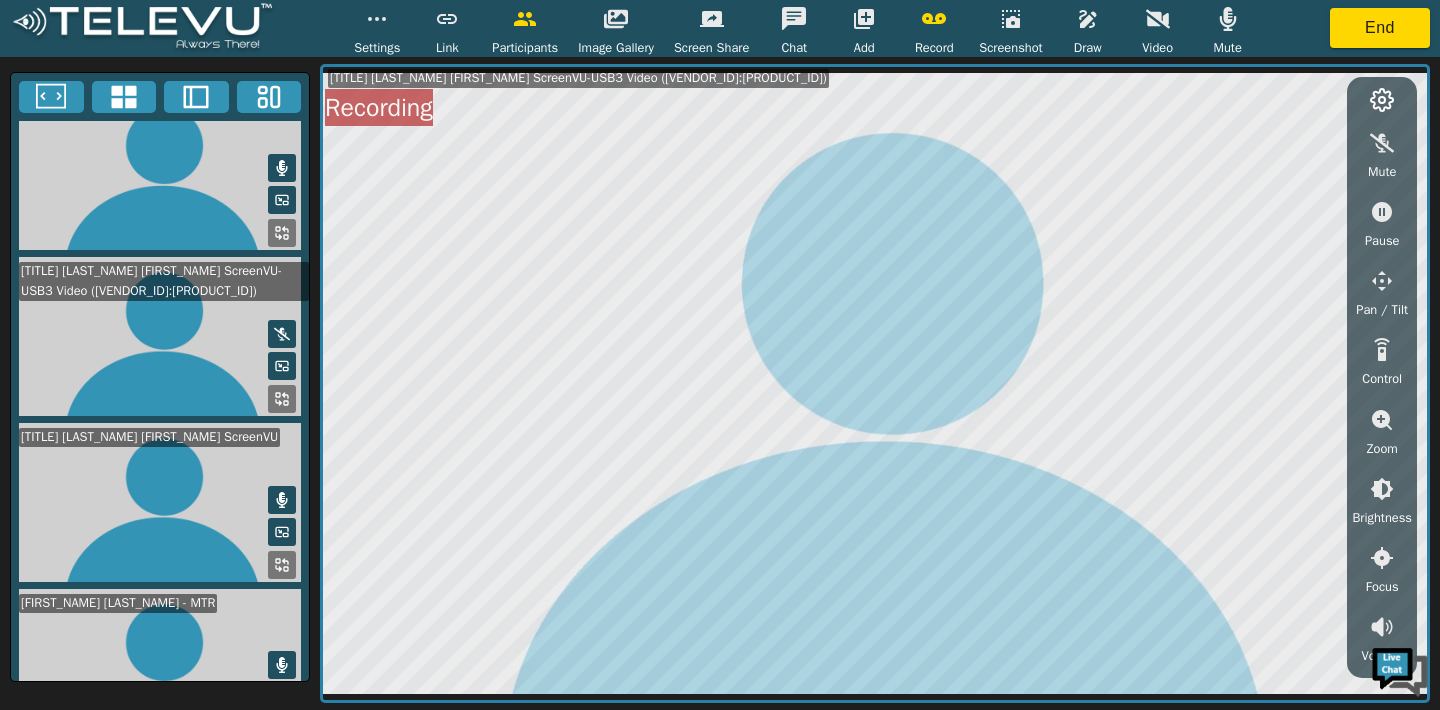 scroll, scrollTop: 0, scrollLeft: 0, axis: both 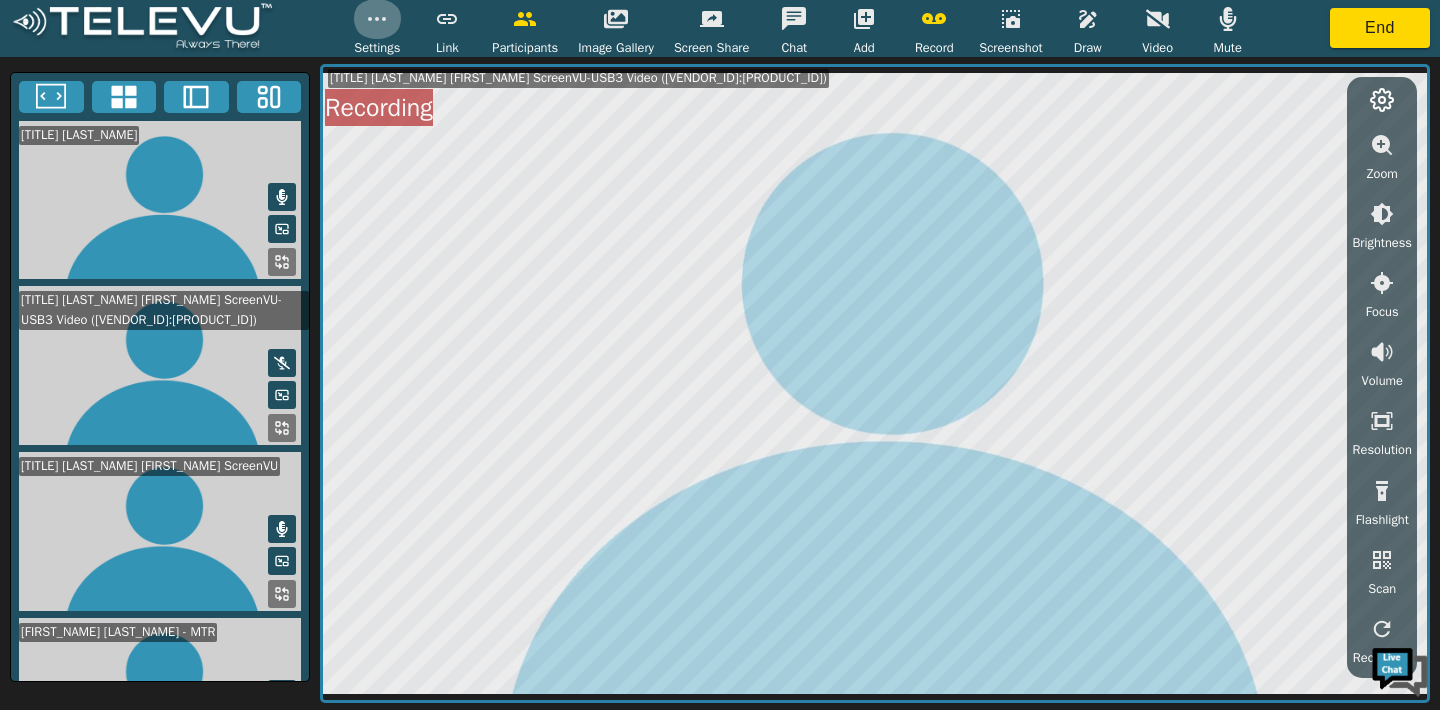click 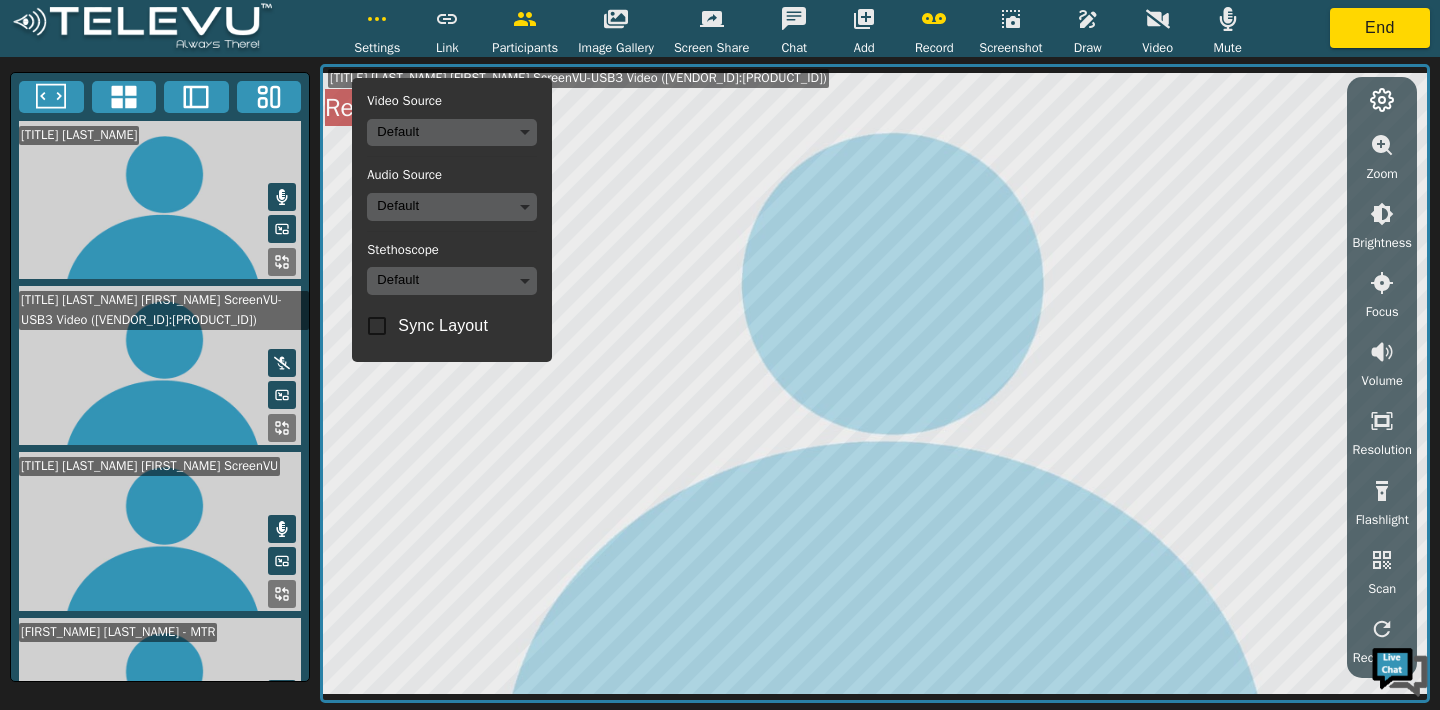 click 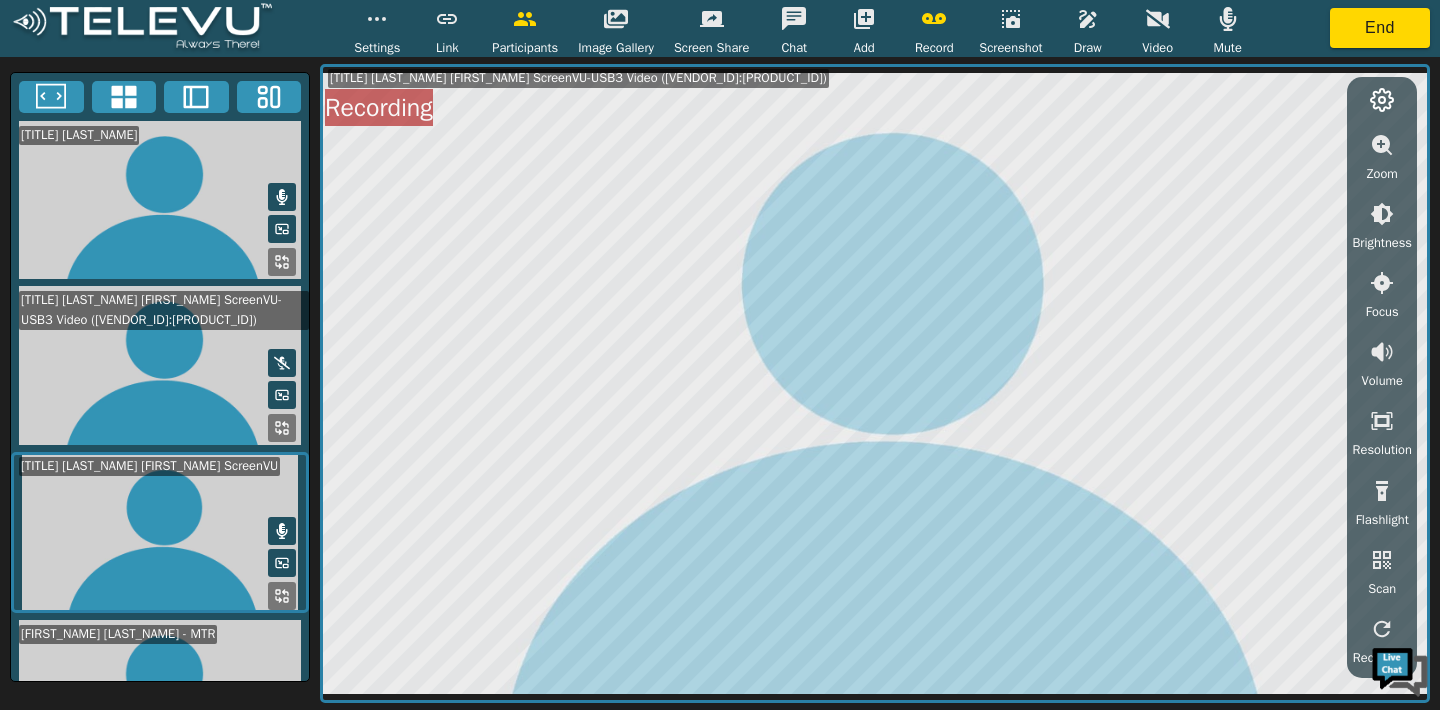 click 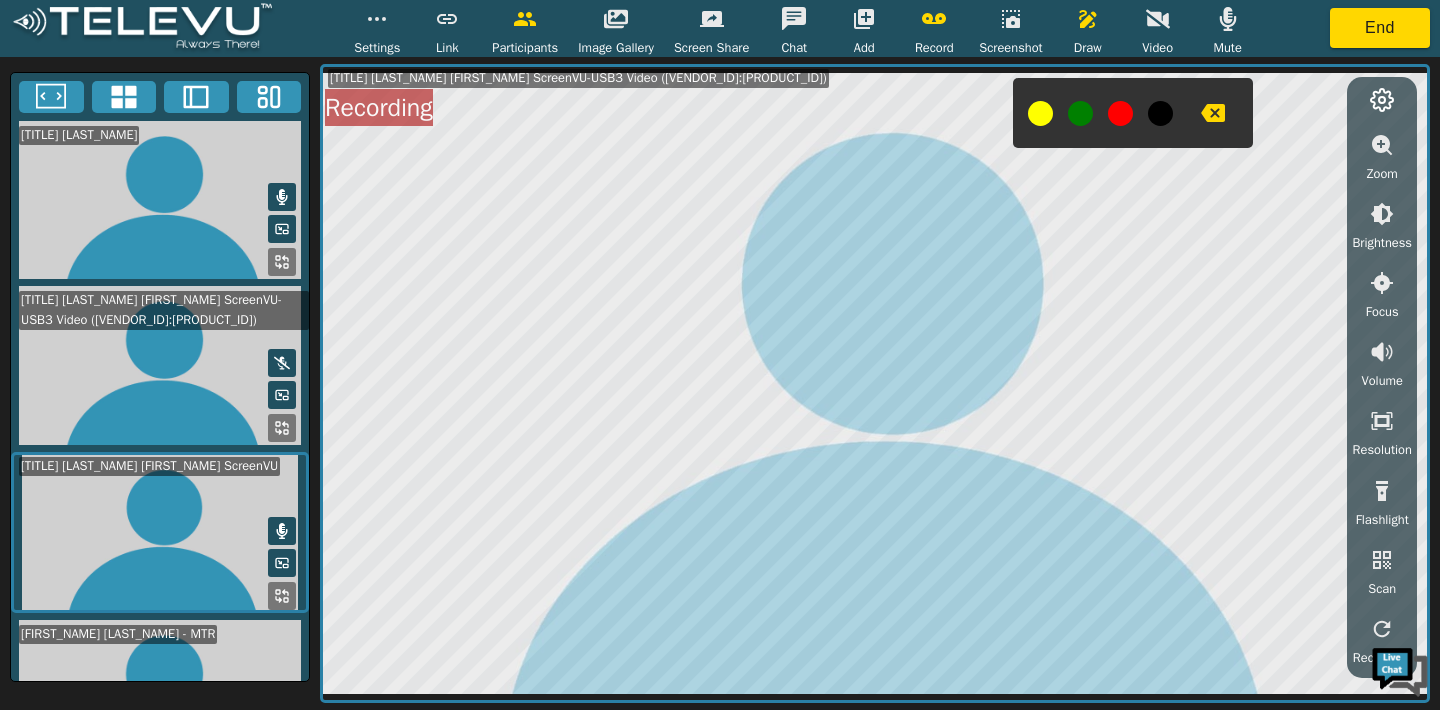 click at bounding box center [1040, 113] 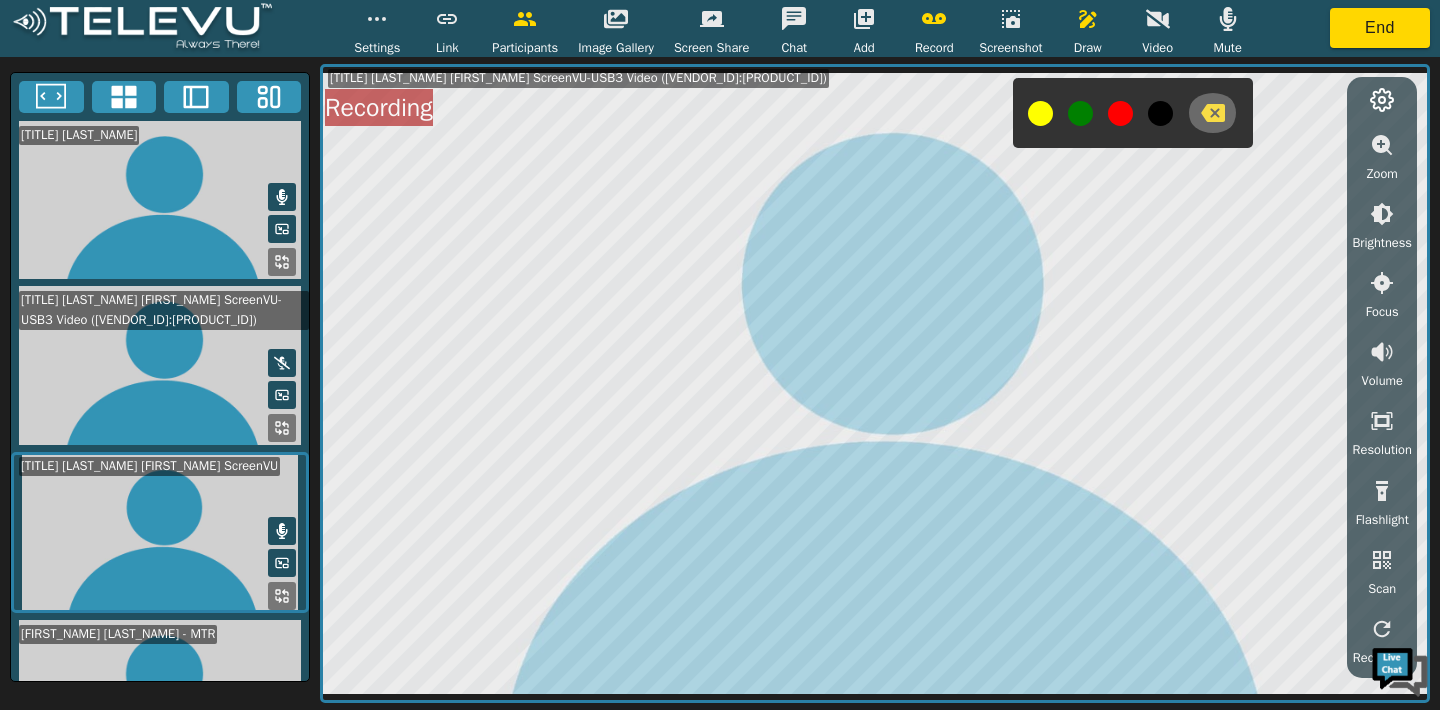 click 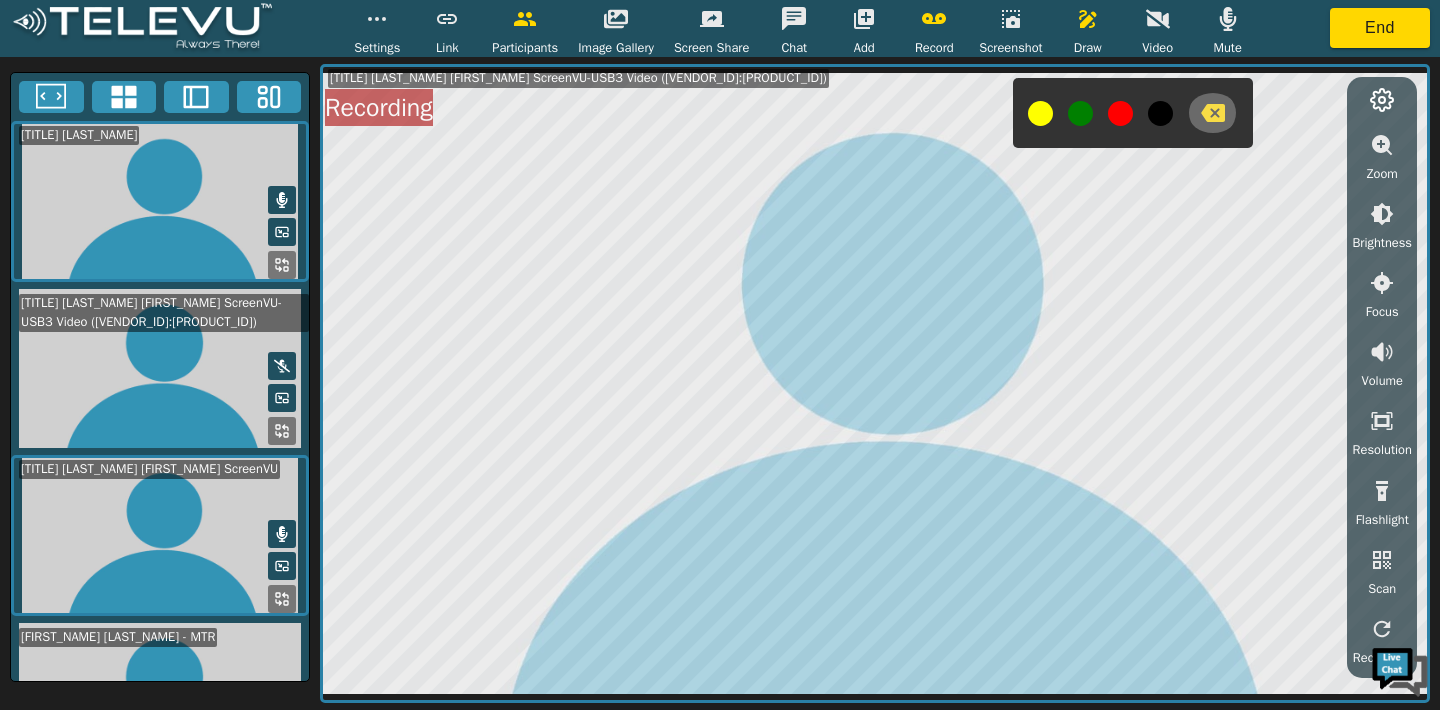 click 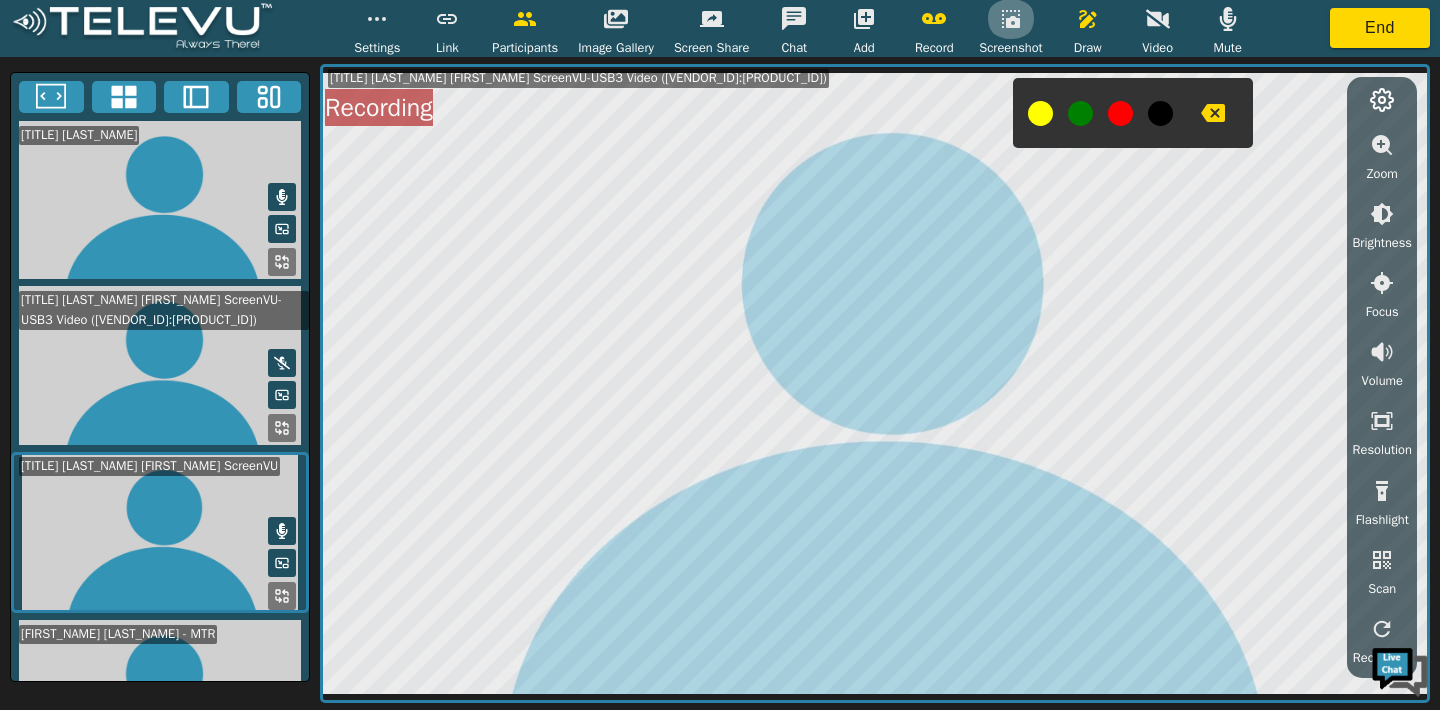 click 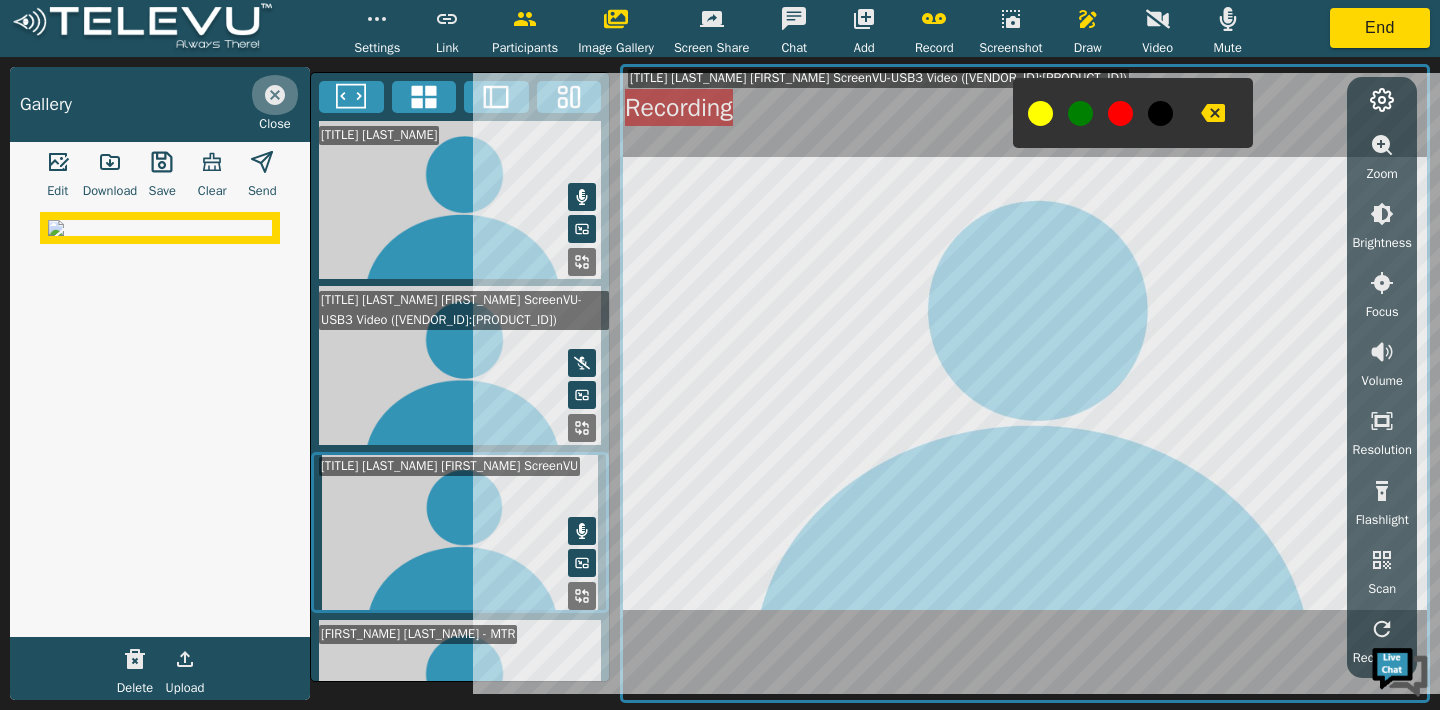 click 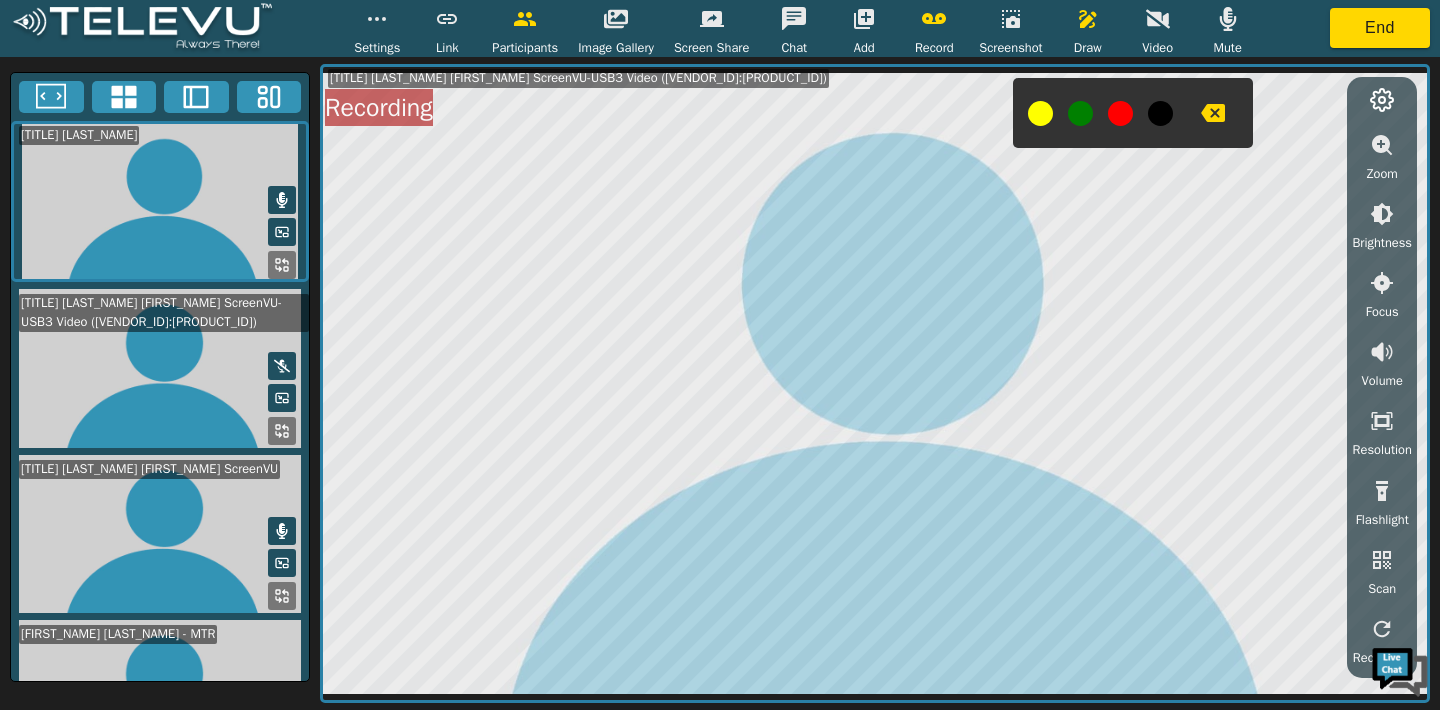click 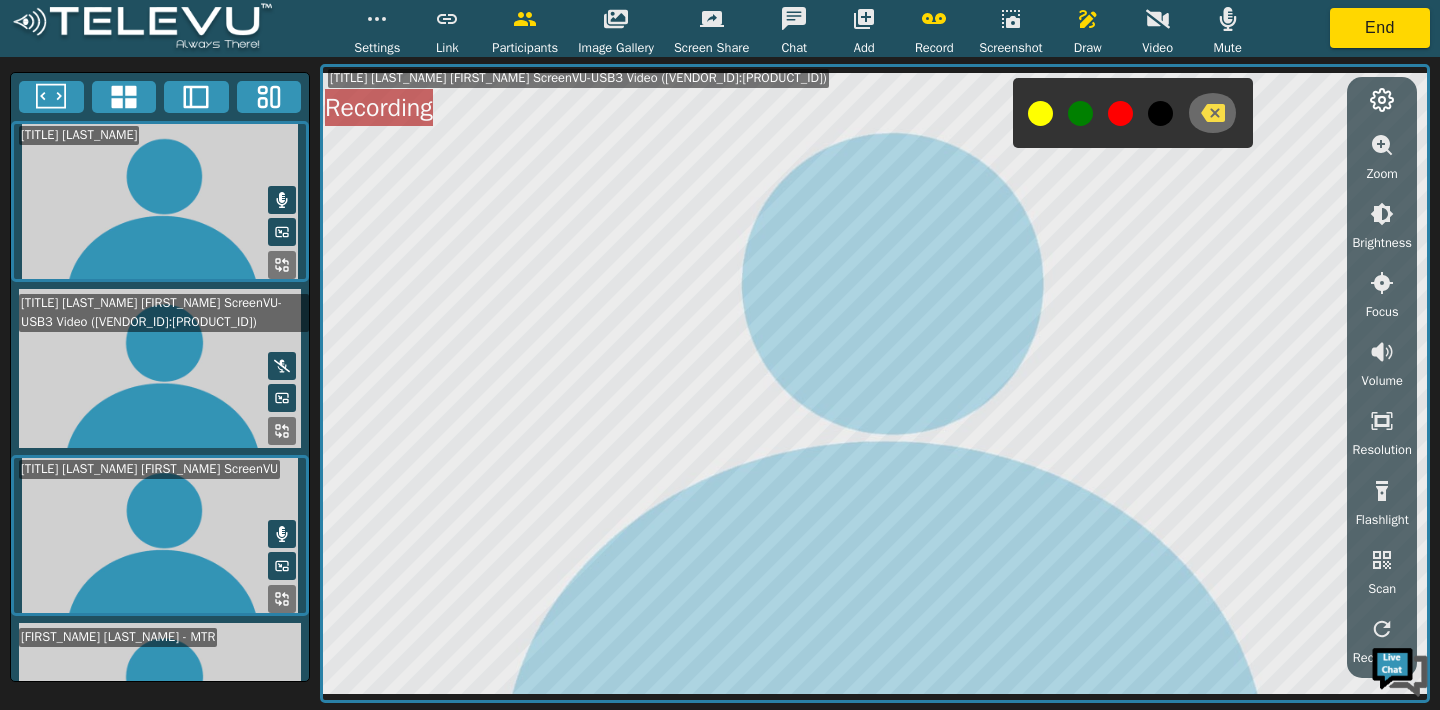 click 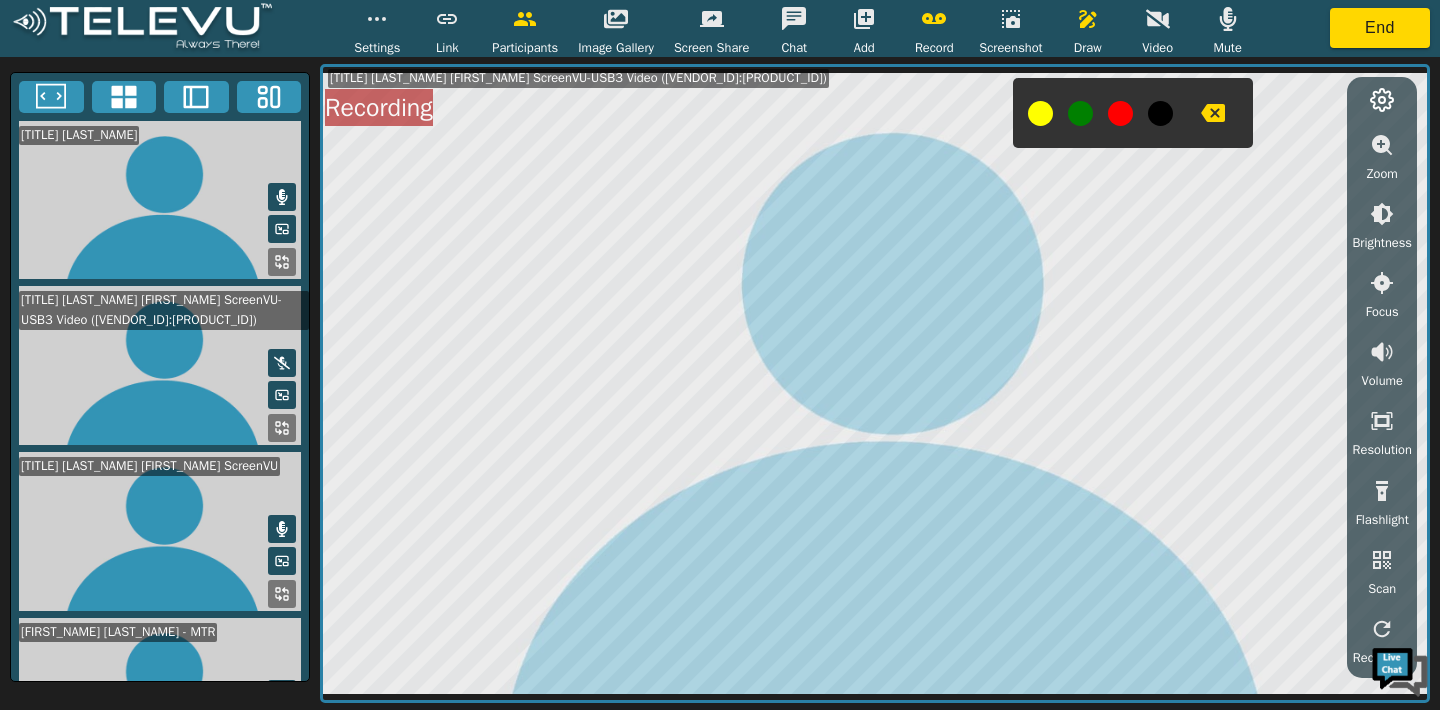 click 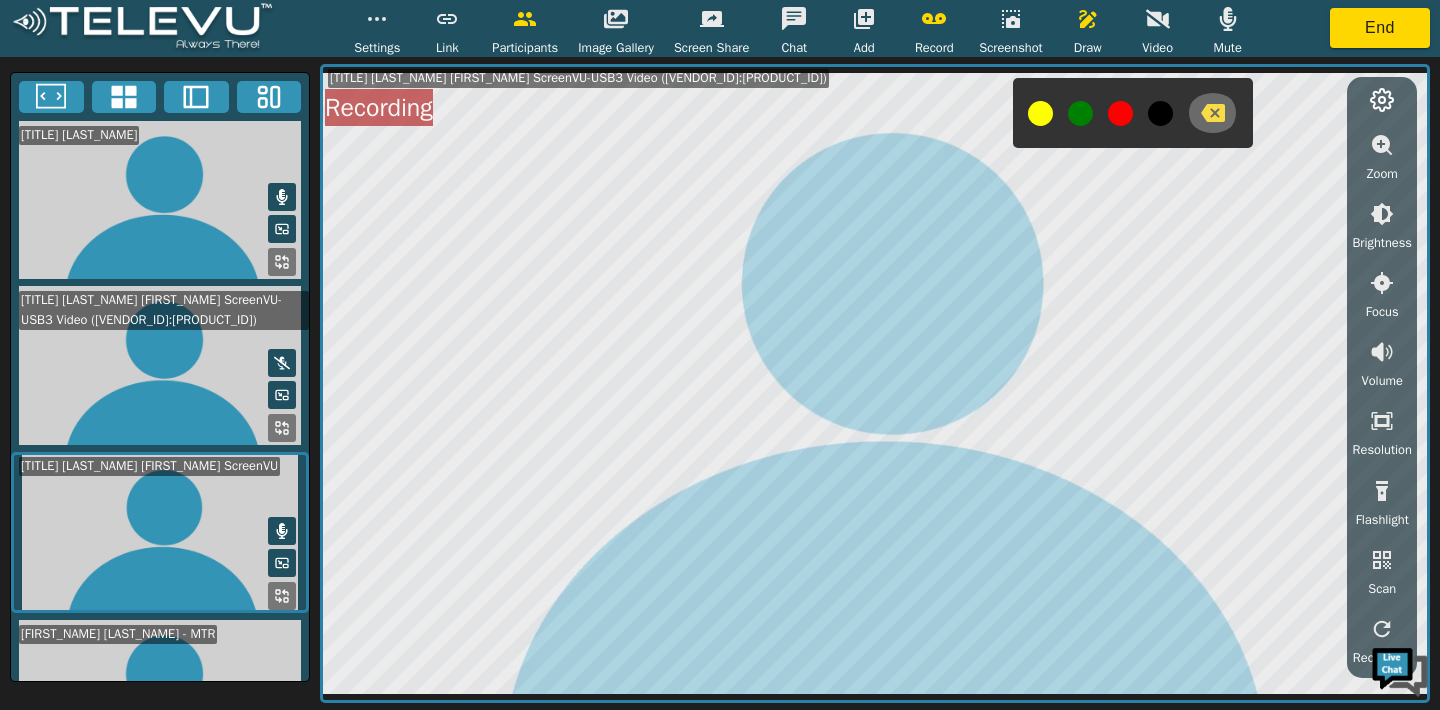 click 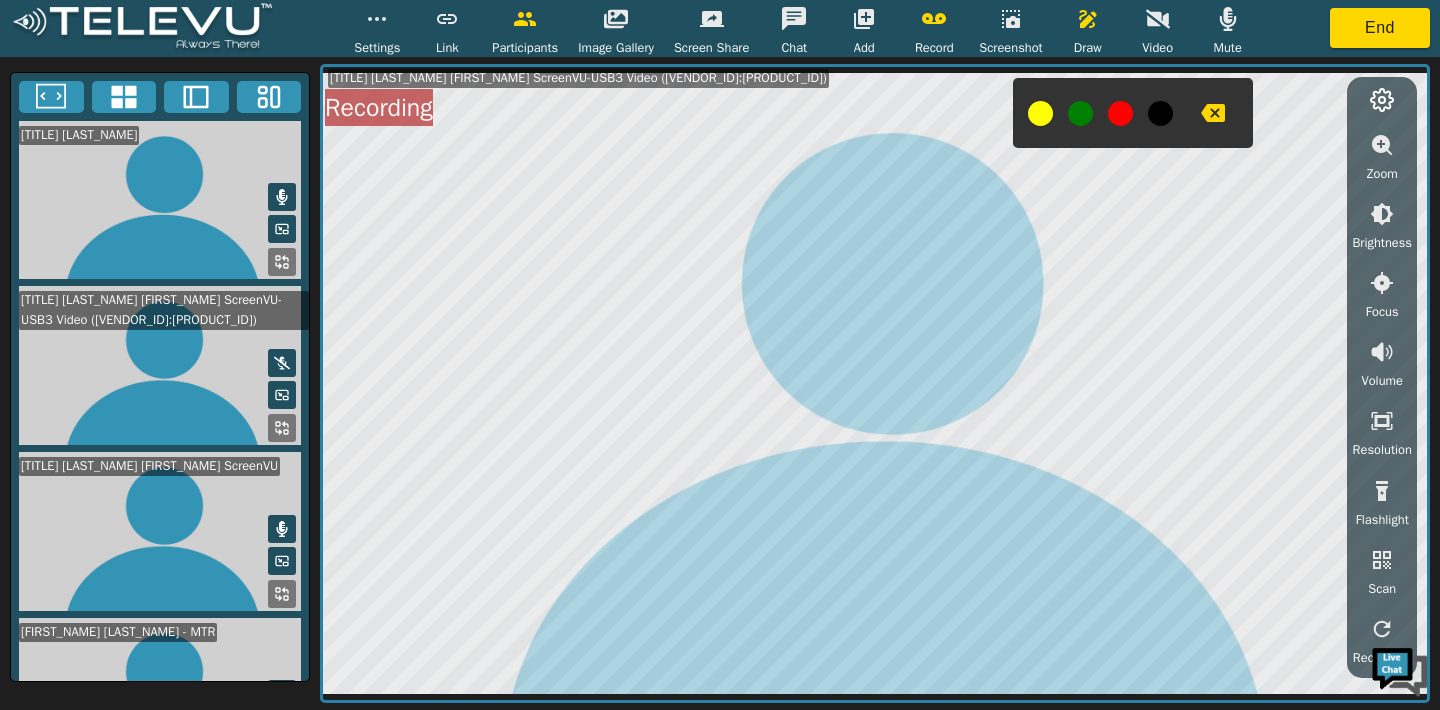click 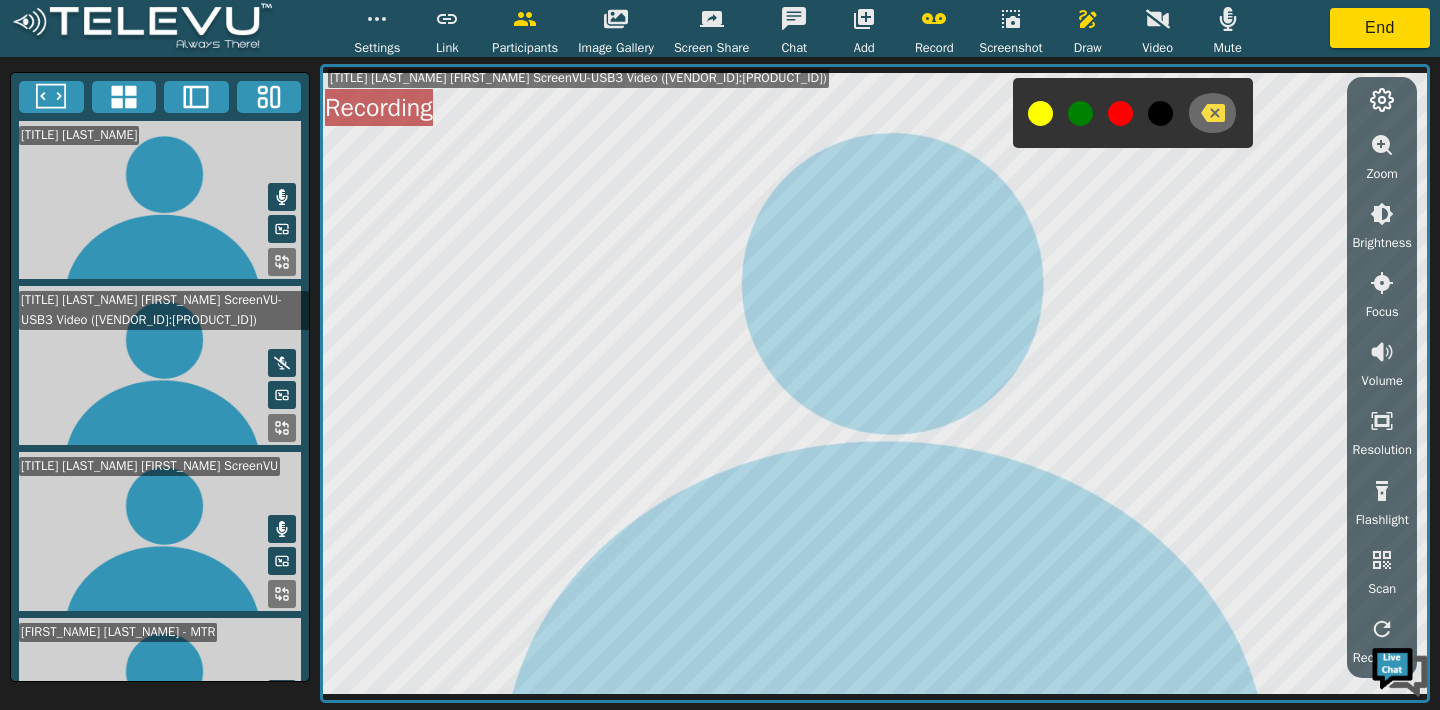 click 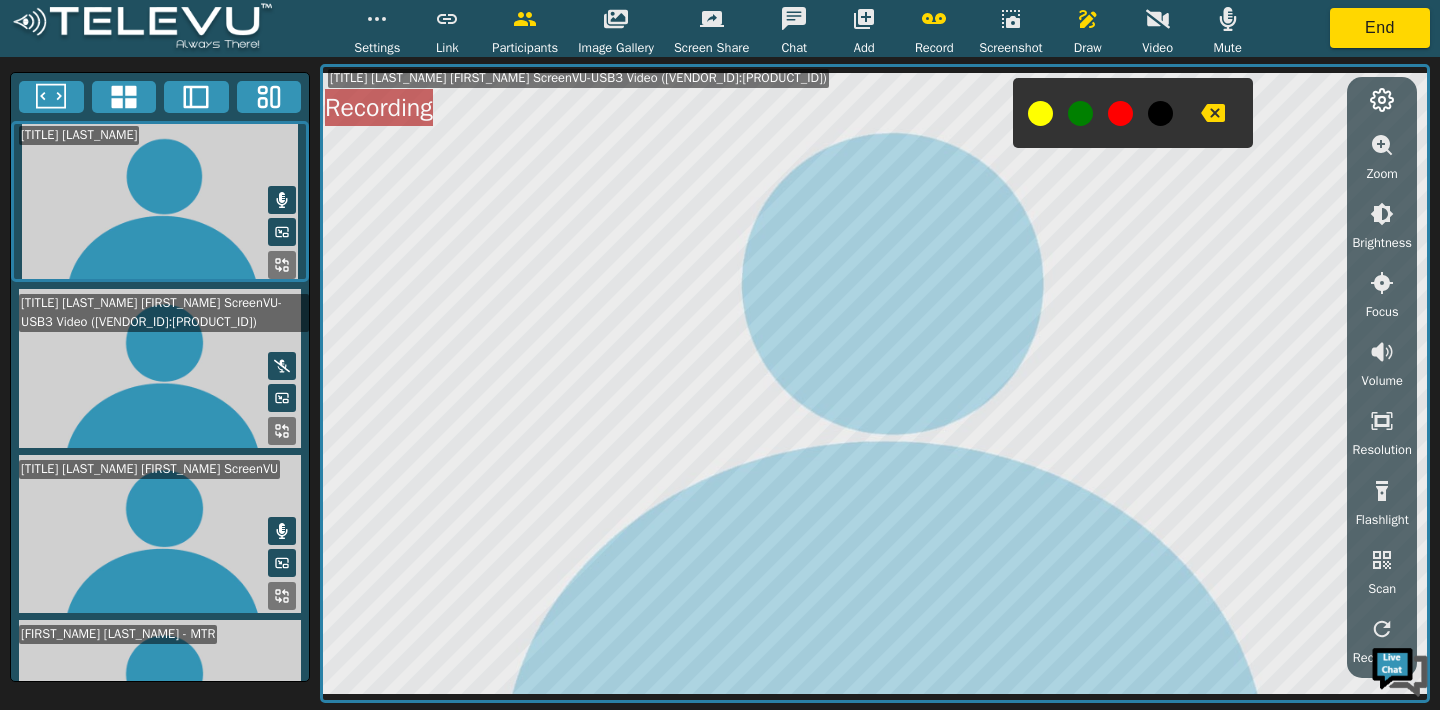 click 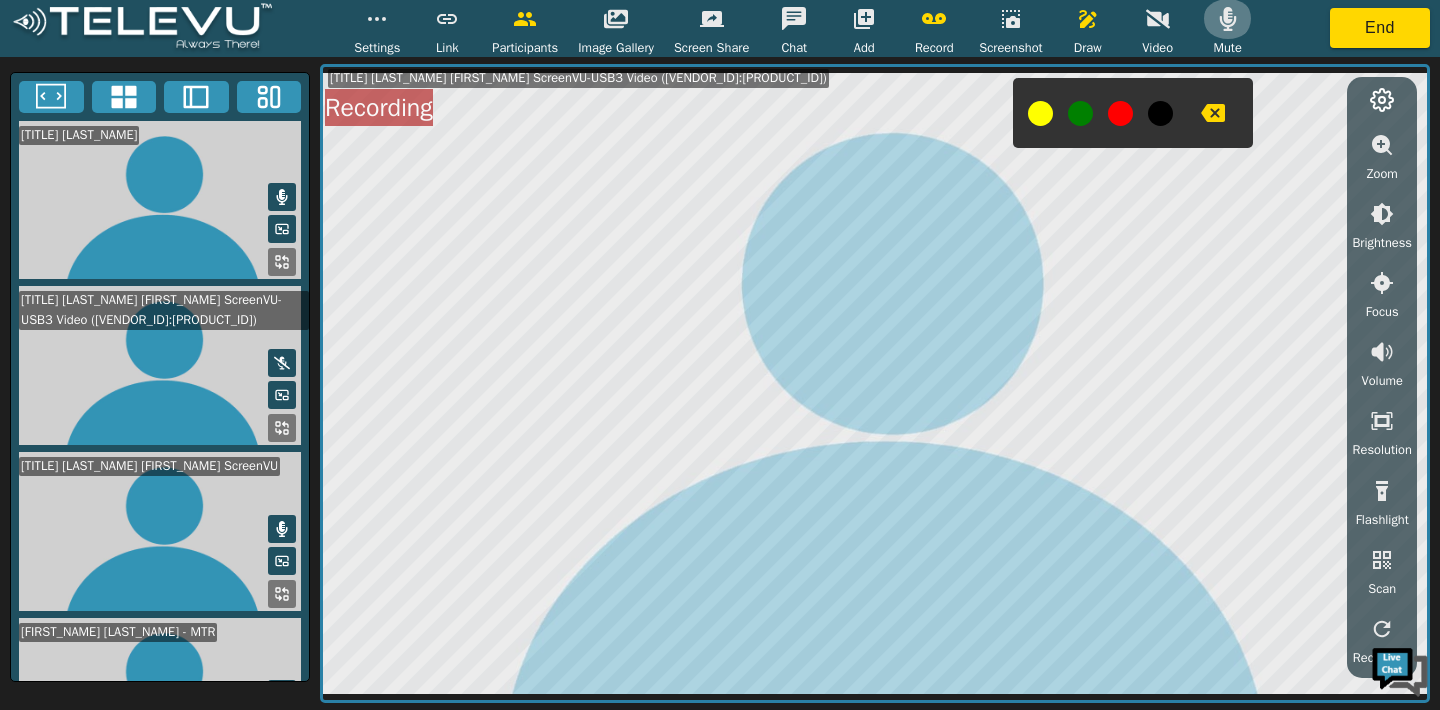 click 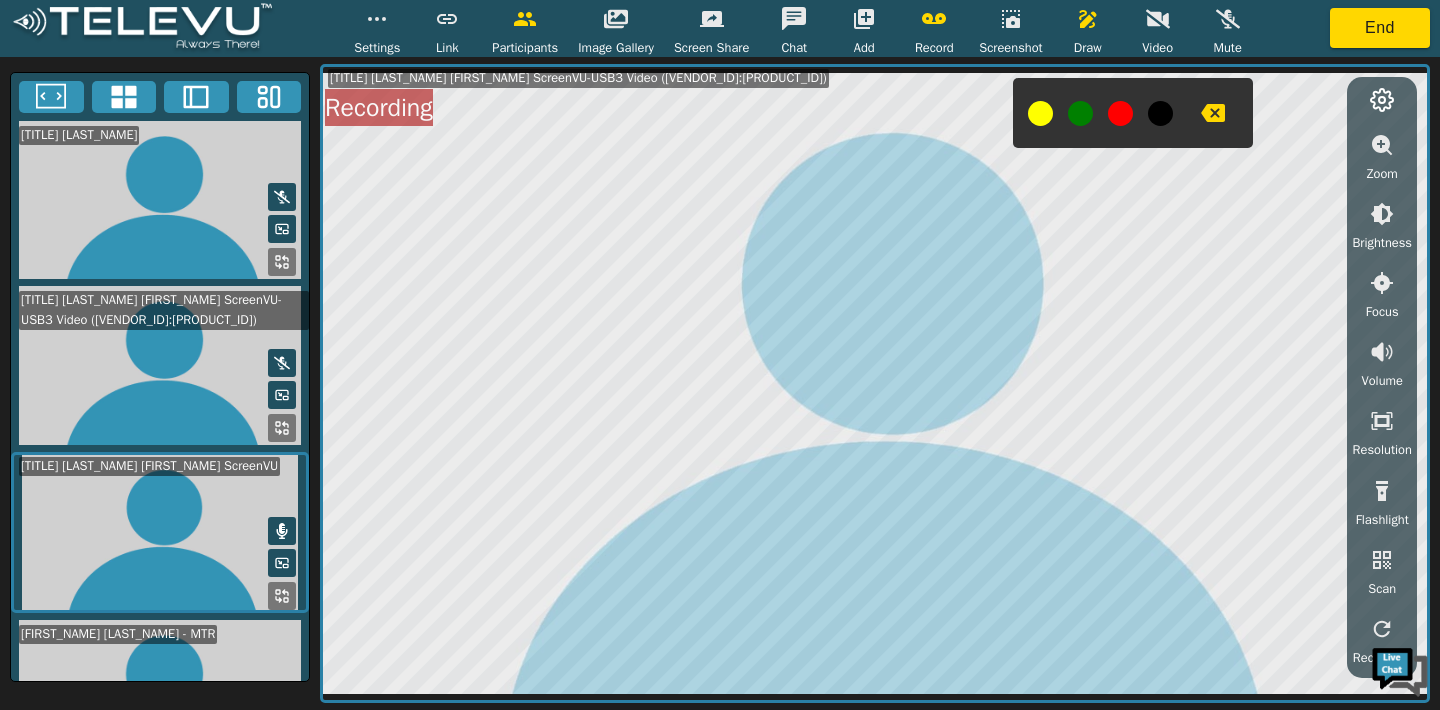 click at bounding box center [1088, 19] 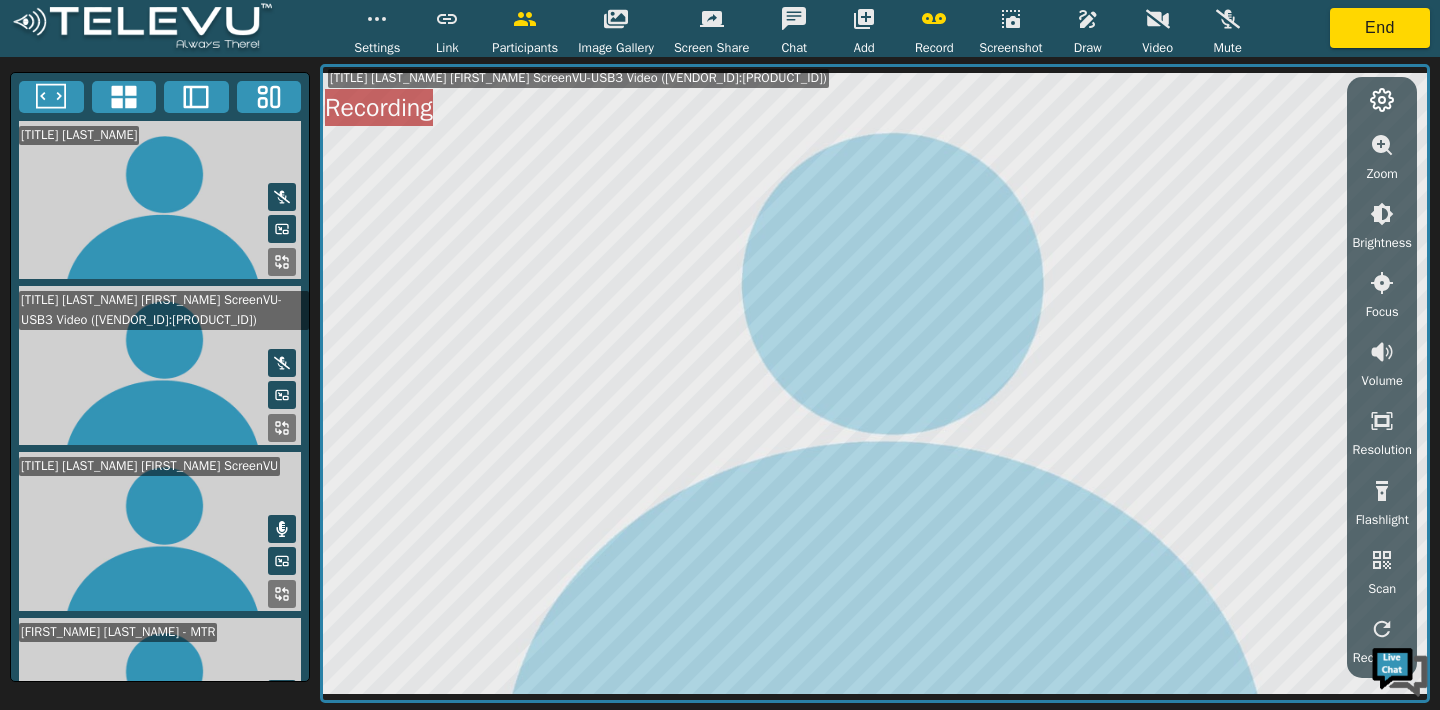 click at bounding box center [1228, 19] 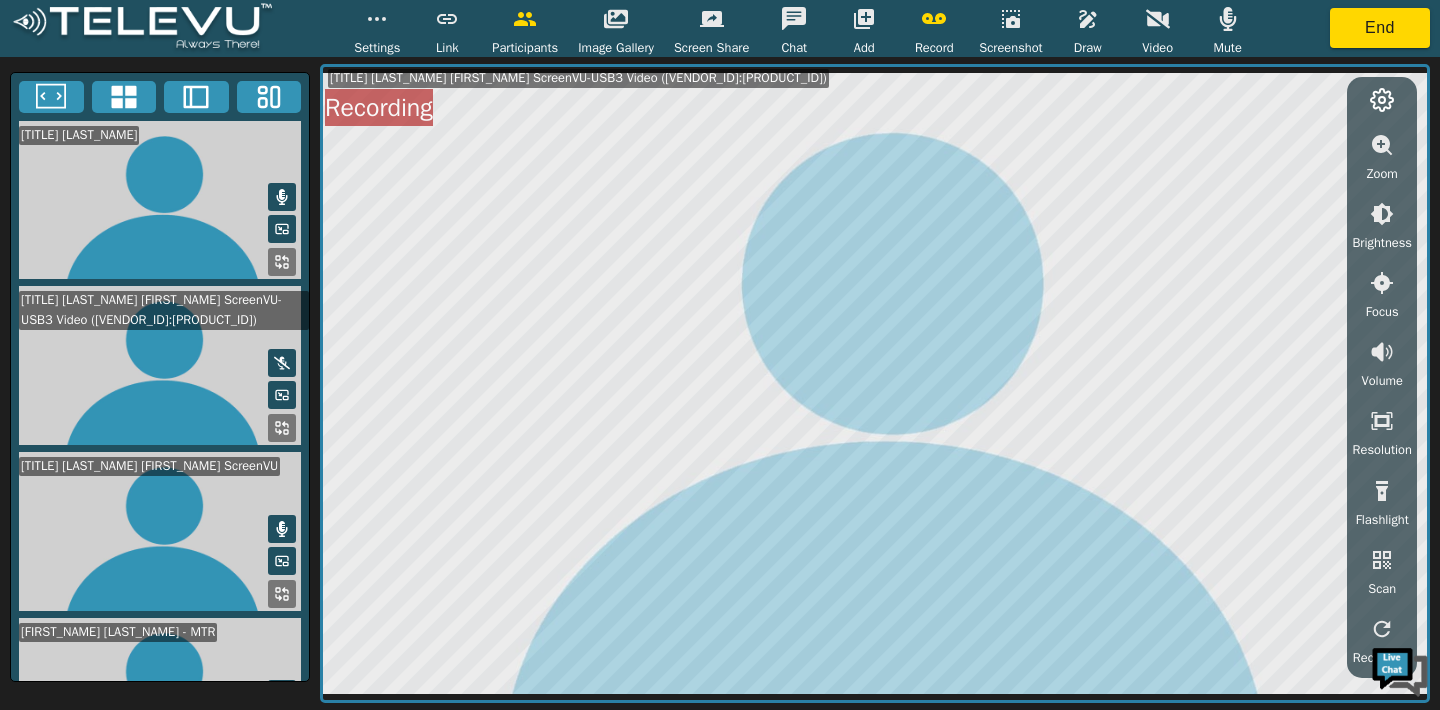 click 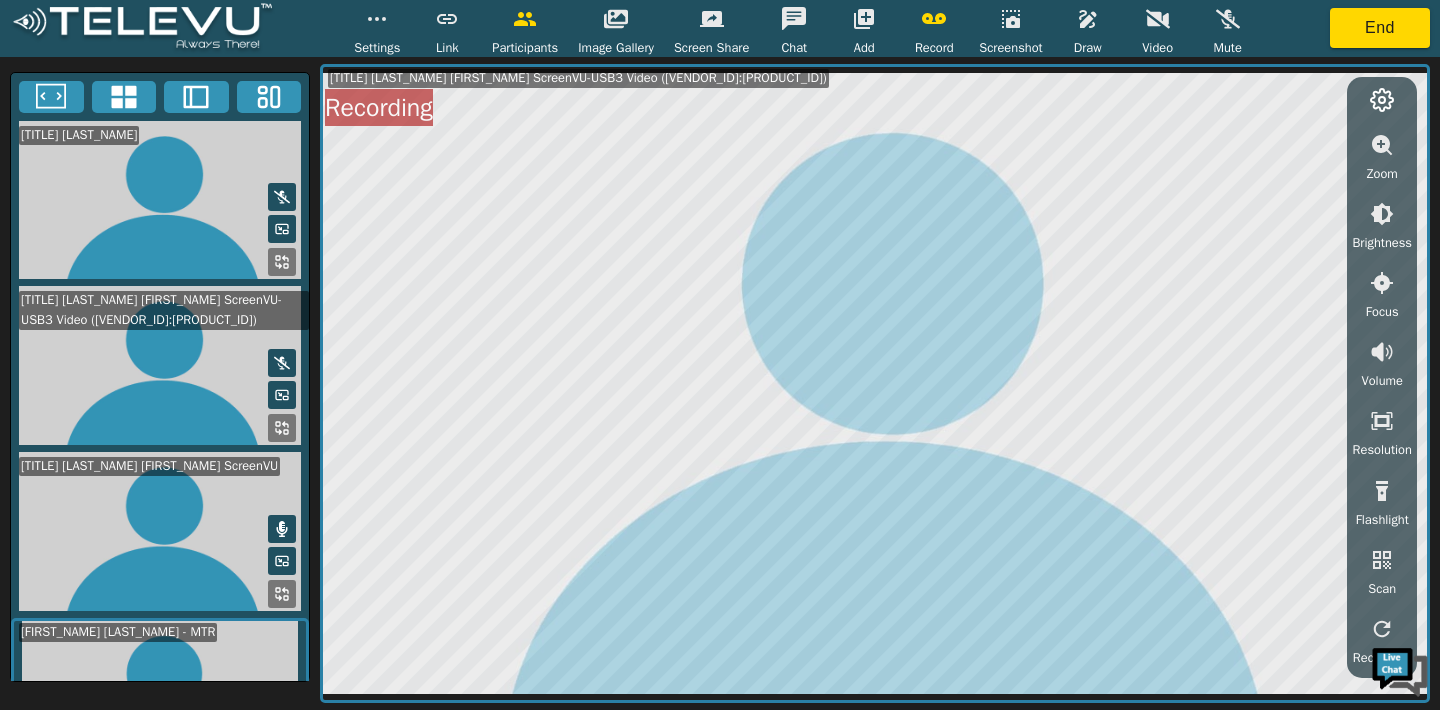 click 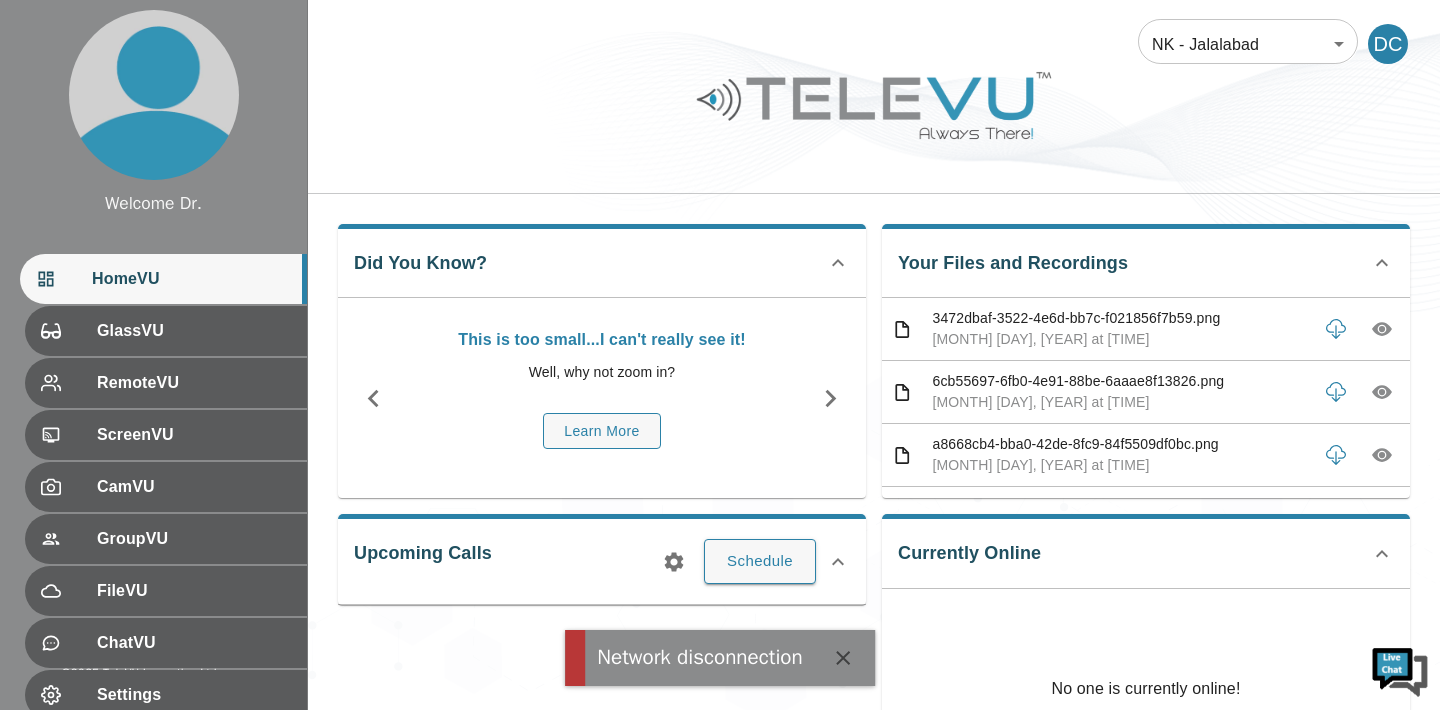 scroll, scrollTop: 0, scrollLeft: 0, axis: both 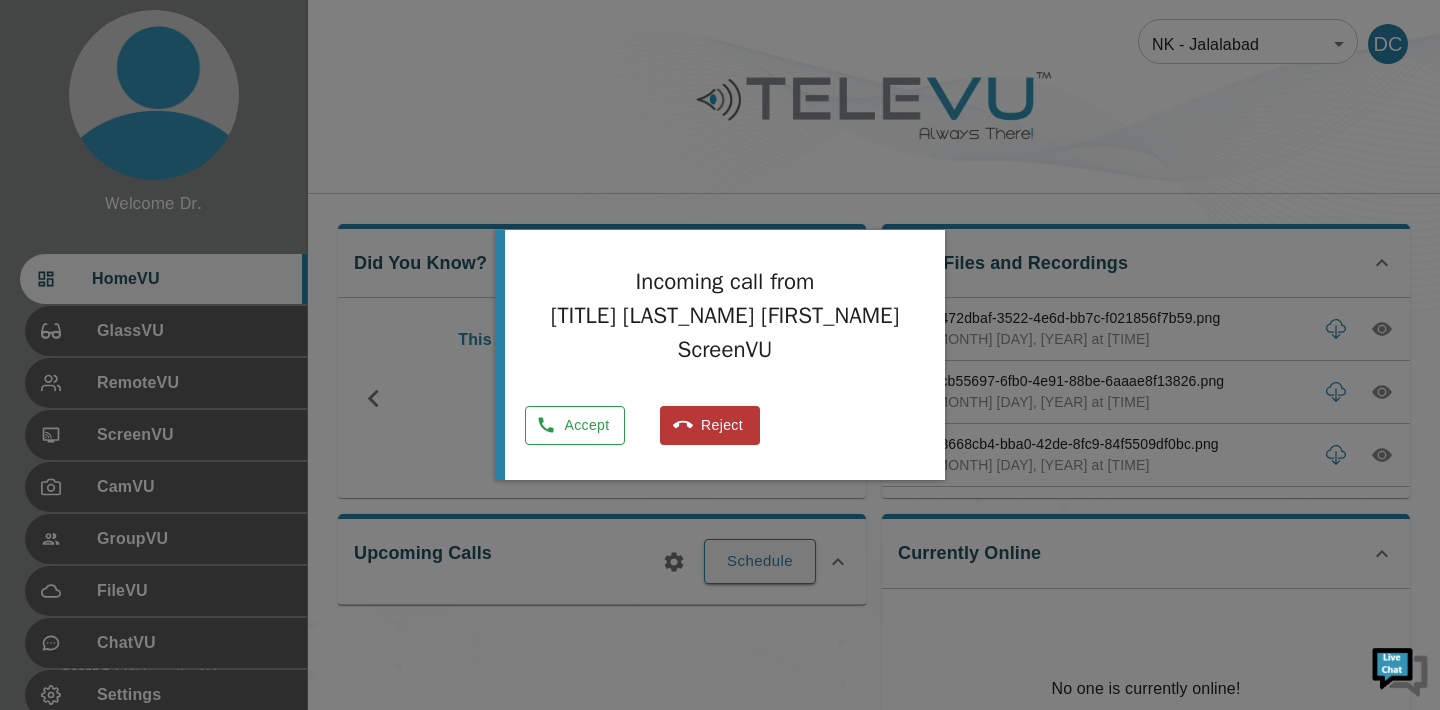 click on "Accept" at bounding box center [575, 425] 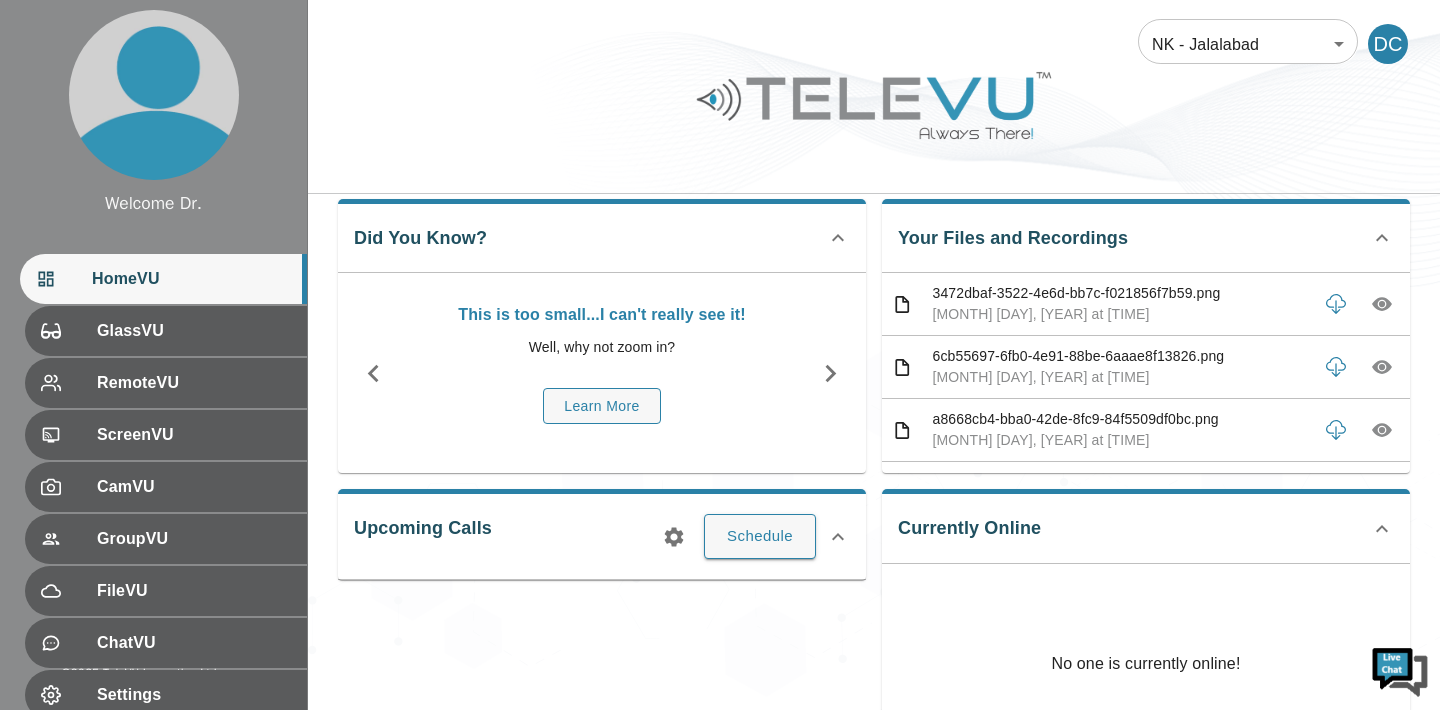 scroll, scrollTop: 0, scrollLeft: 0, axis: both 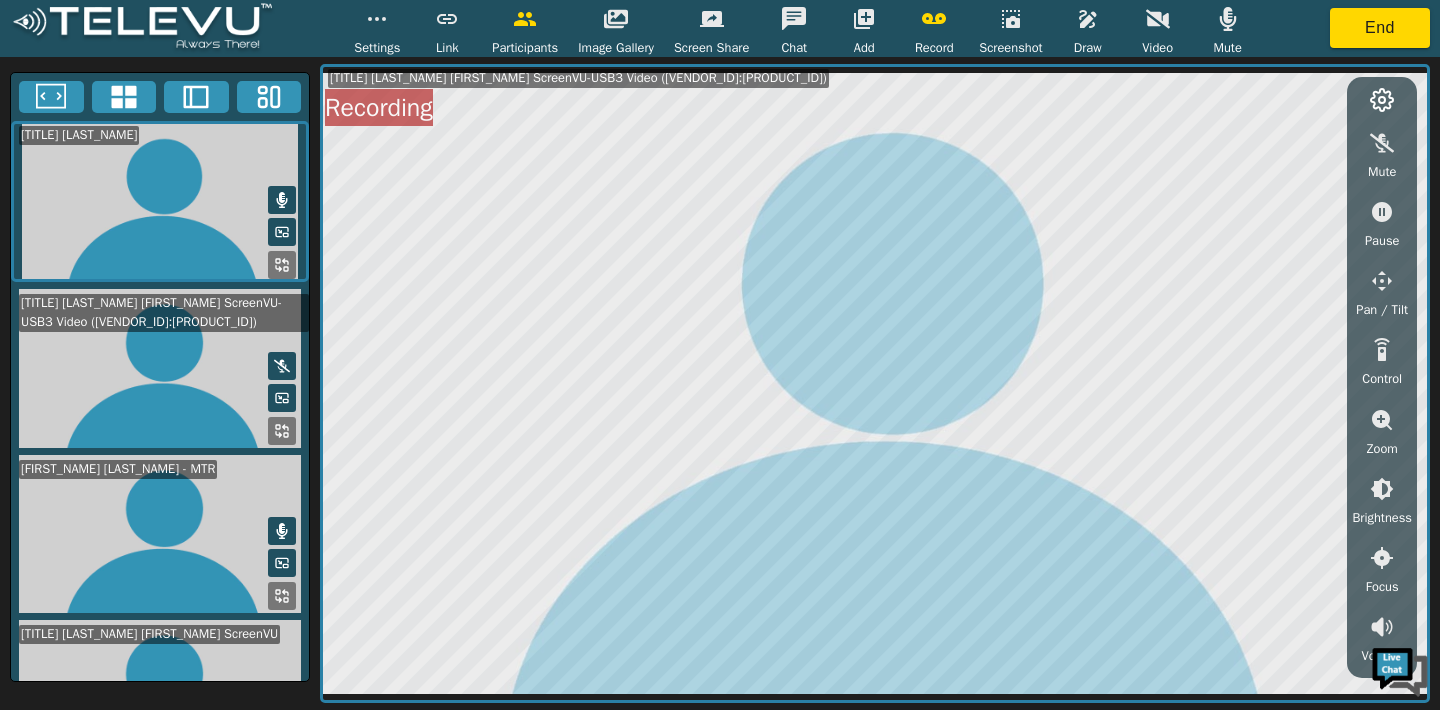 click 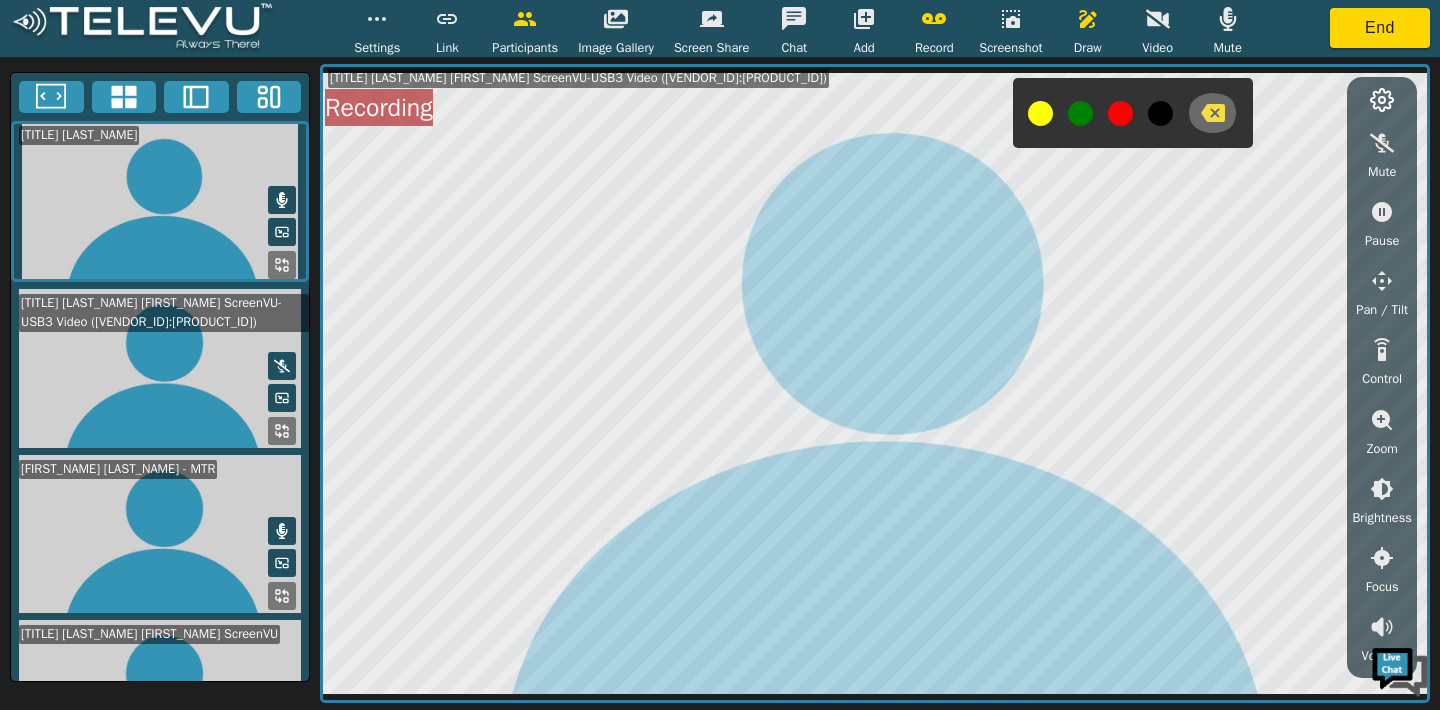 click 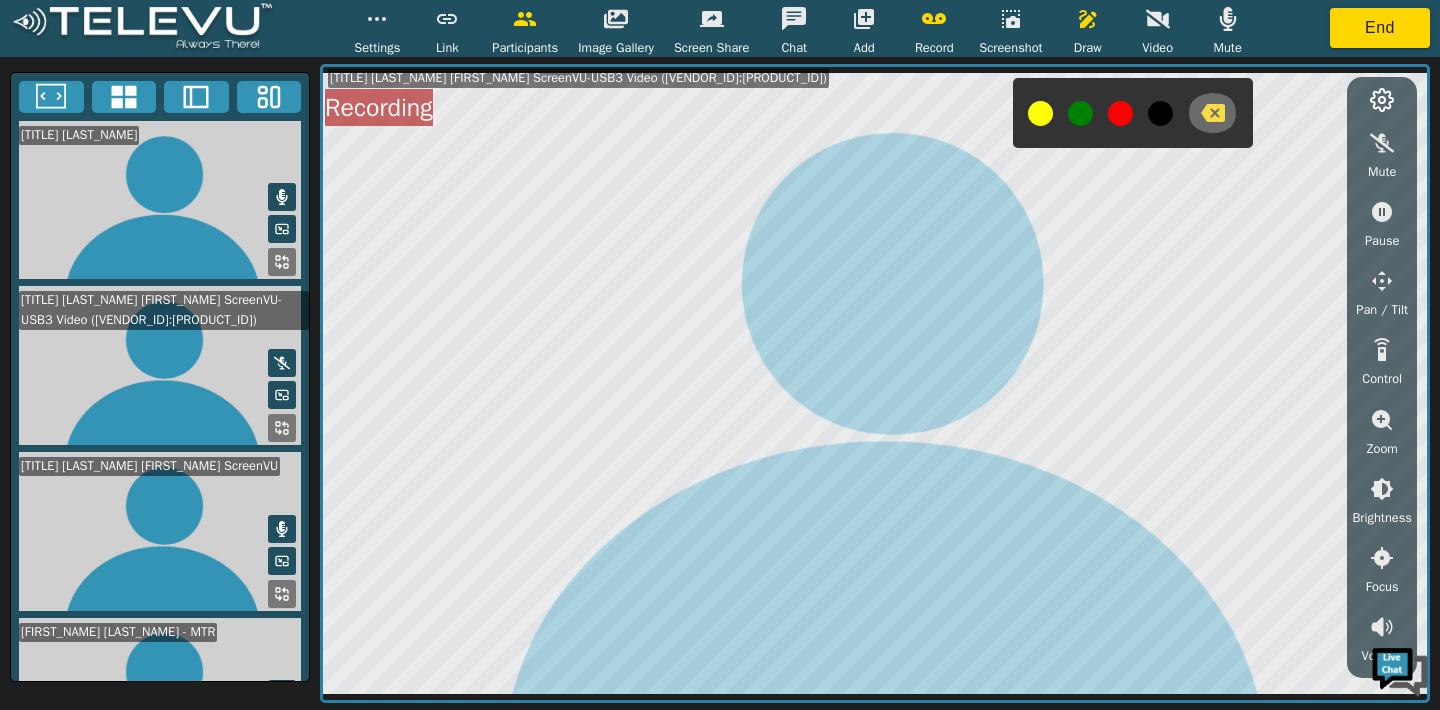 click 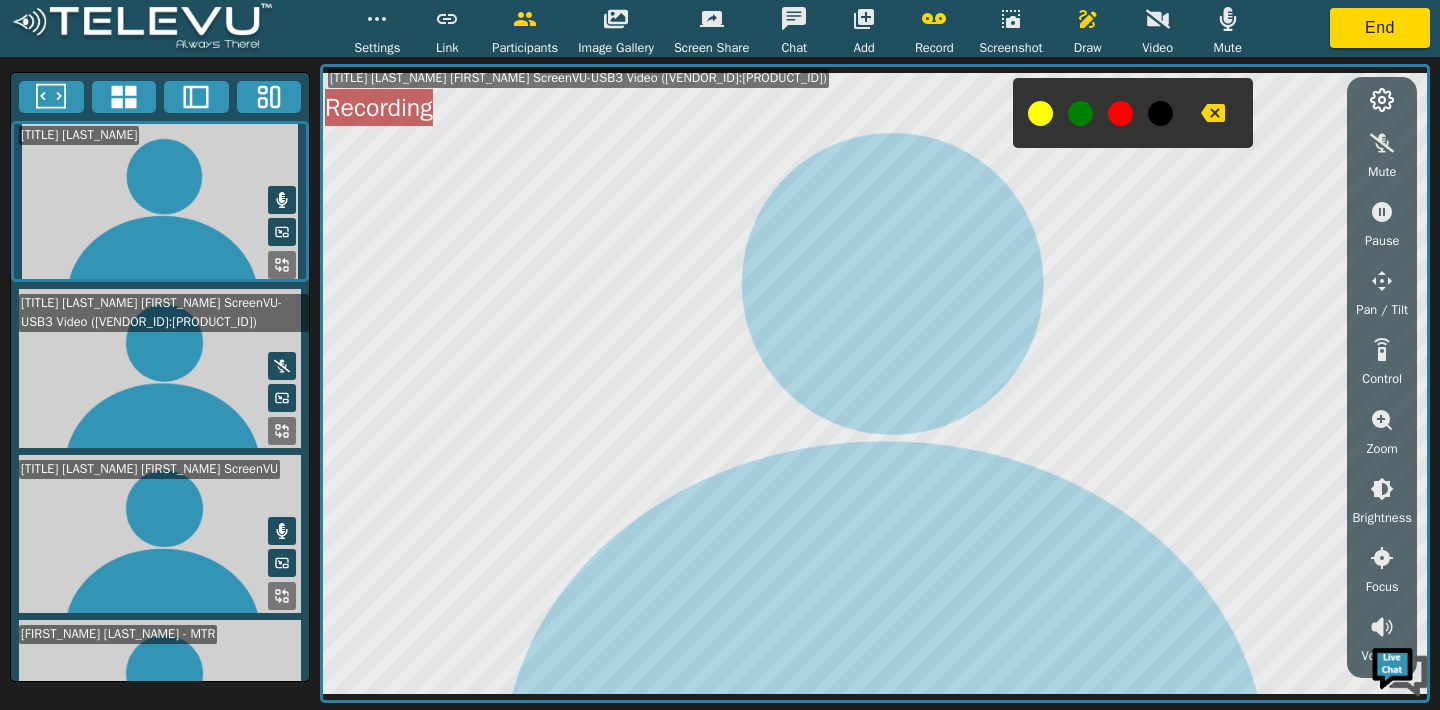 click 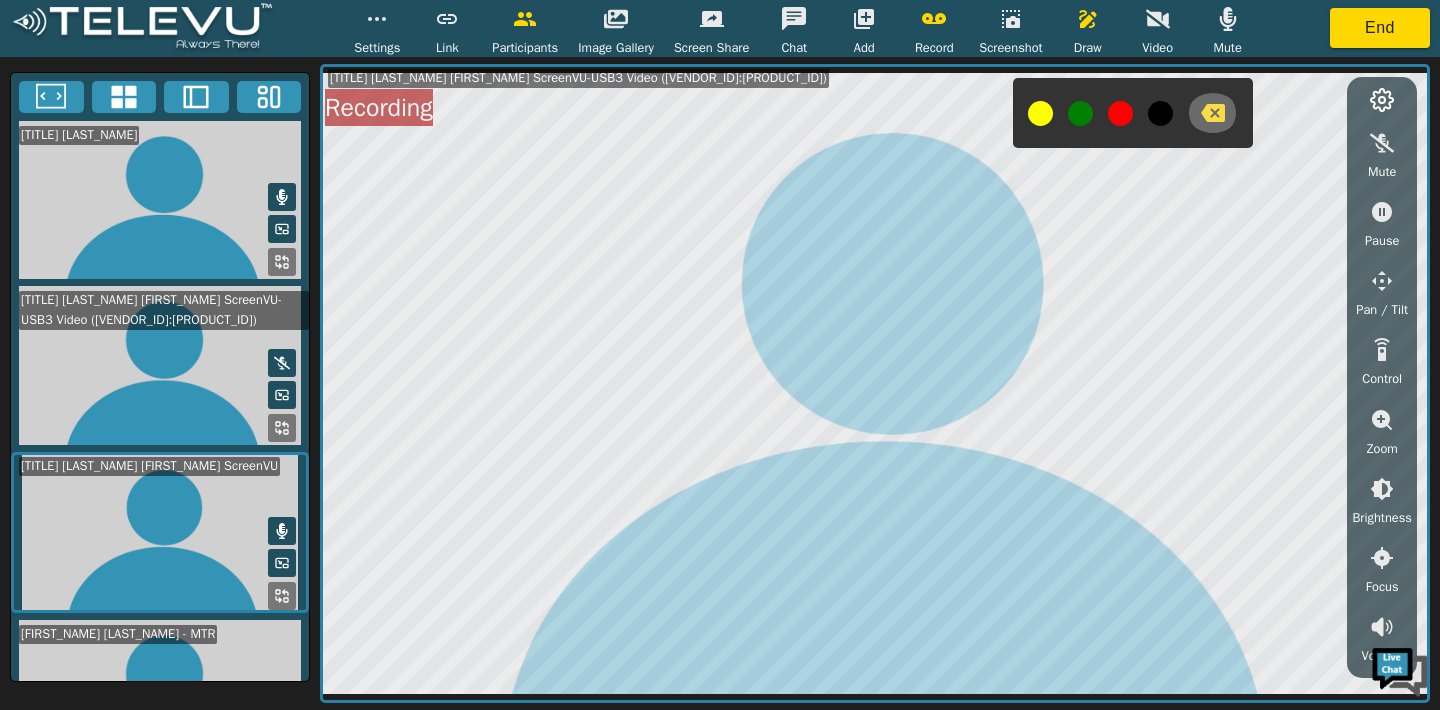 click 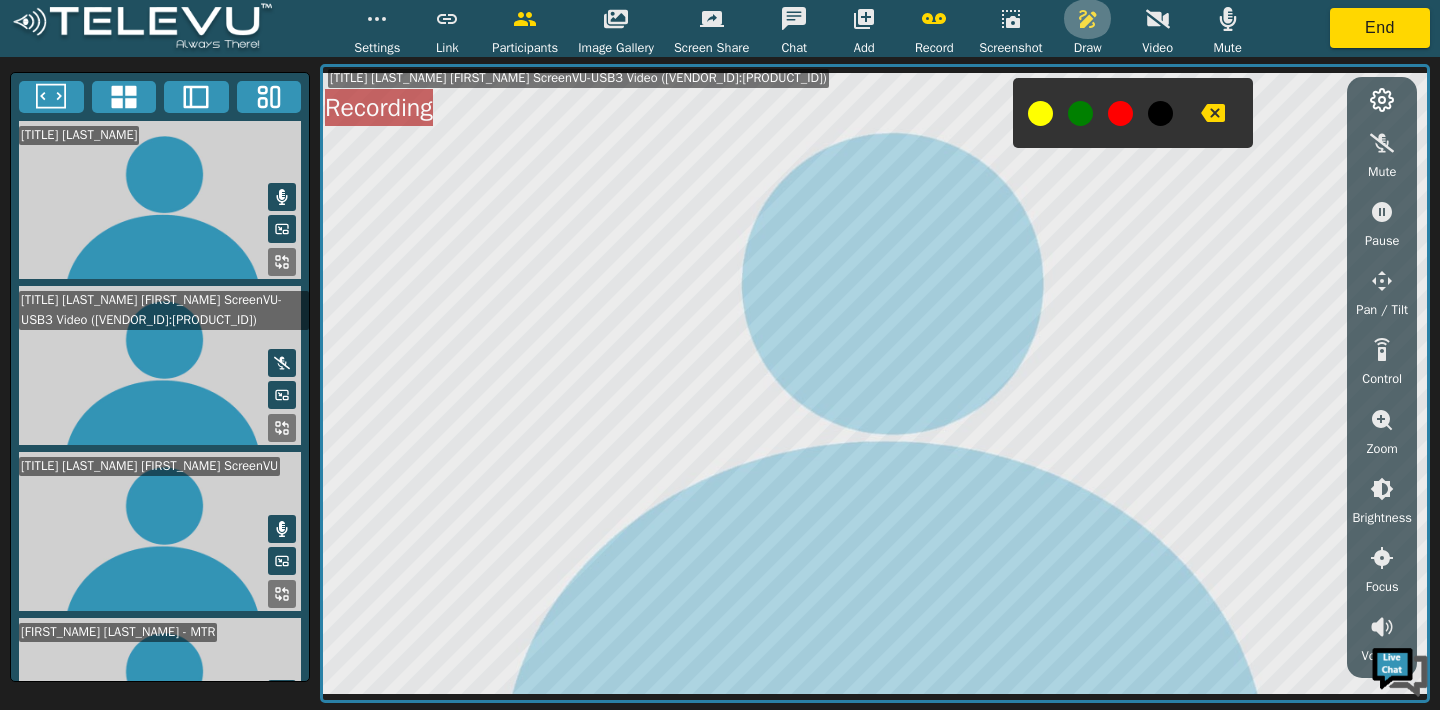 click at bounding box center [1088, 19] 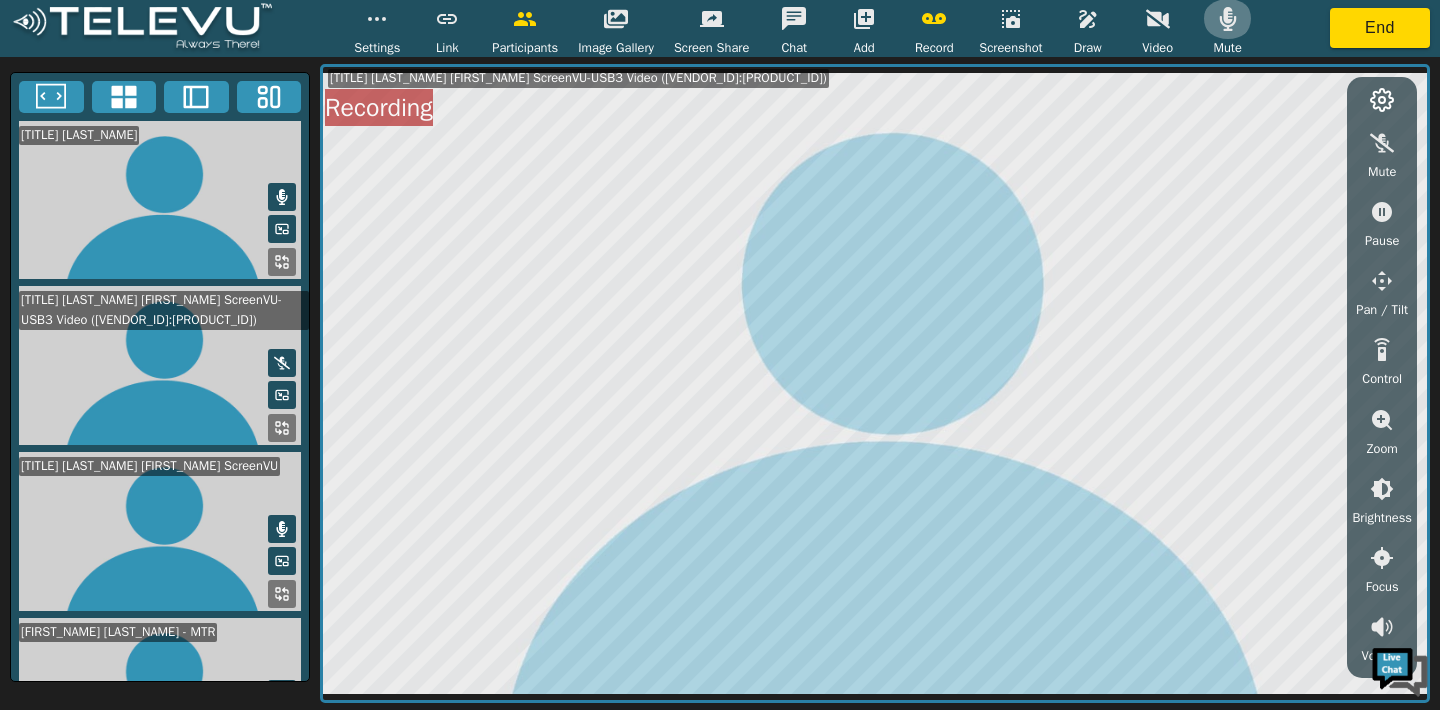 click 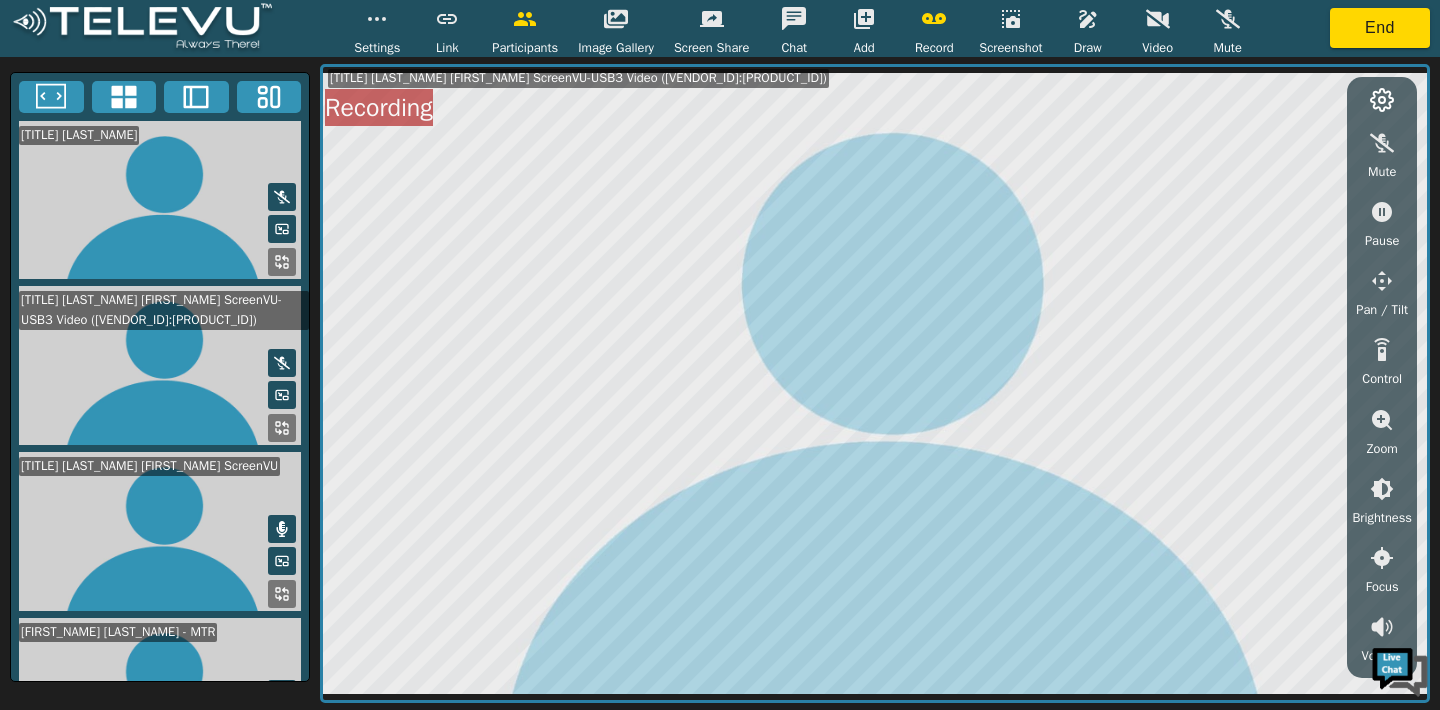 click 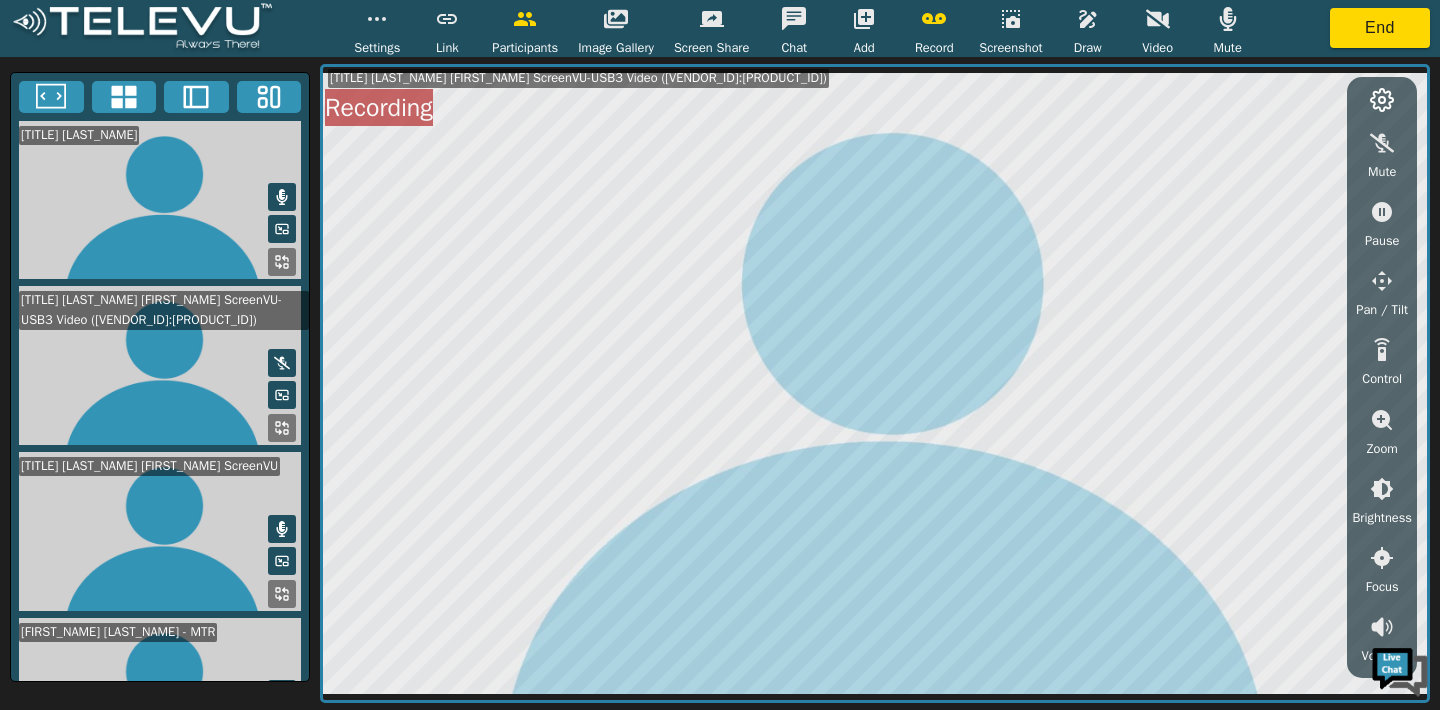 click 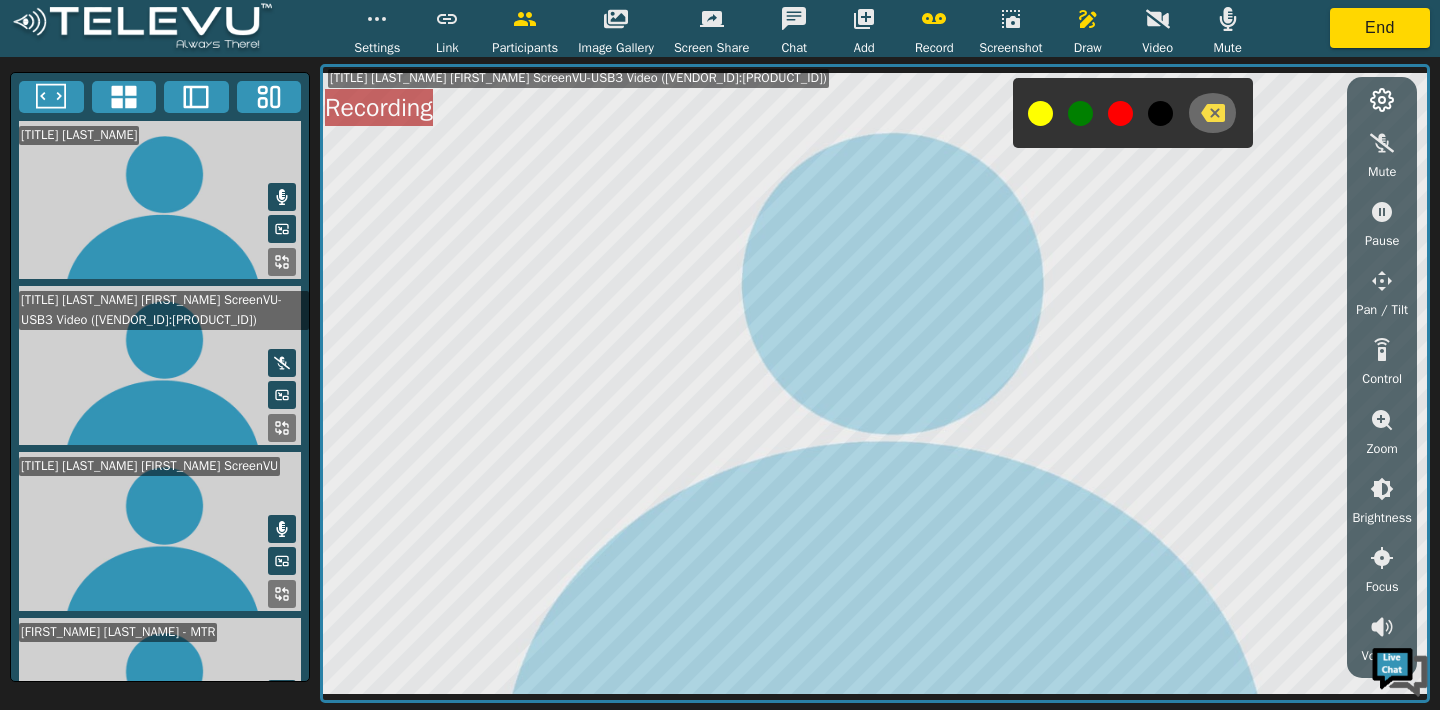 click 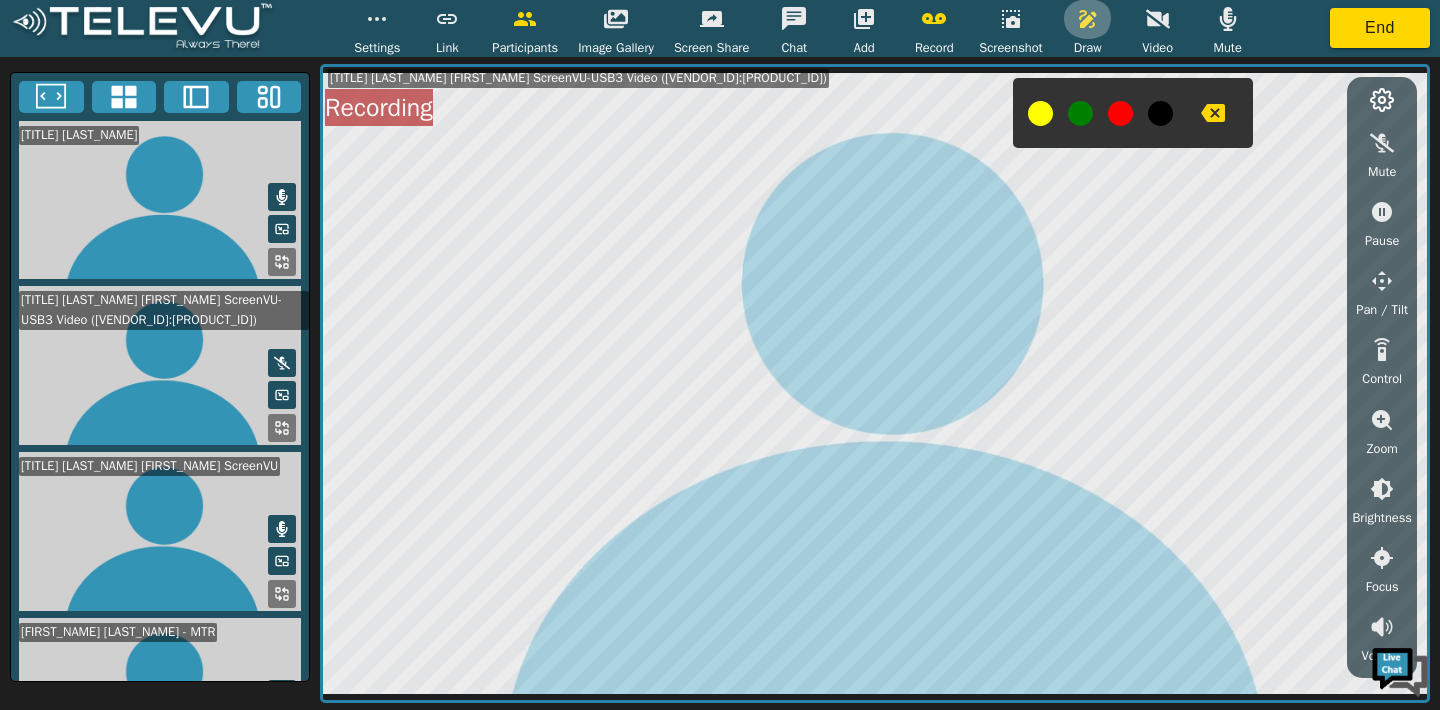 click 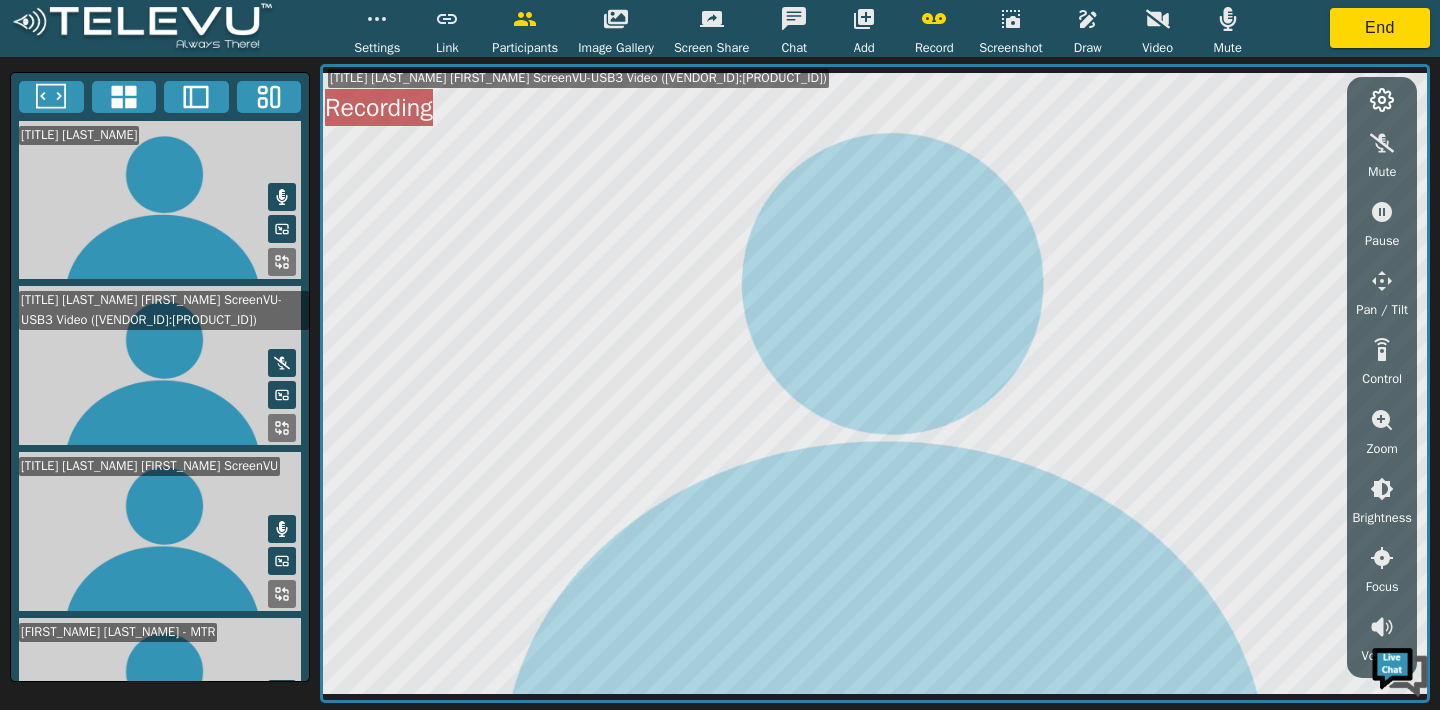click 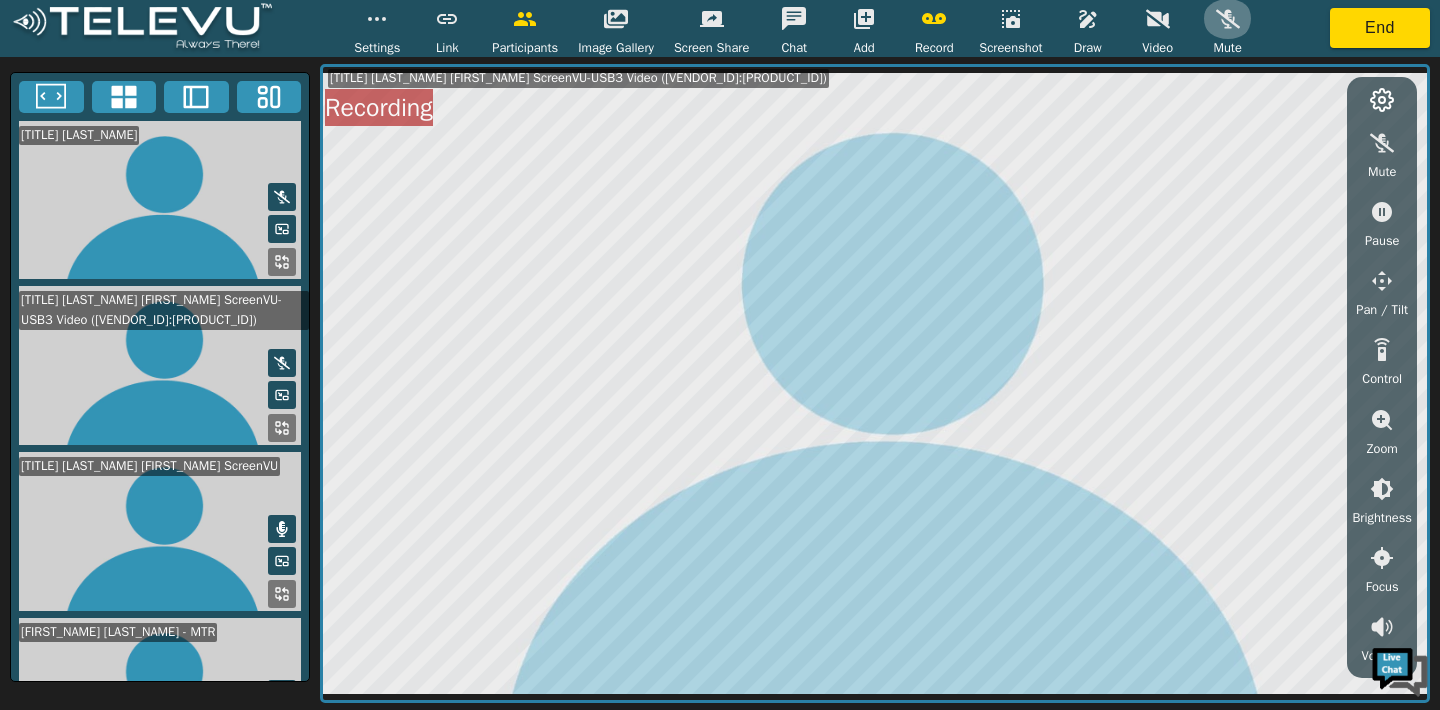 click 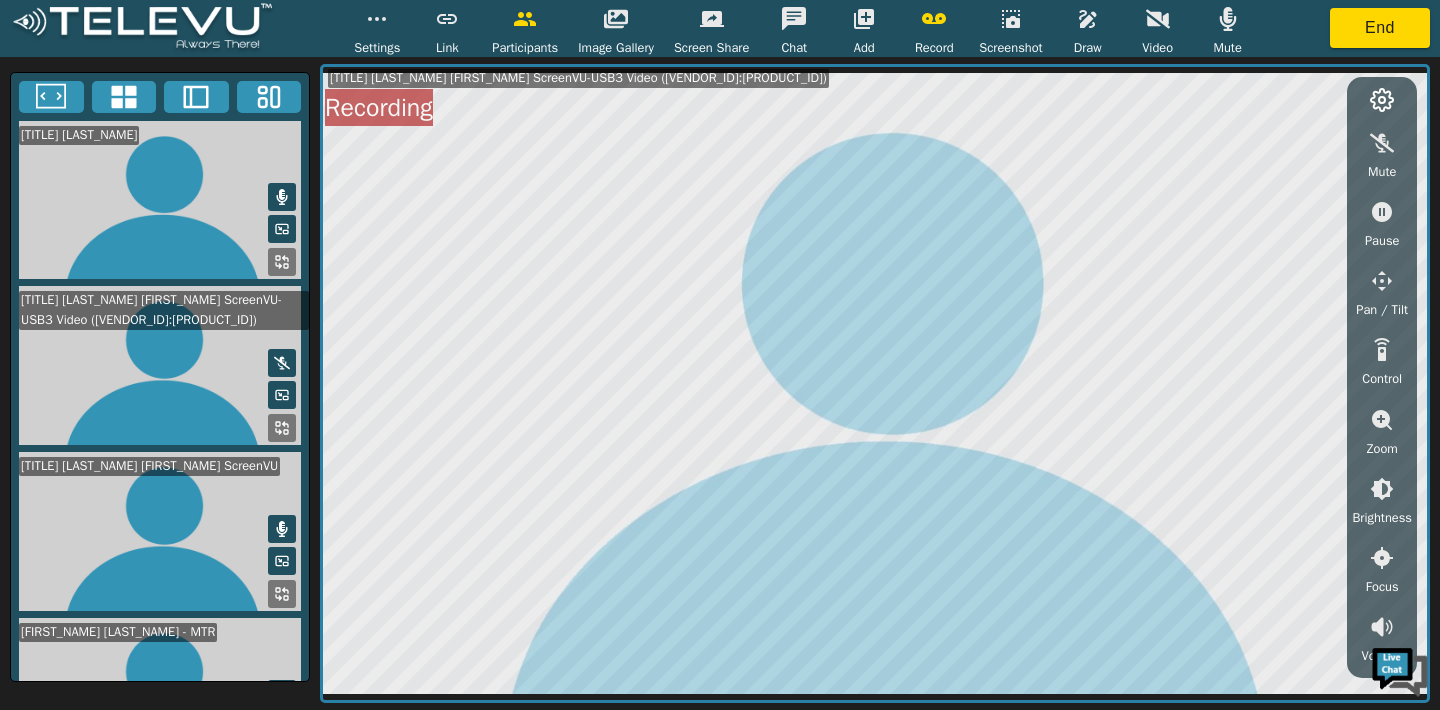 click 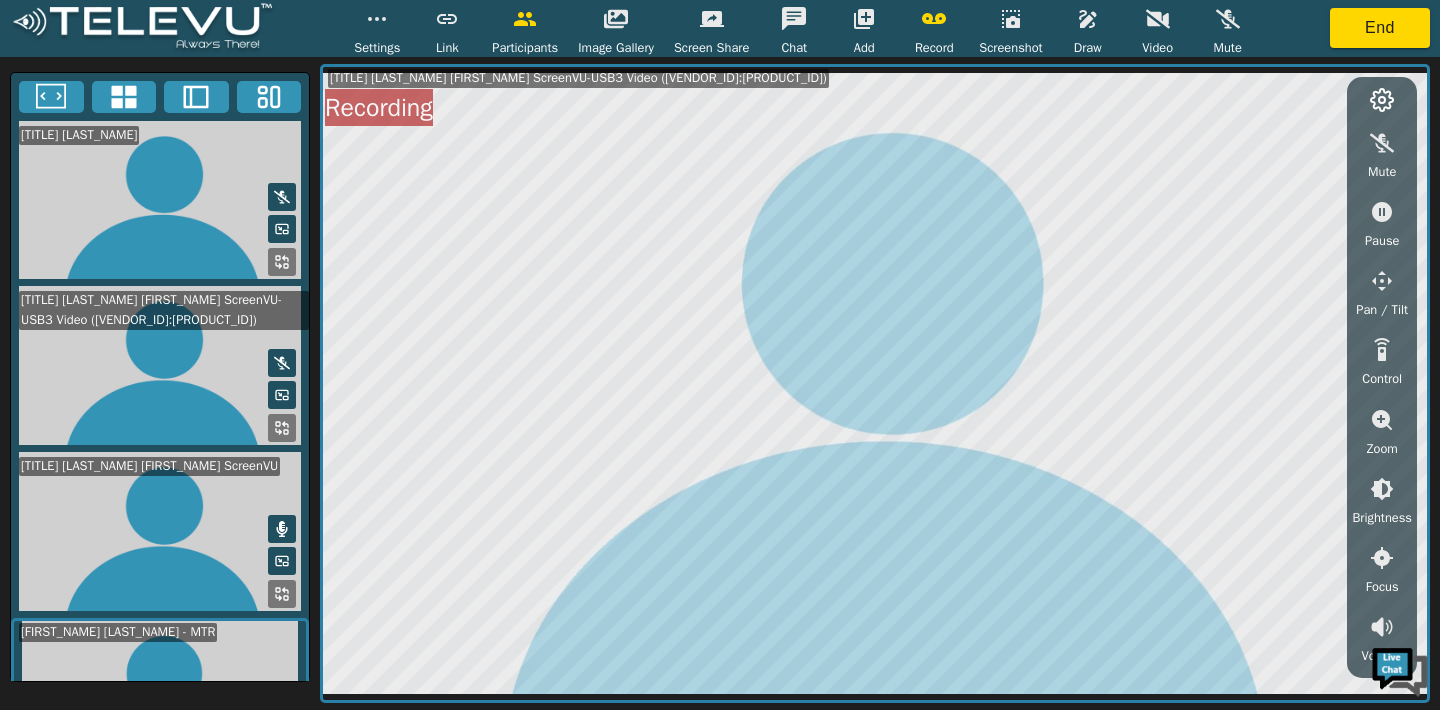 click 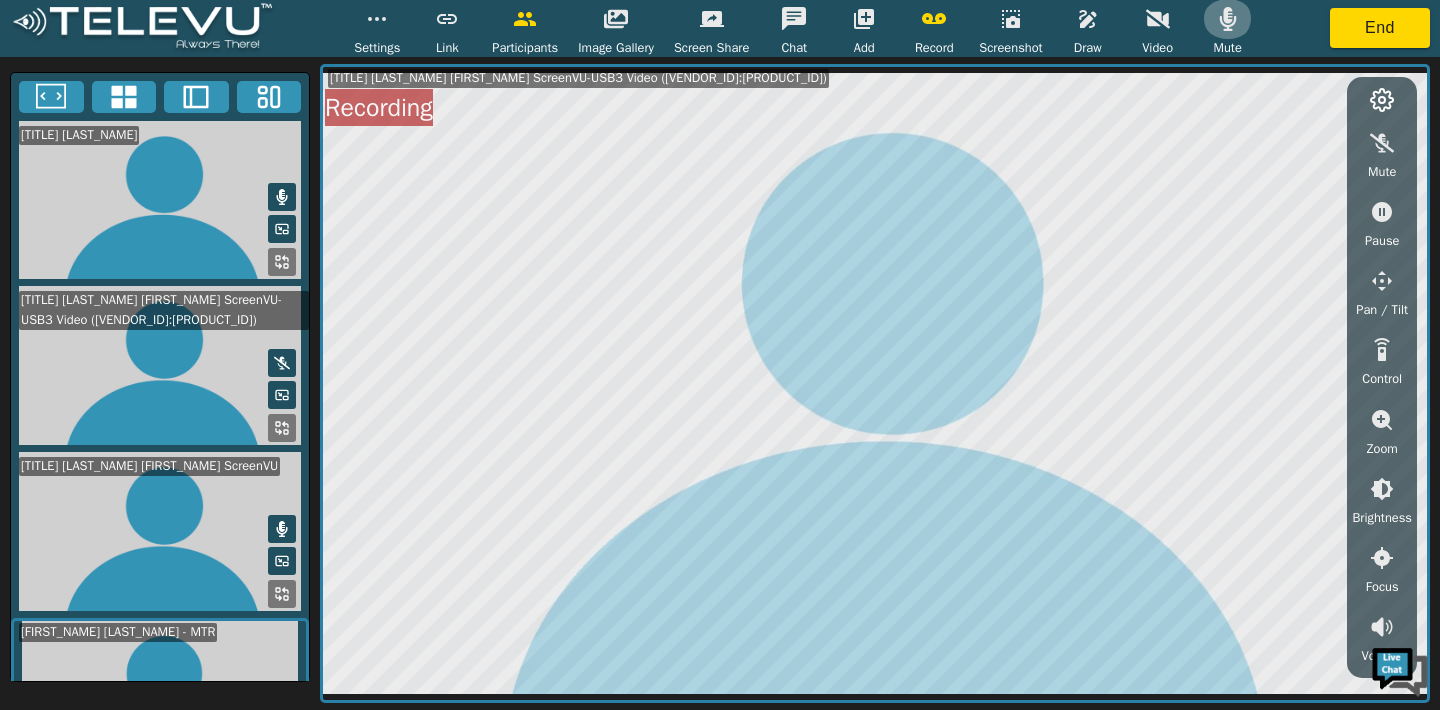 click 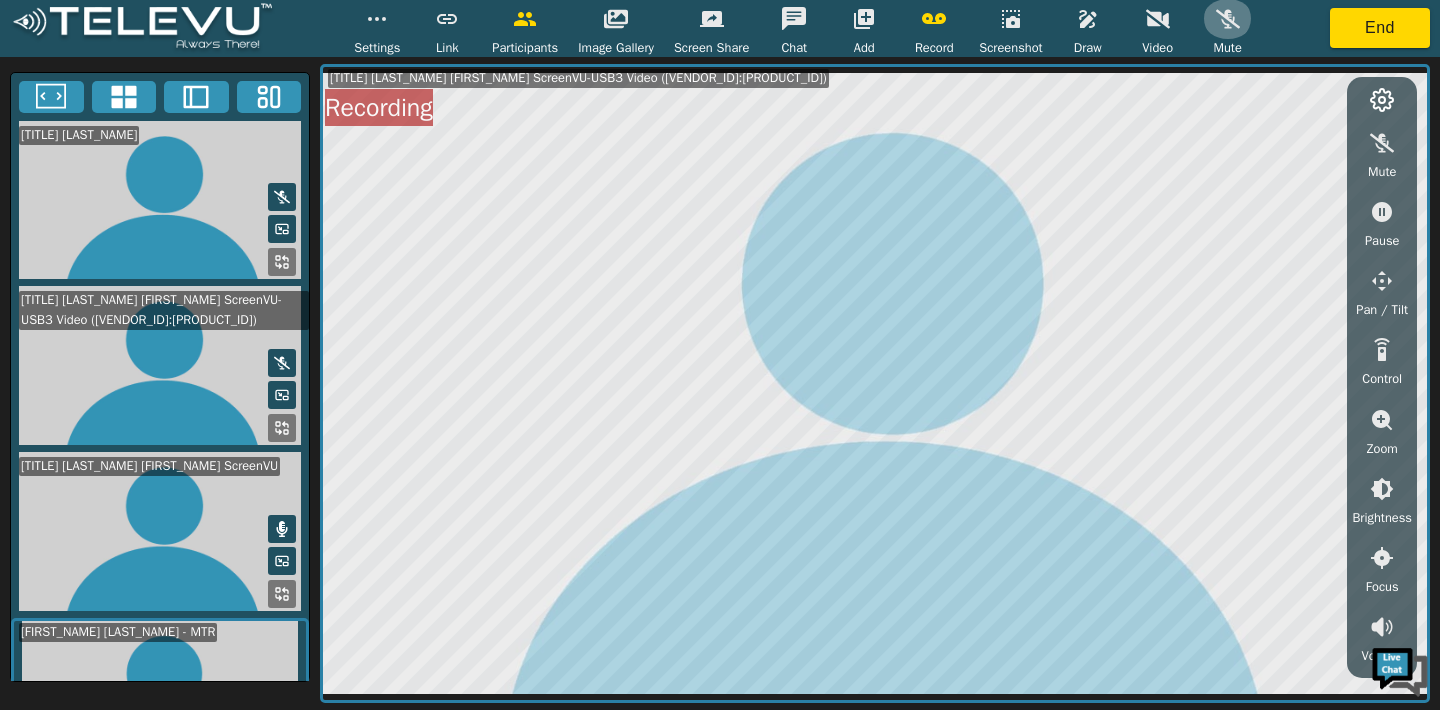 click 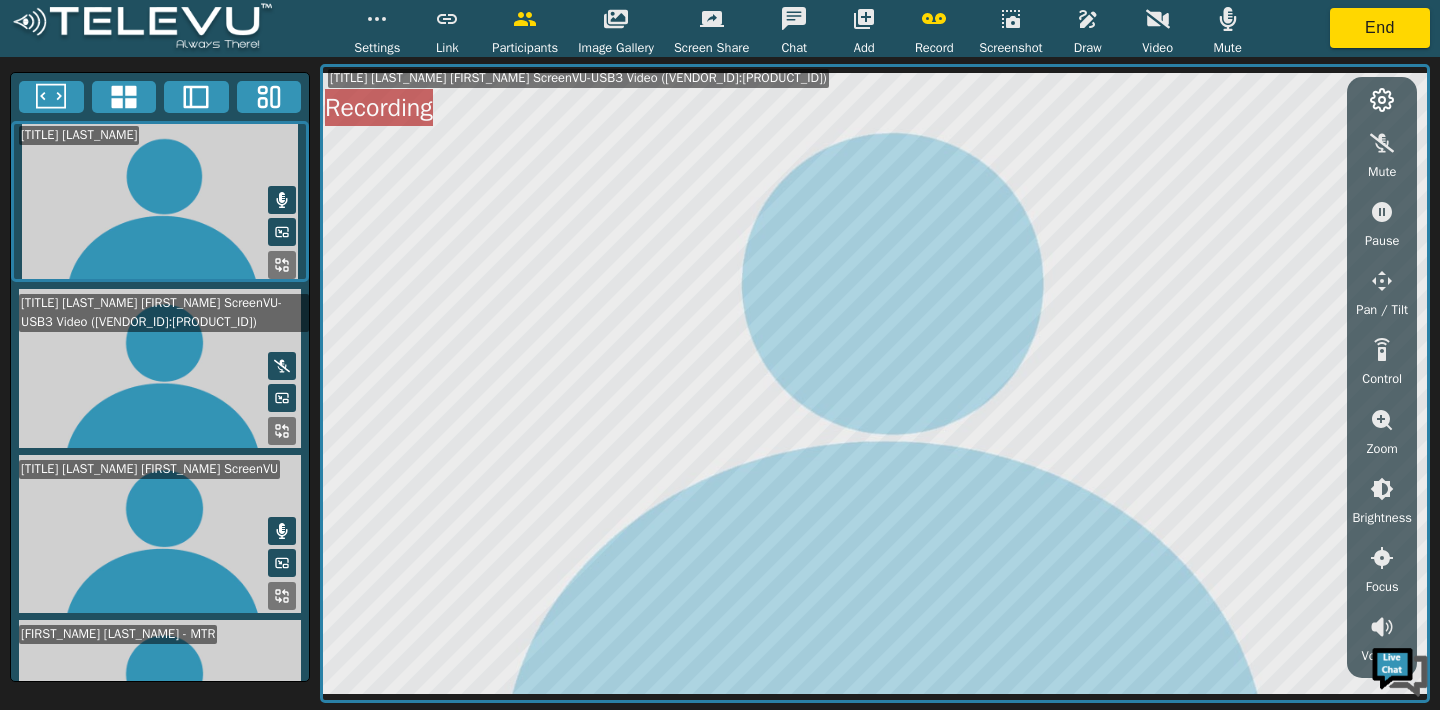 click 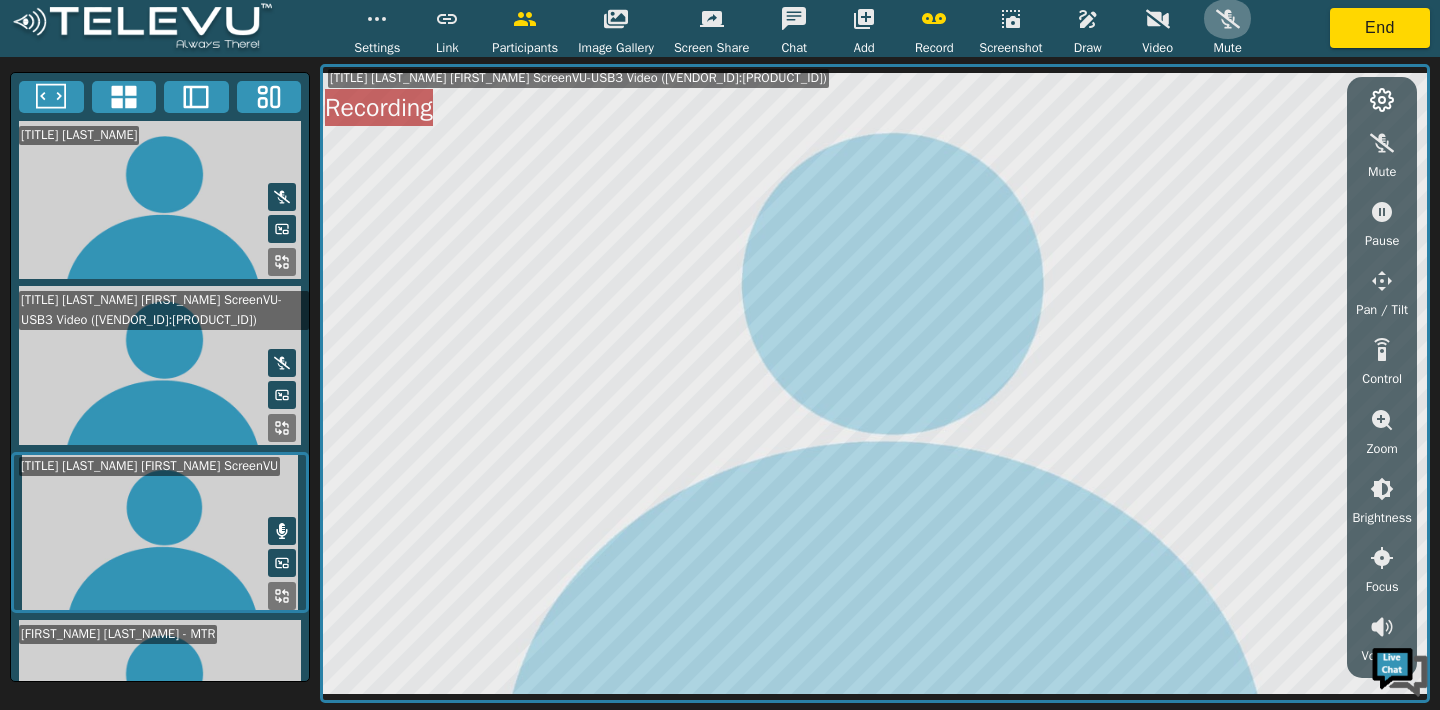 click 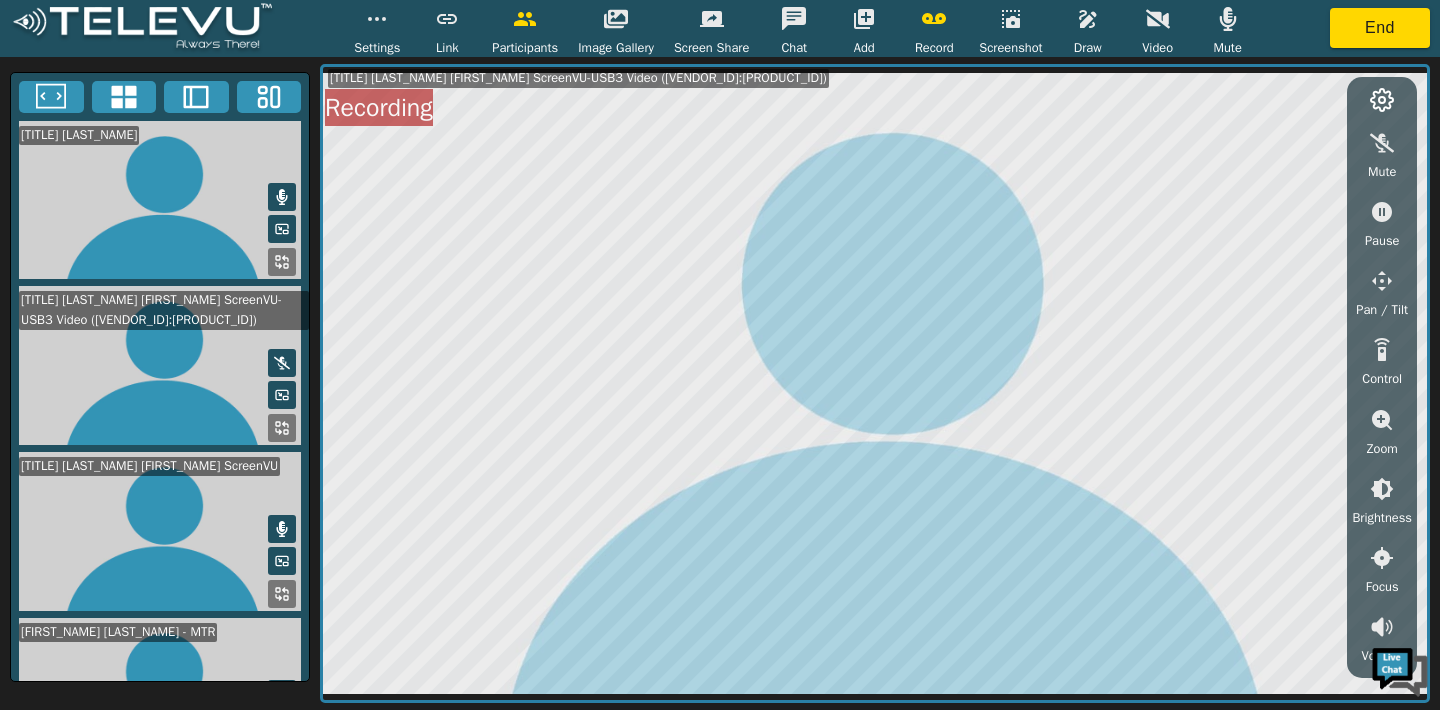 click 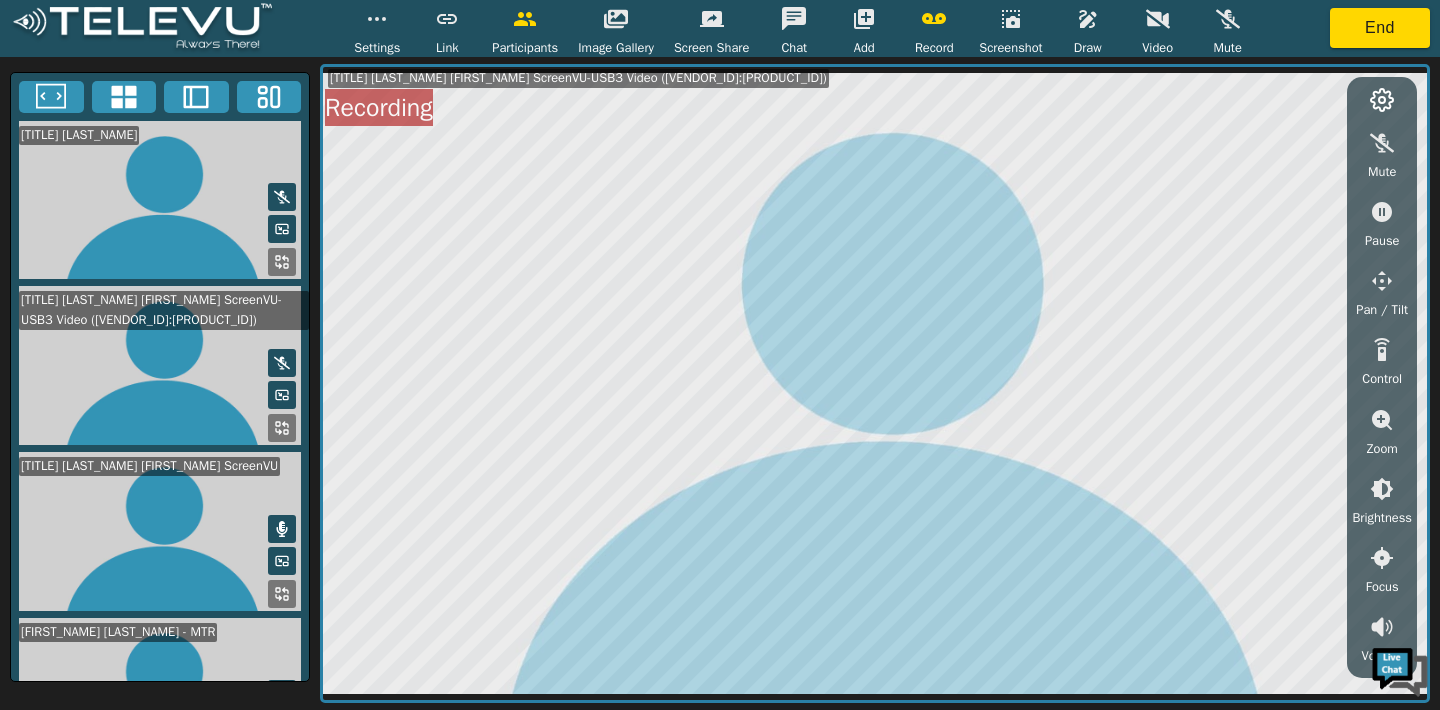 click 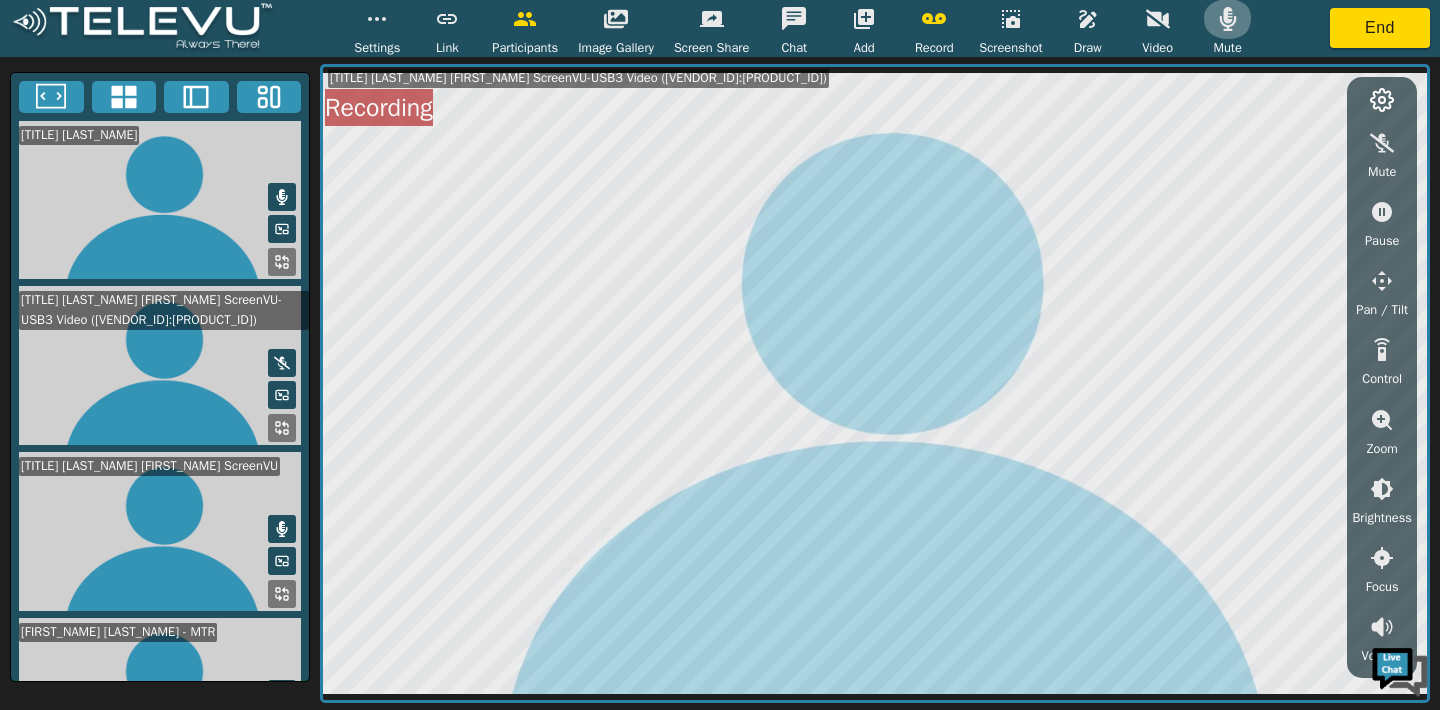 click 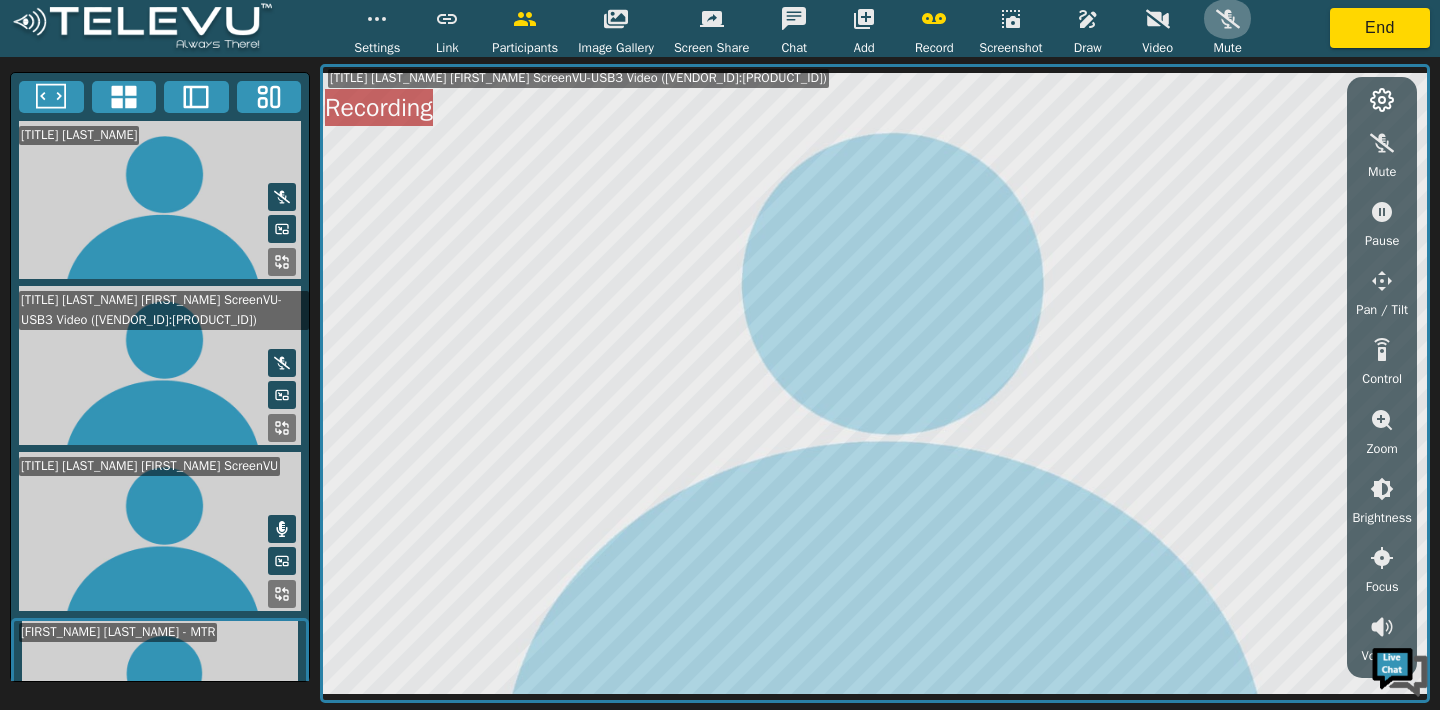 click 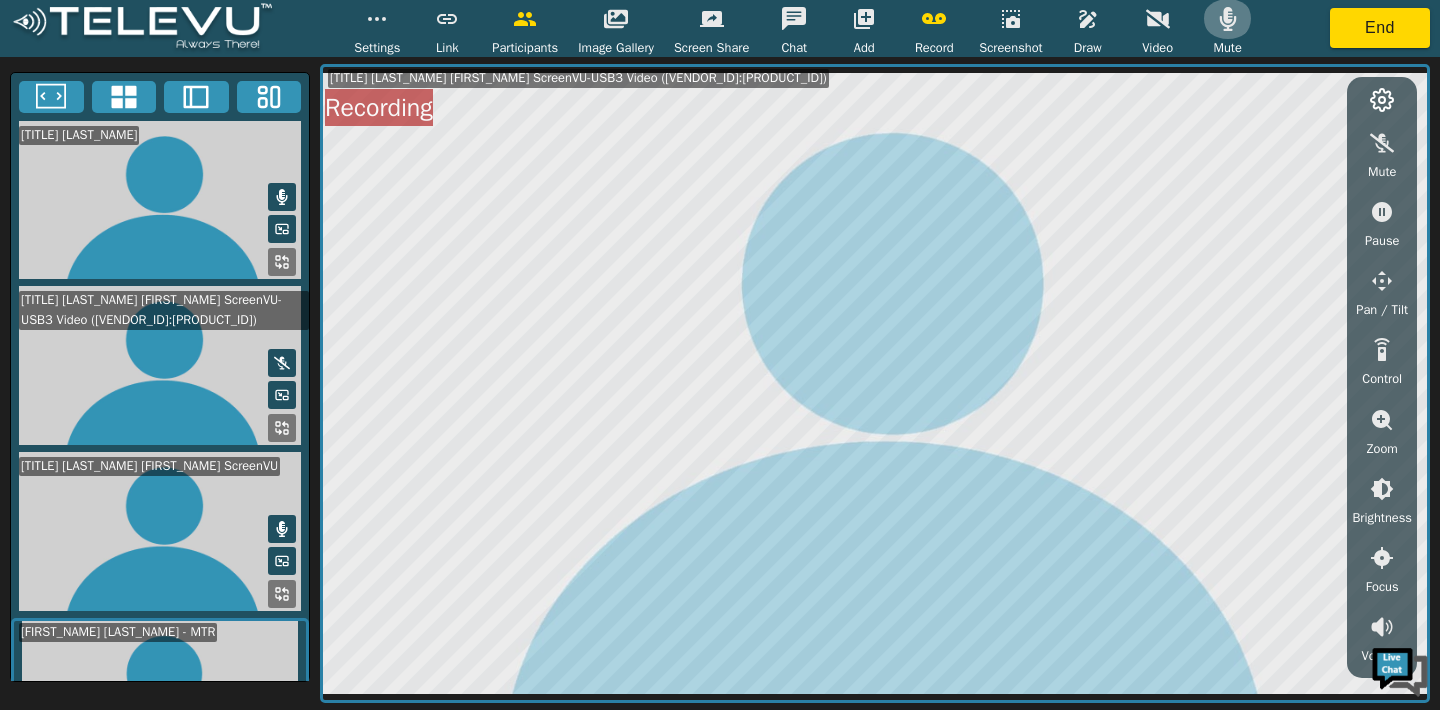 click 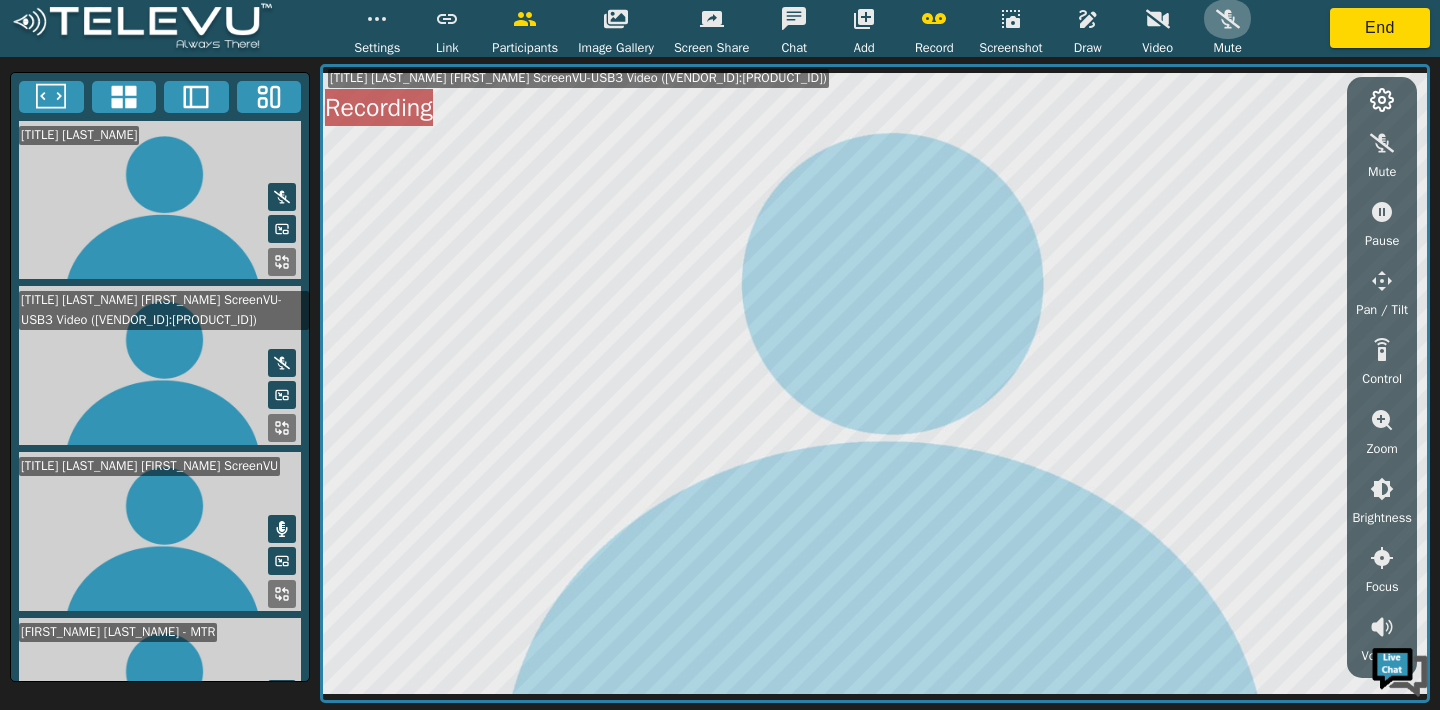 click 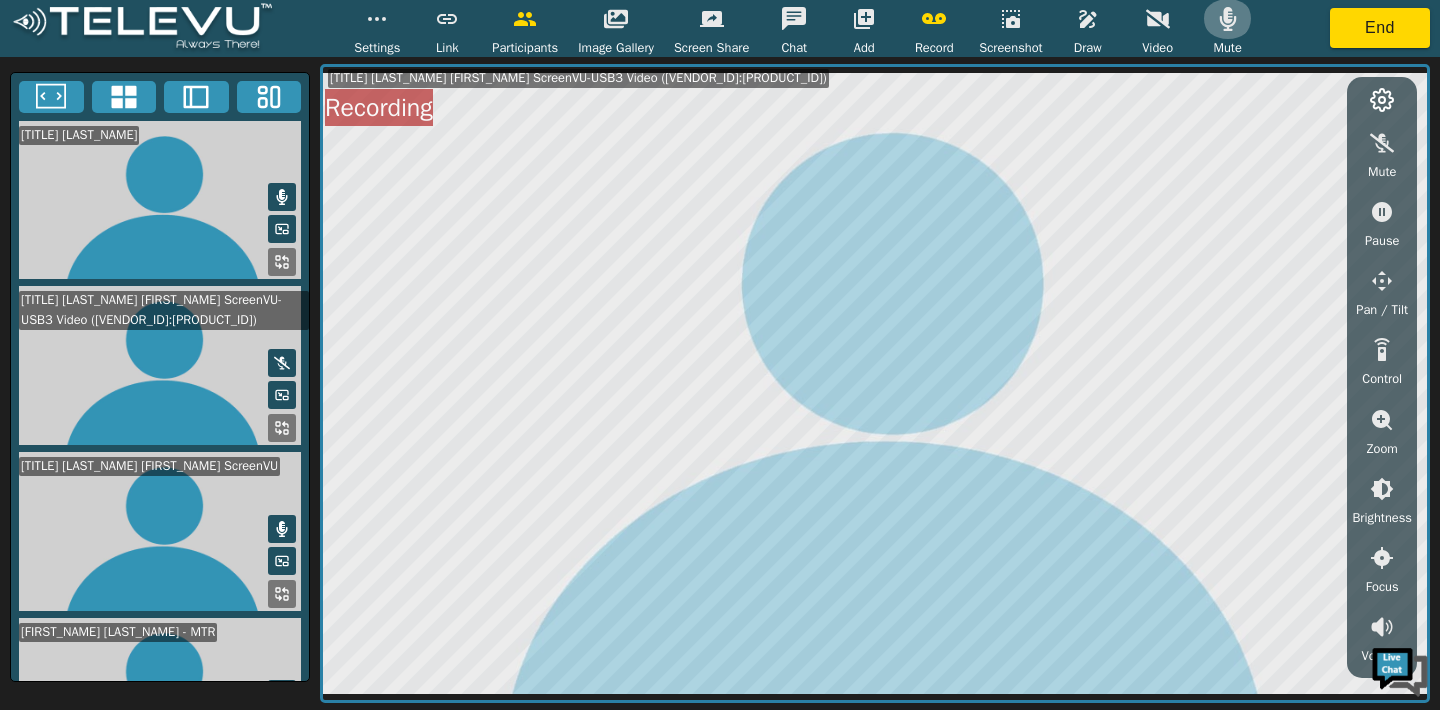 click 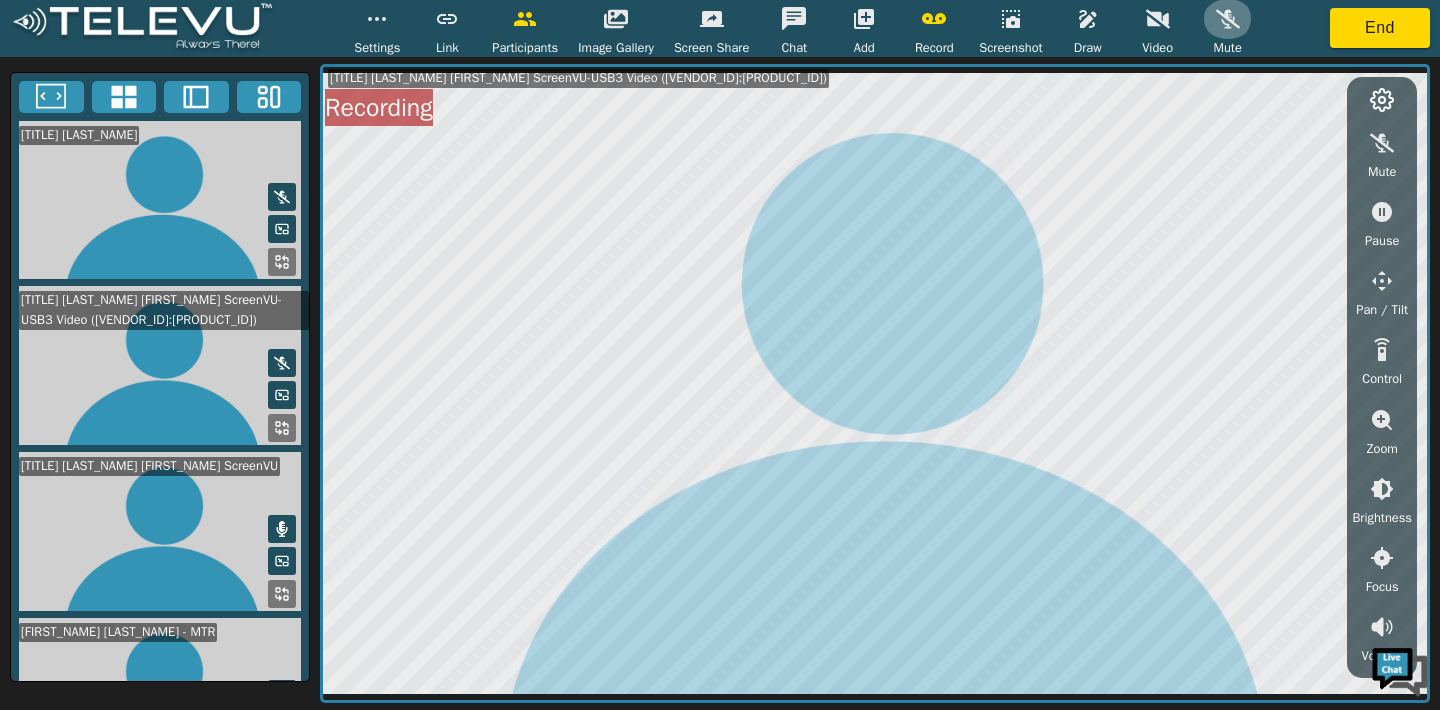 click 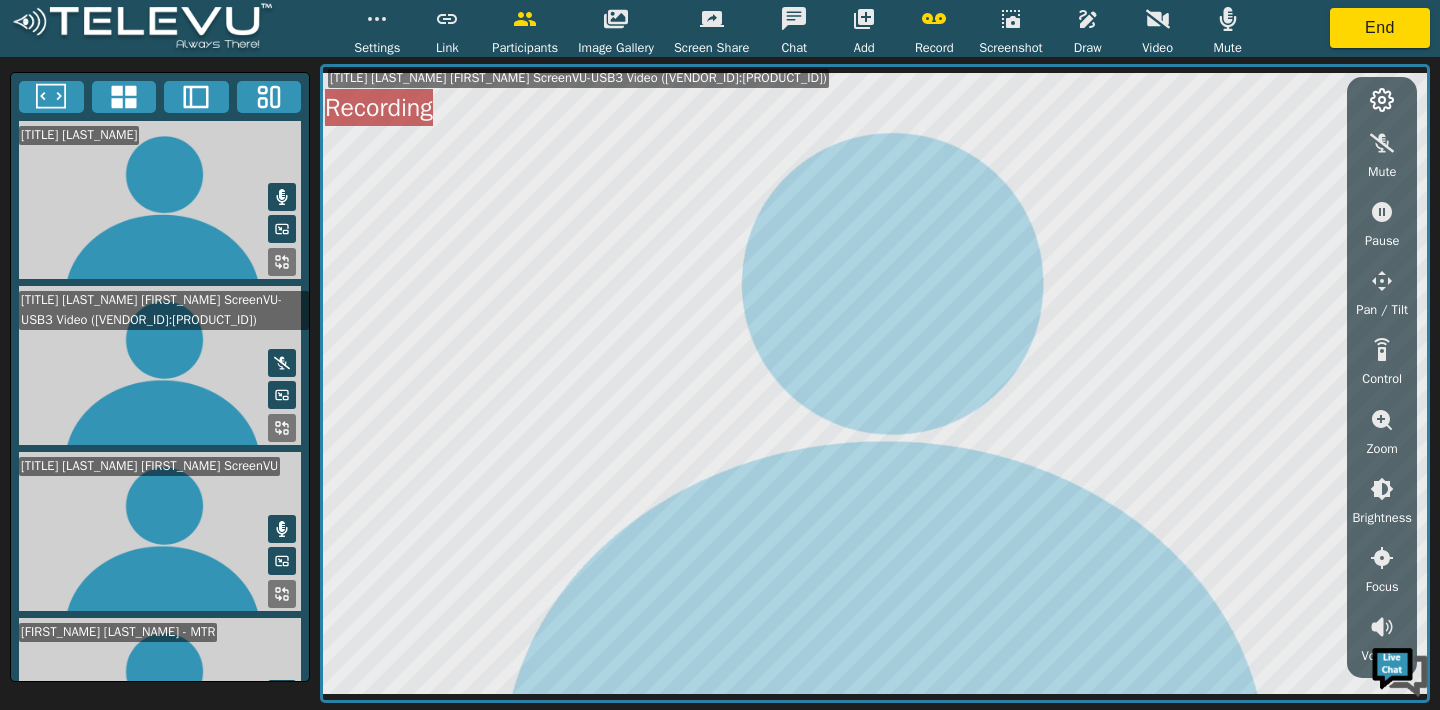 click 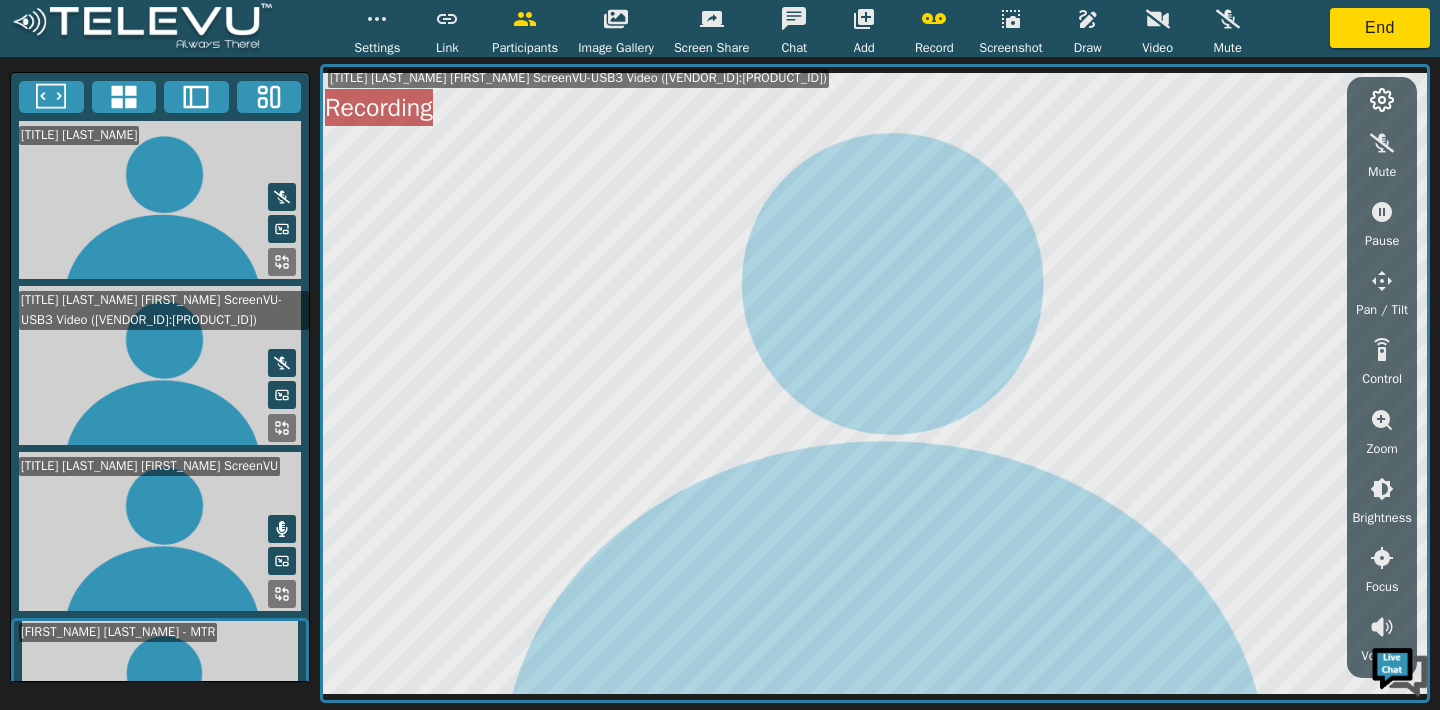 click 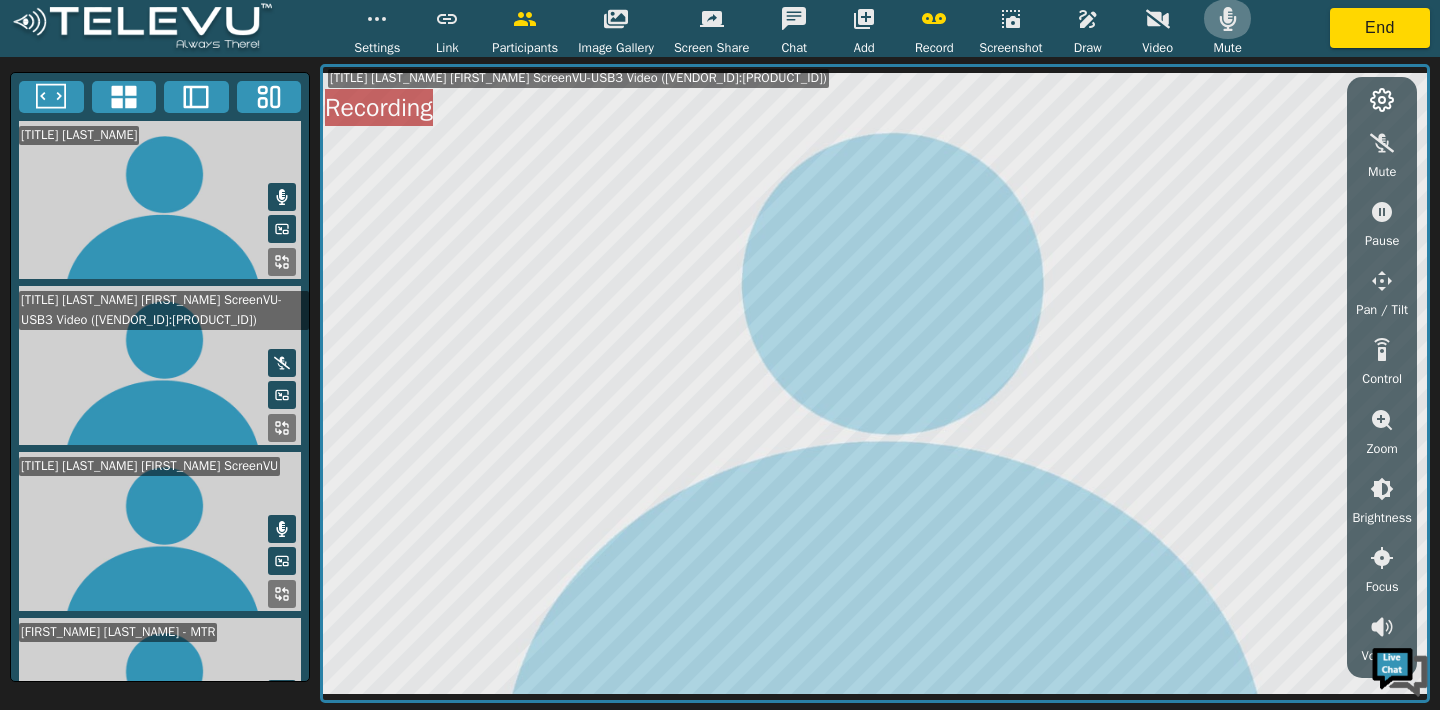 click 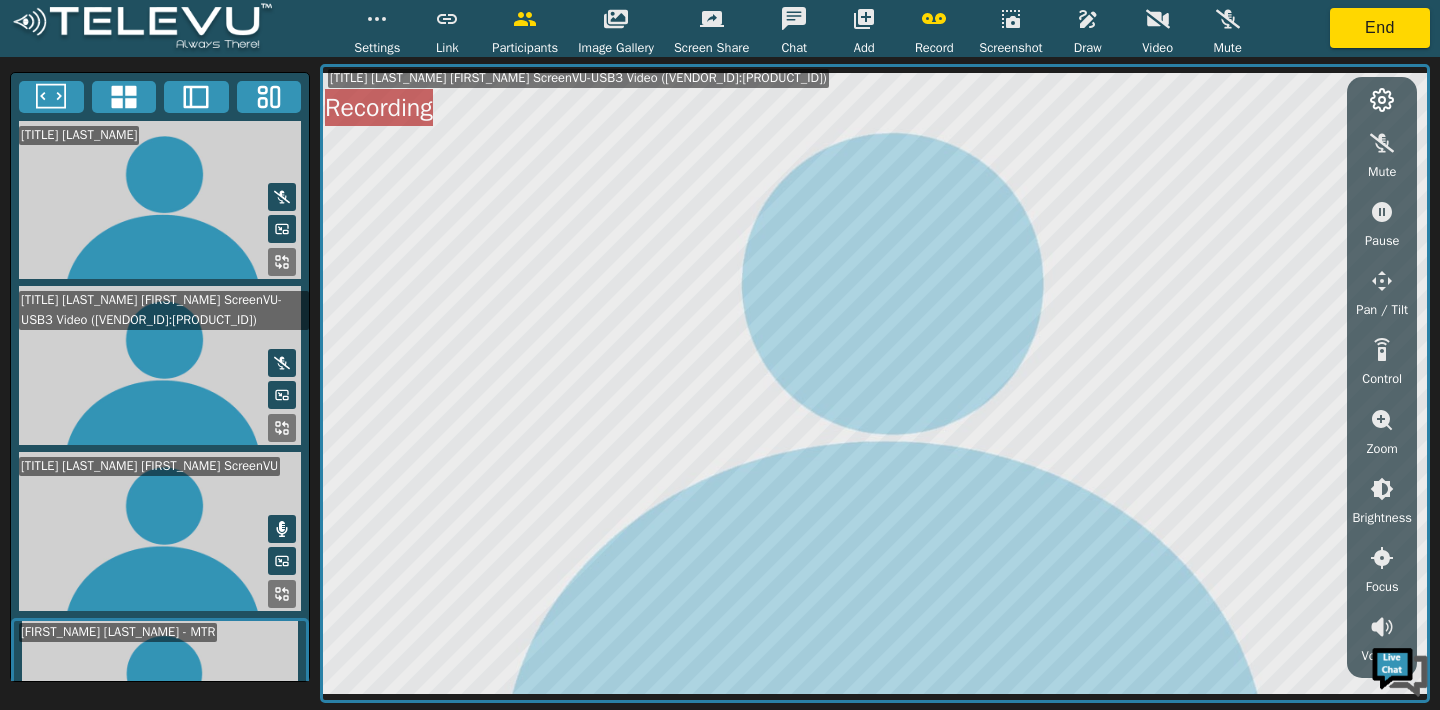 click 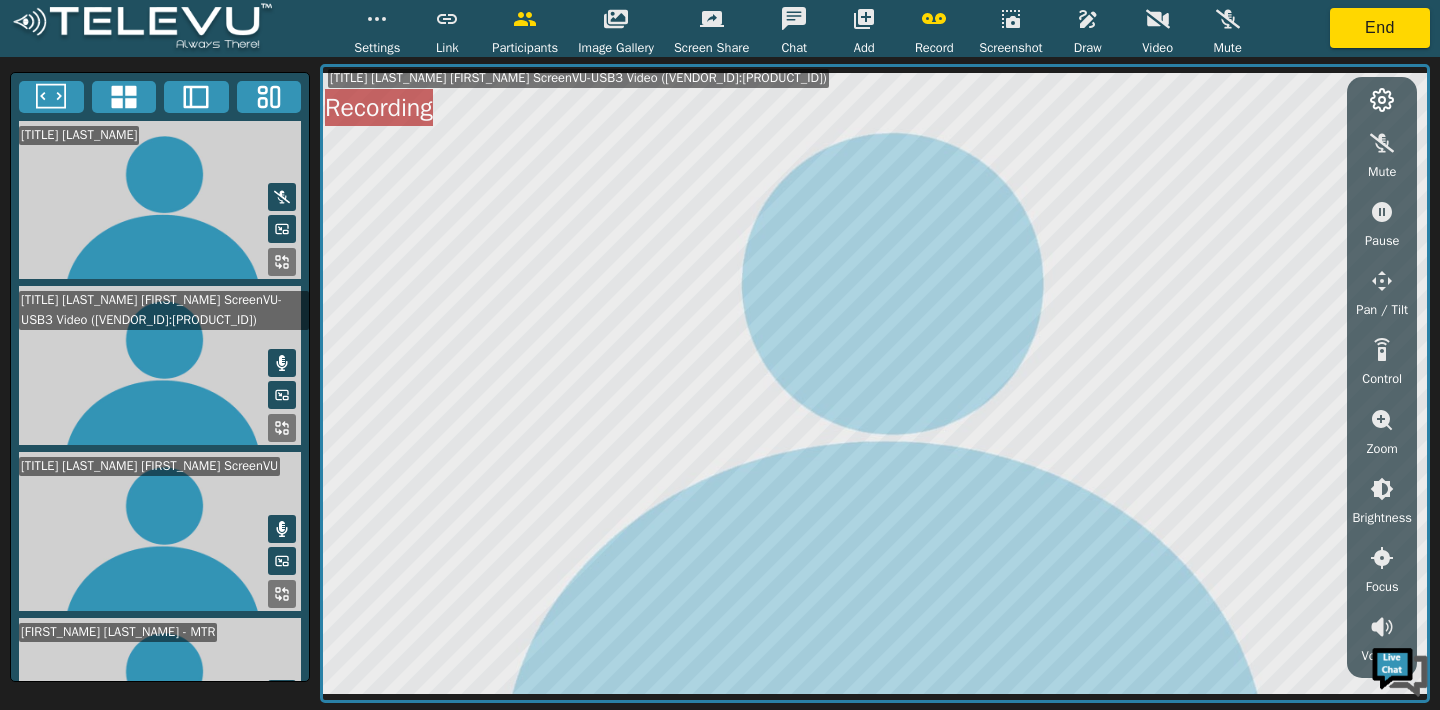 click 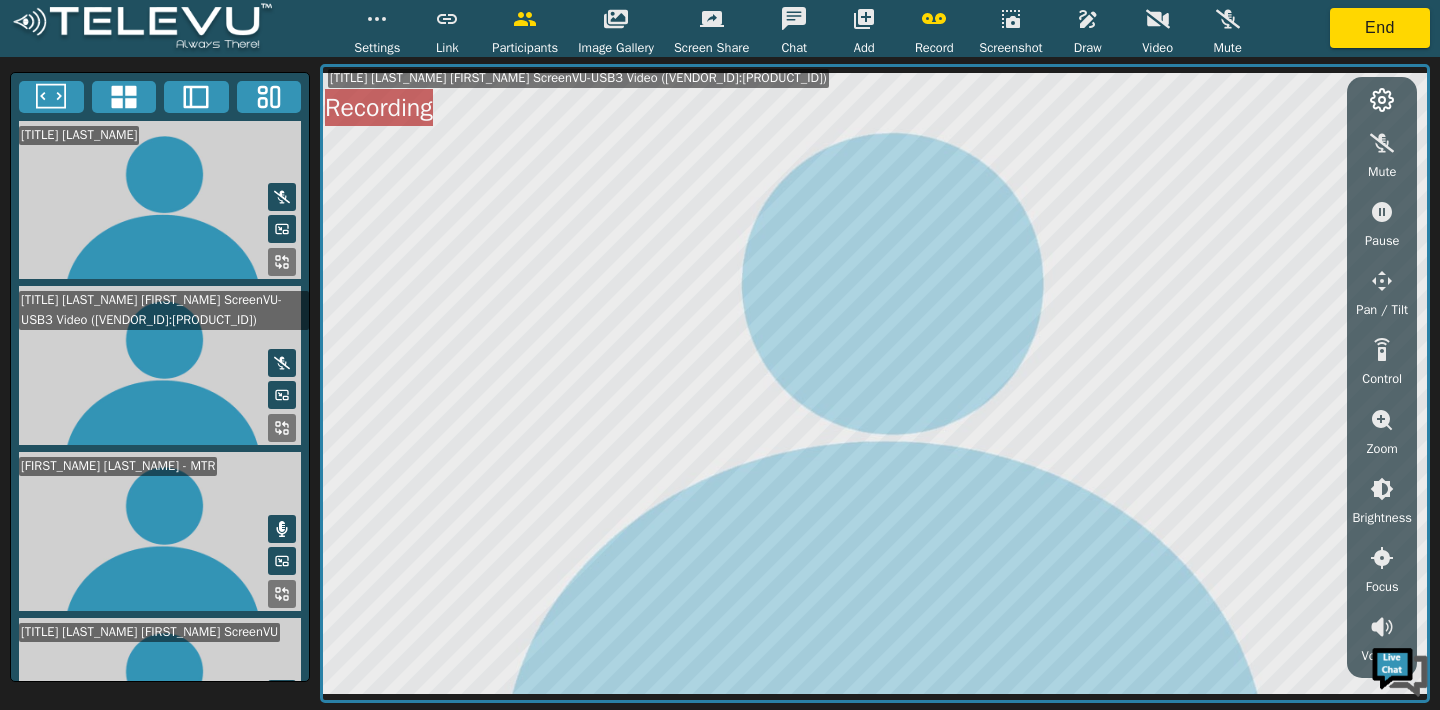 click 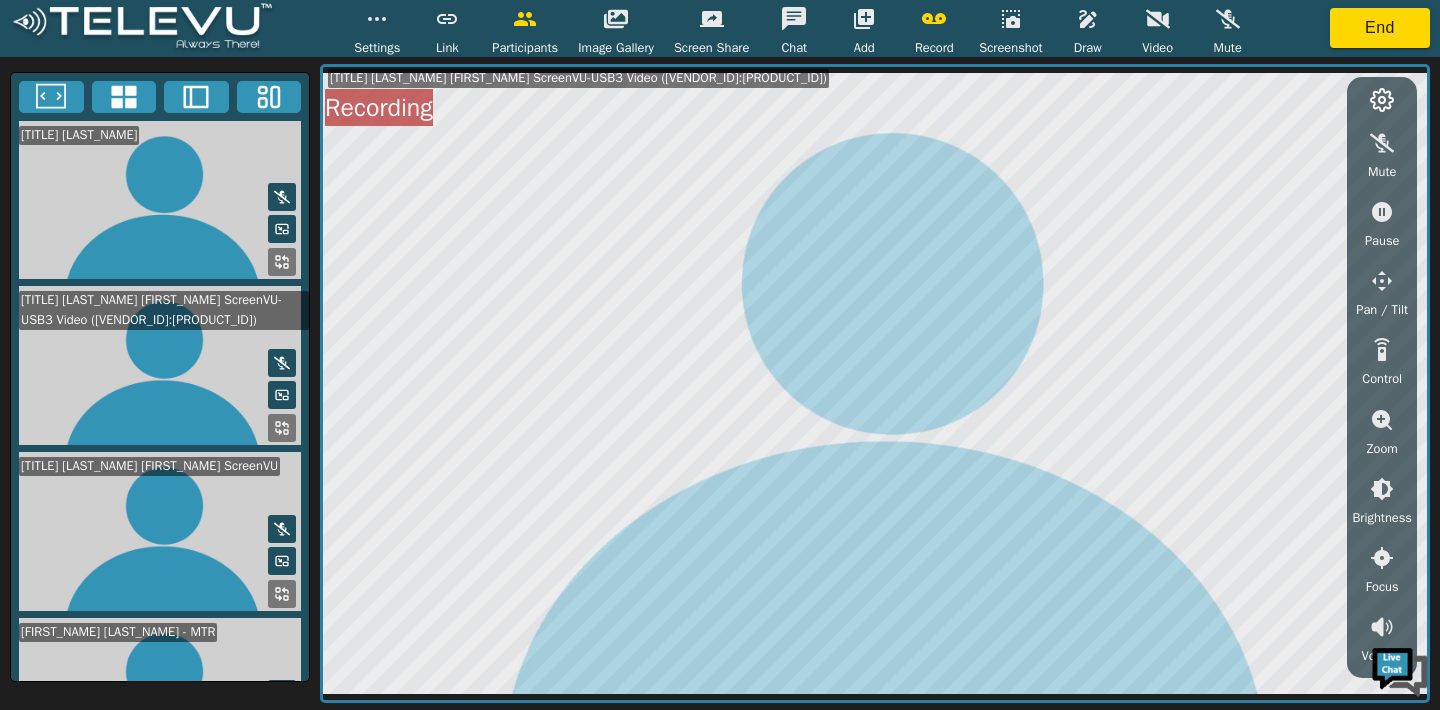 click 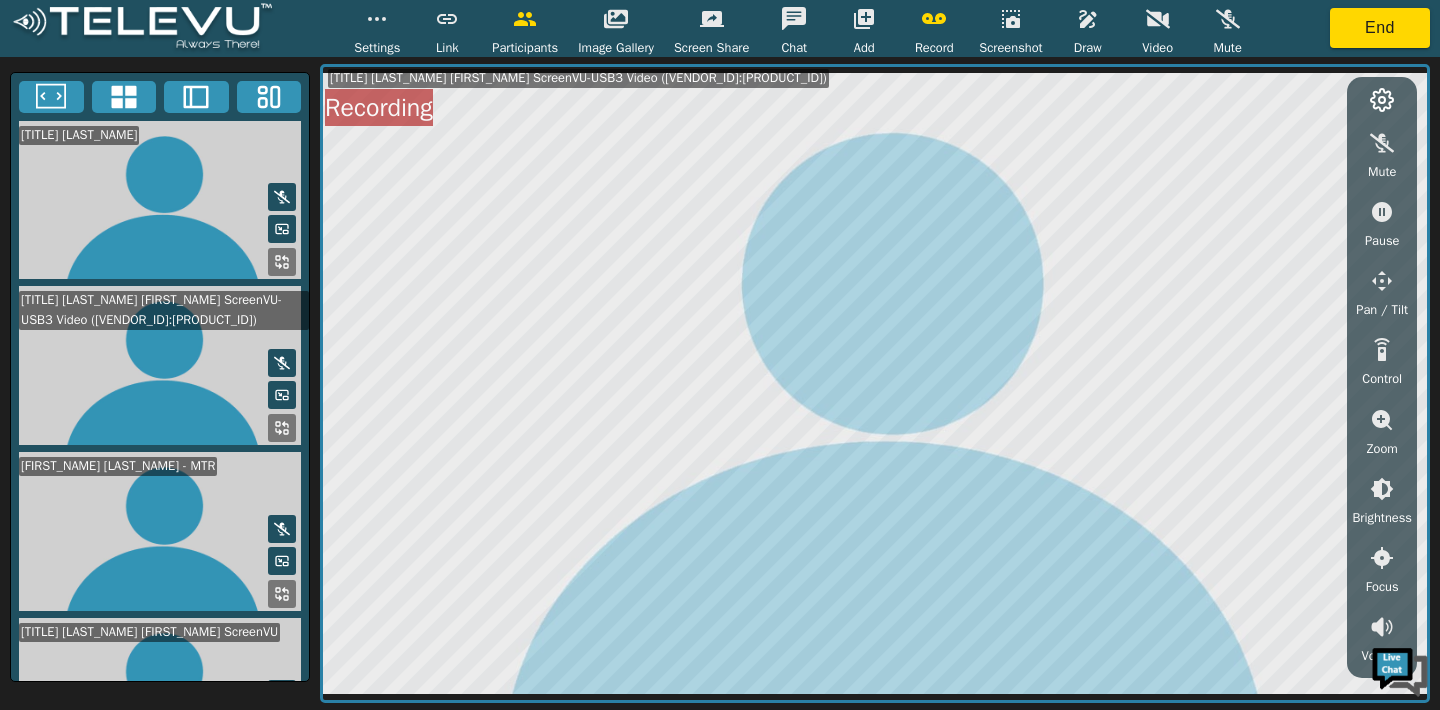 click 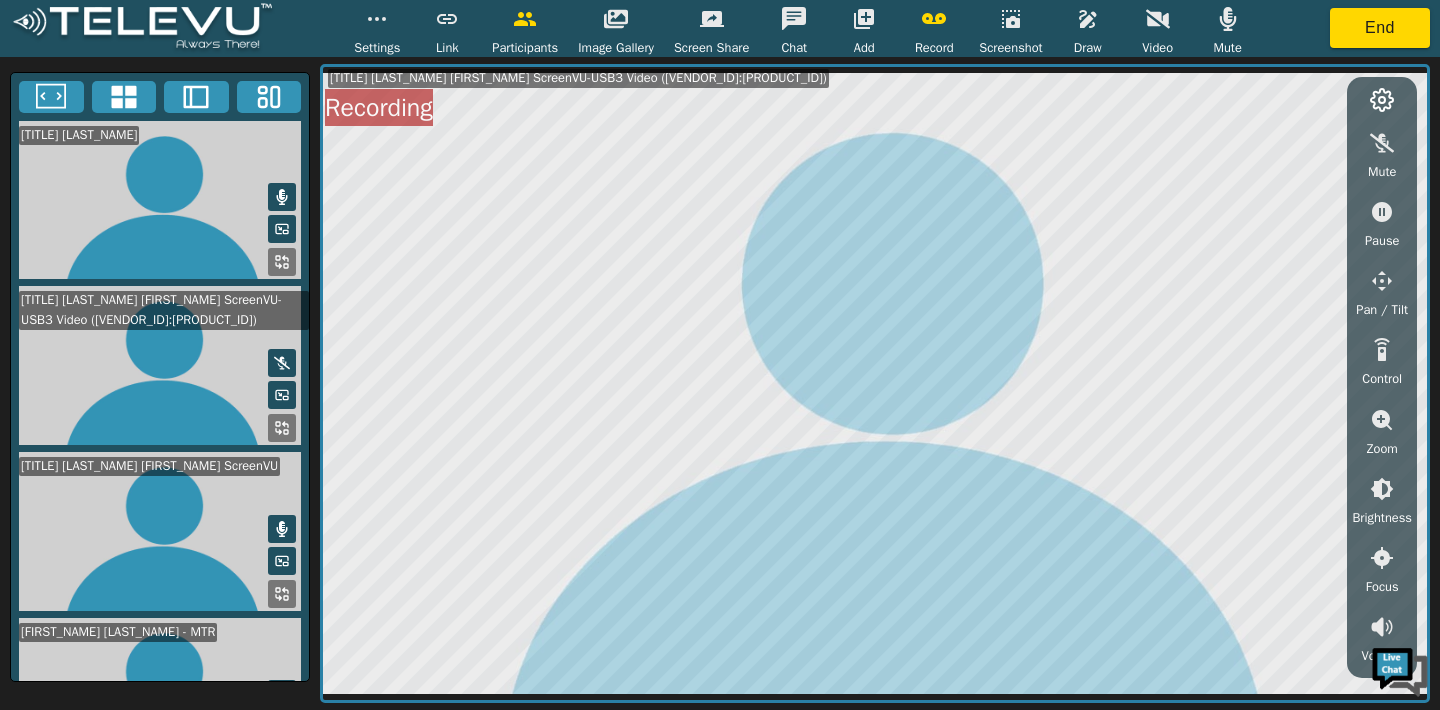 click 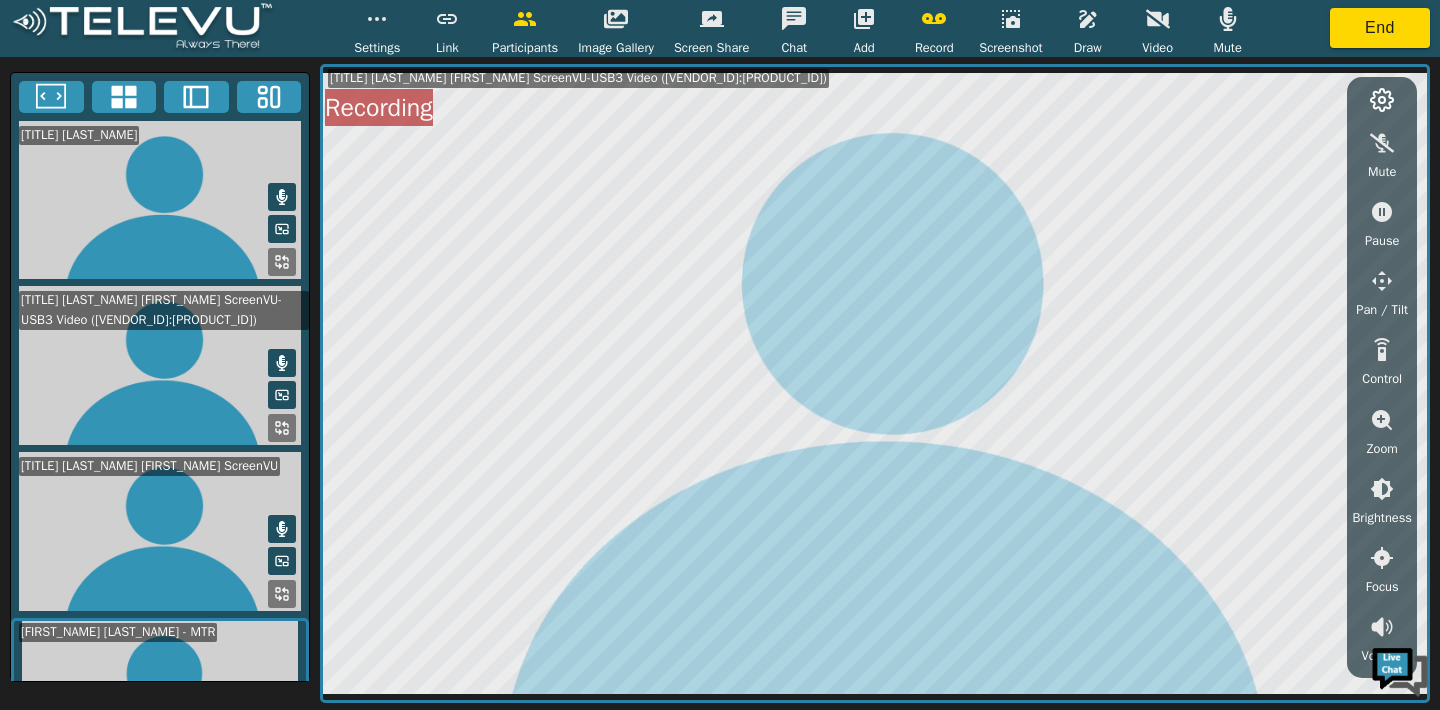 scroll, scrollTop: 0, scrollLeft: 0, axis: both 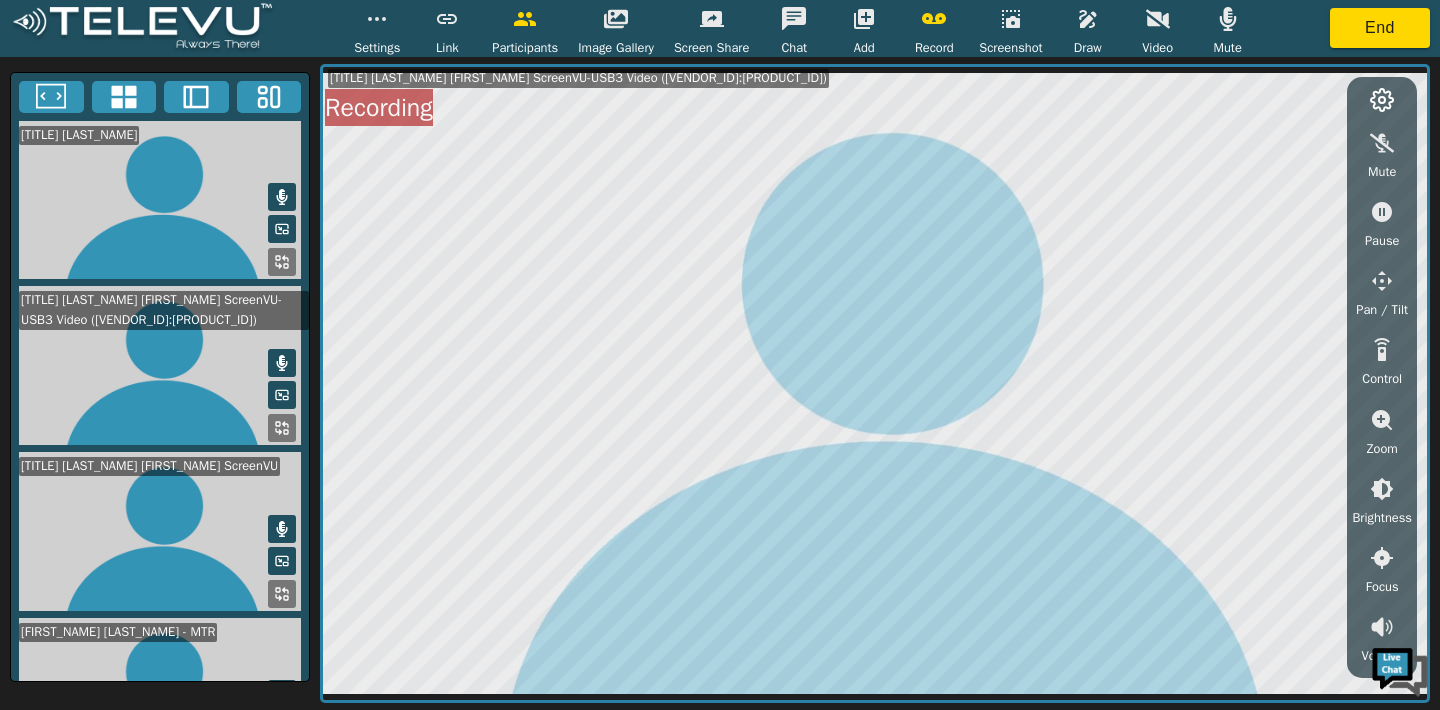 click 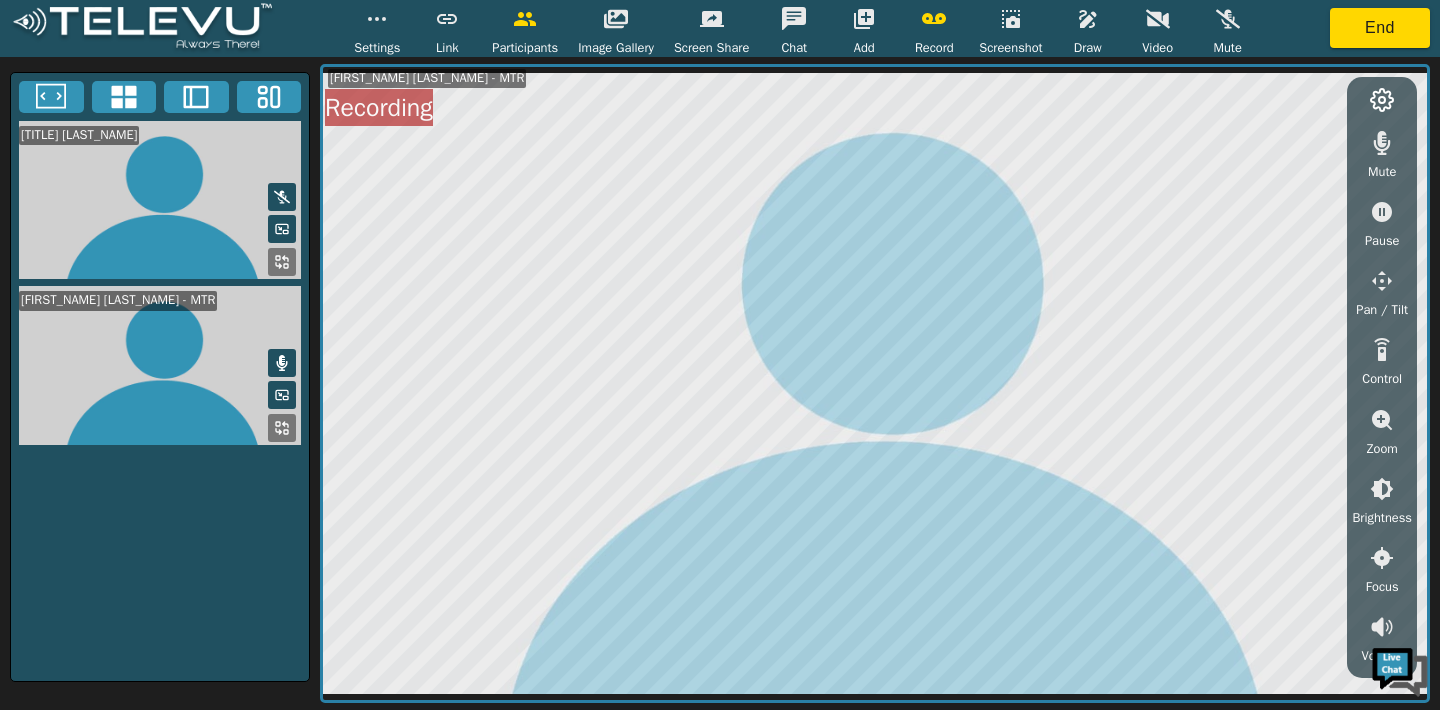 scroll, scrollTop: 0, scrollLeft: 0, axis: both 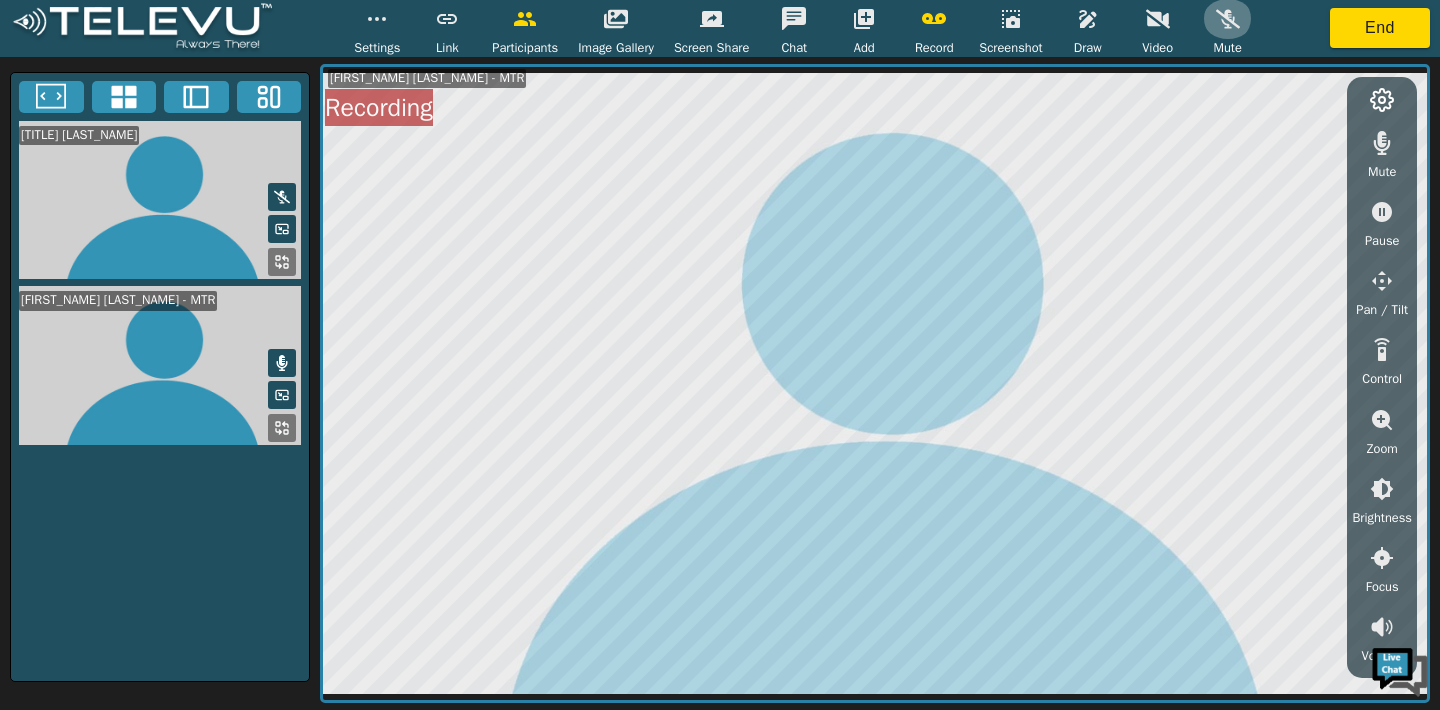 click 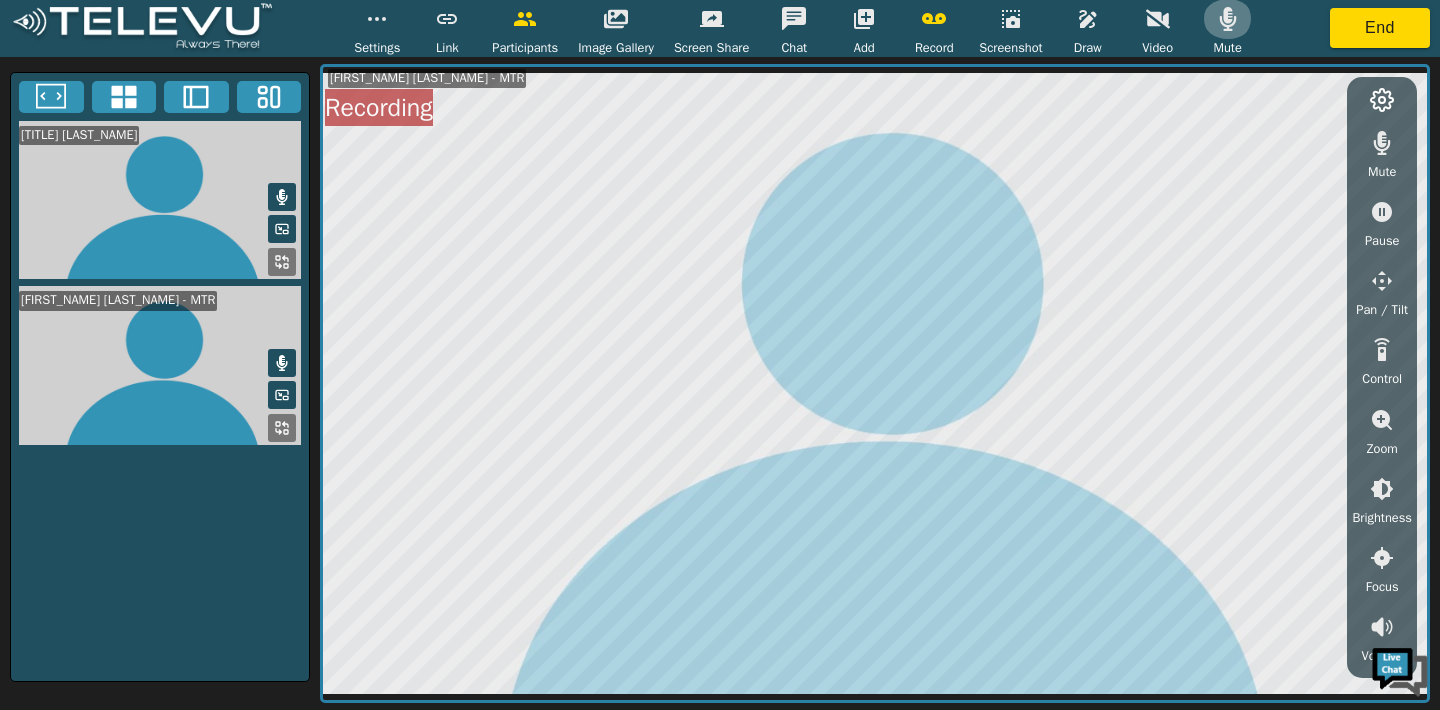 click 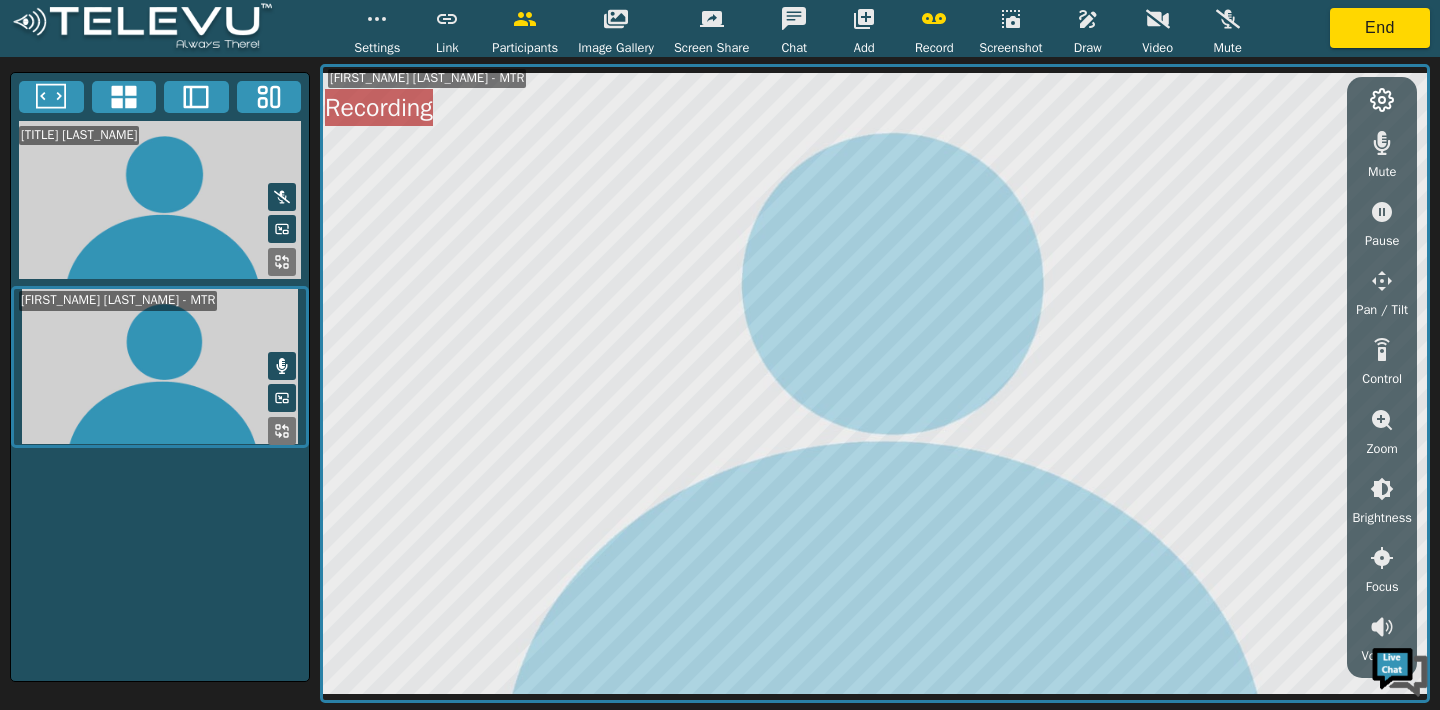click 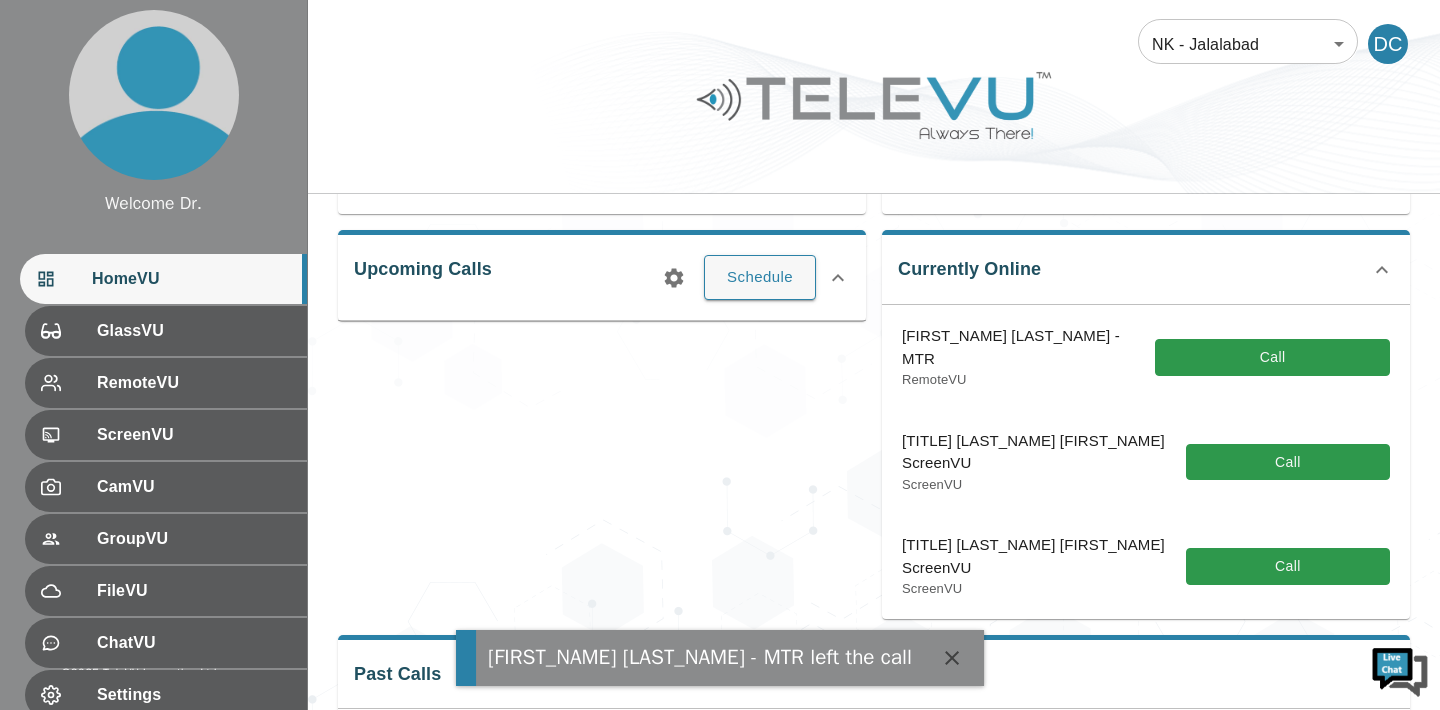scroll, scrollTop: 286, scrollLeft: 0, axis: vertical 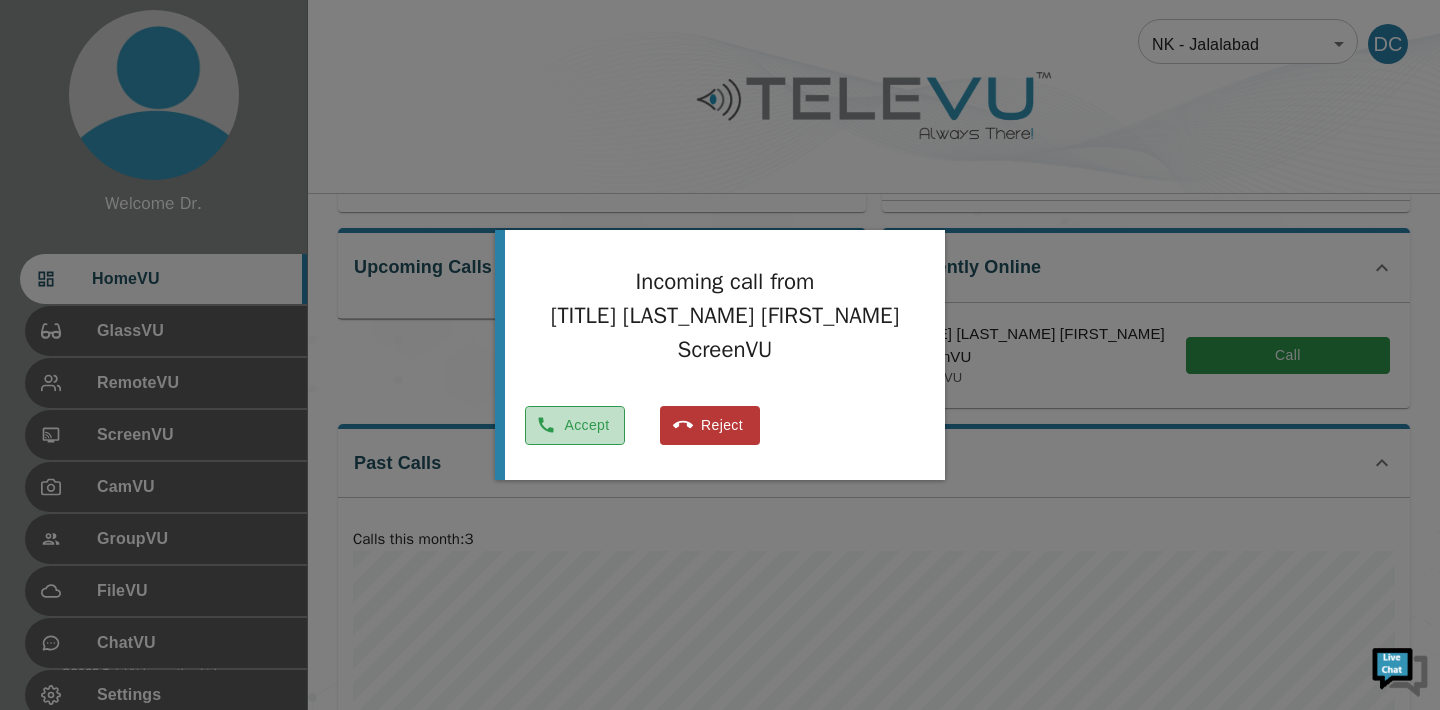 click on "Accept" at bounding box center (575, 425) 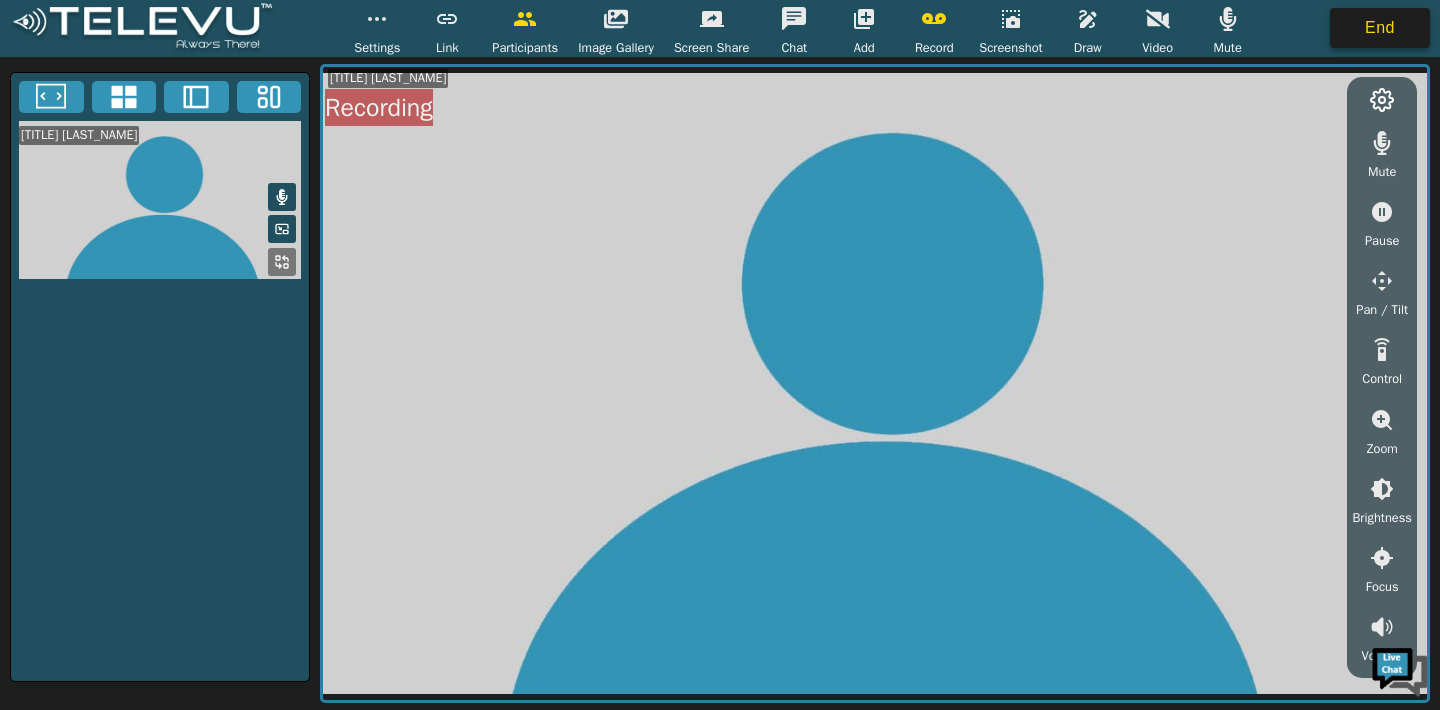 click on "End" at bounding box center [1380, 28] 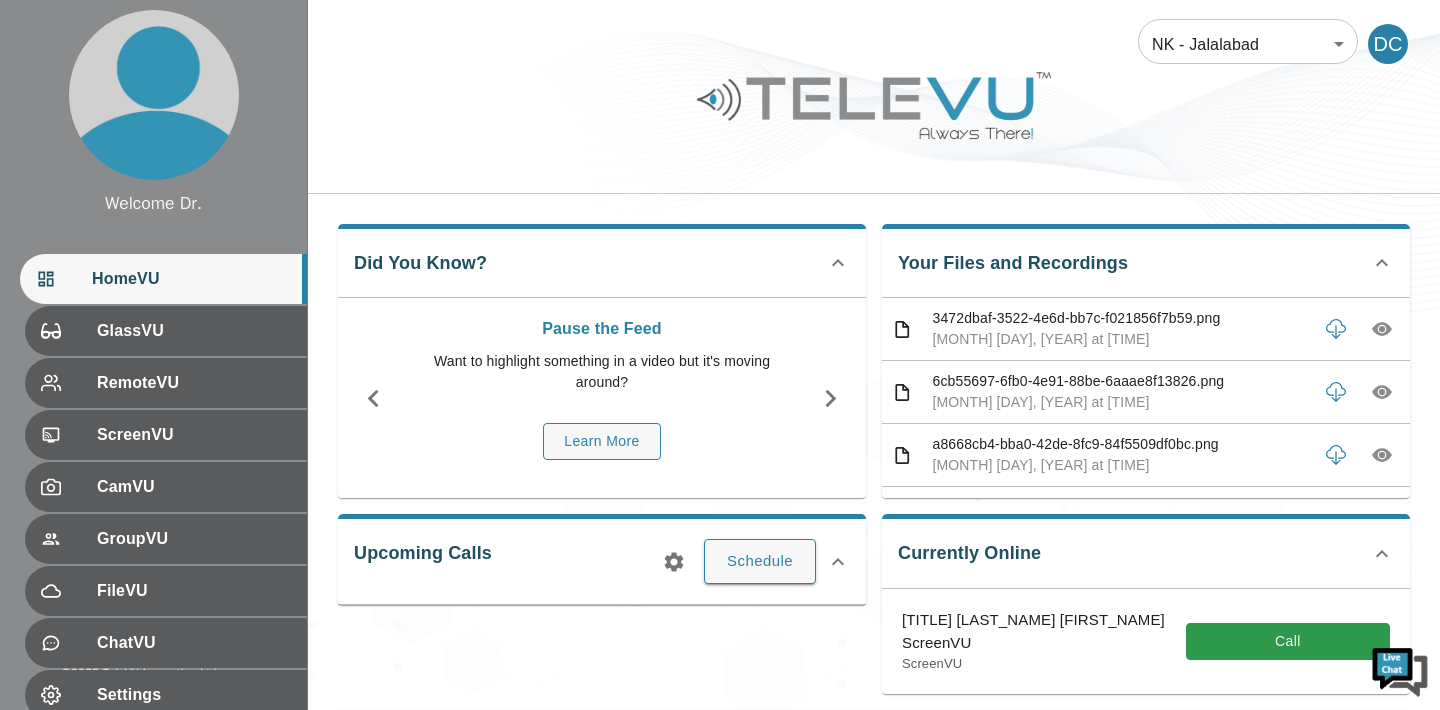 scroll, scrollTop: 0, scrollLeft: 0, axis: both 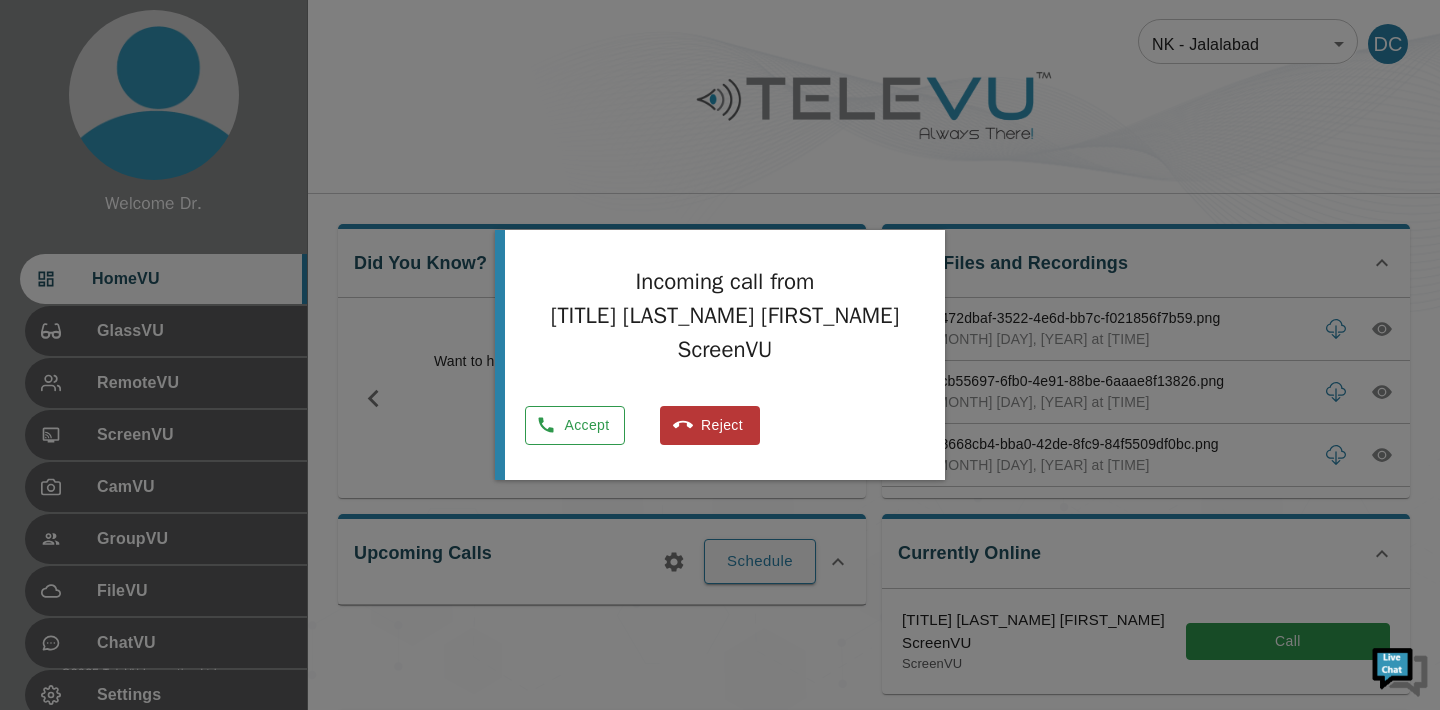 click on "Accept" at bounding box center (575, 425) 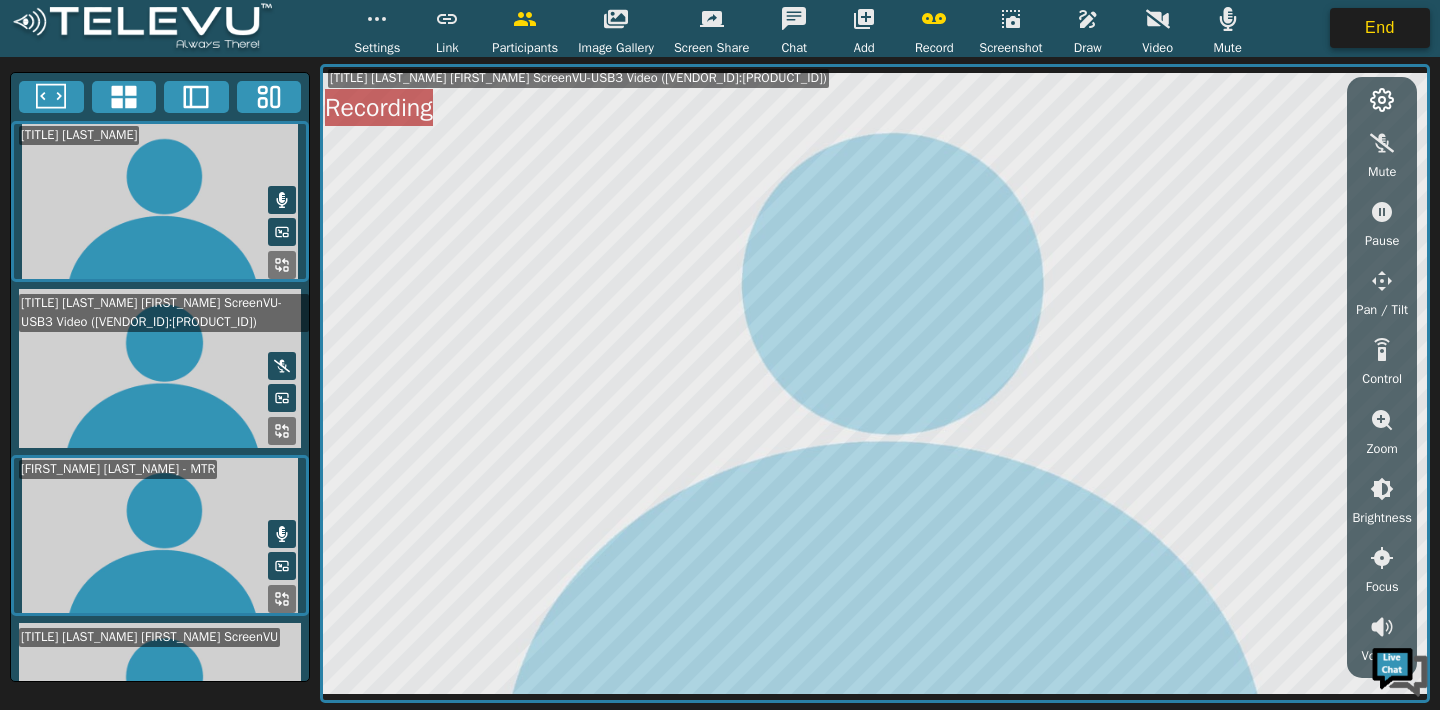 click on "End" at bounding box center (1380, 28) 